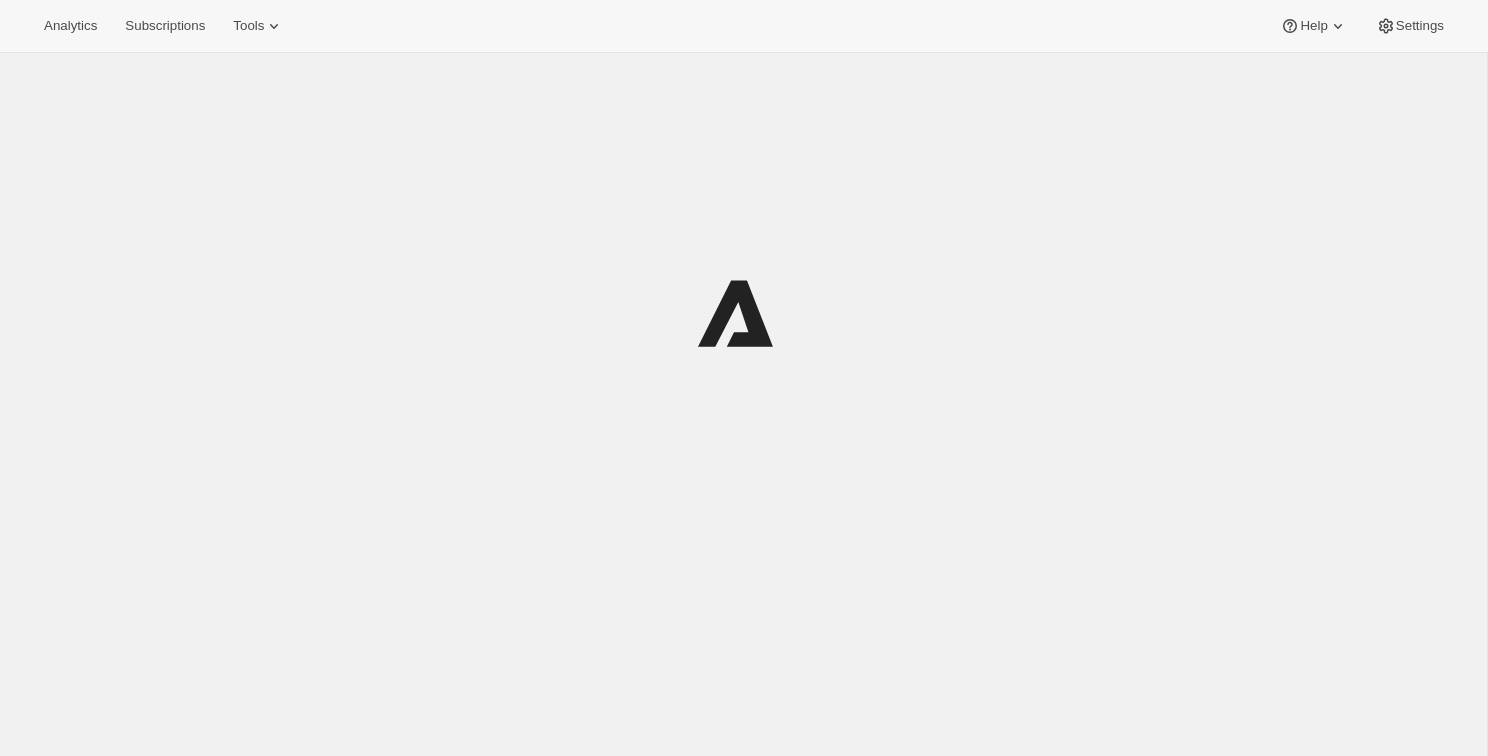 scroll, scrollTop: 0, scrollLeft: 0, axis: both 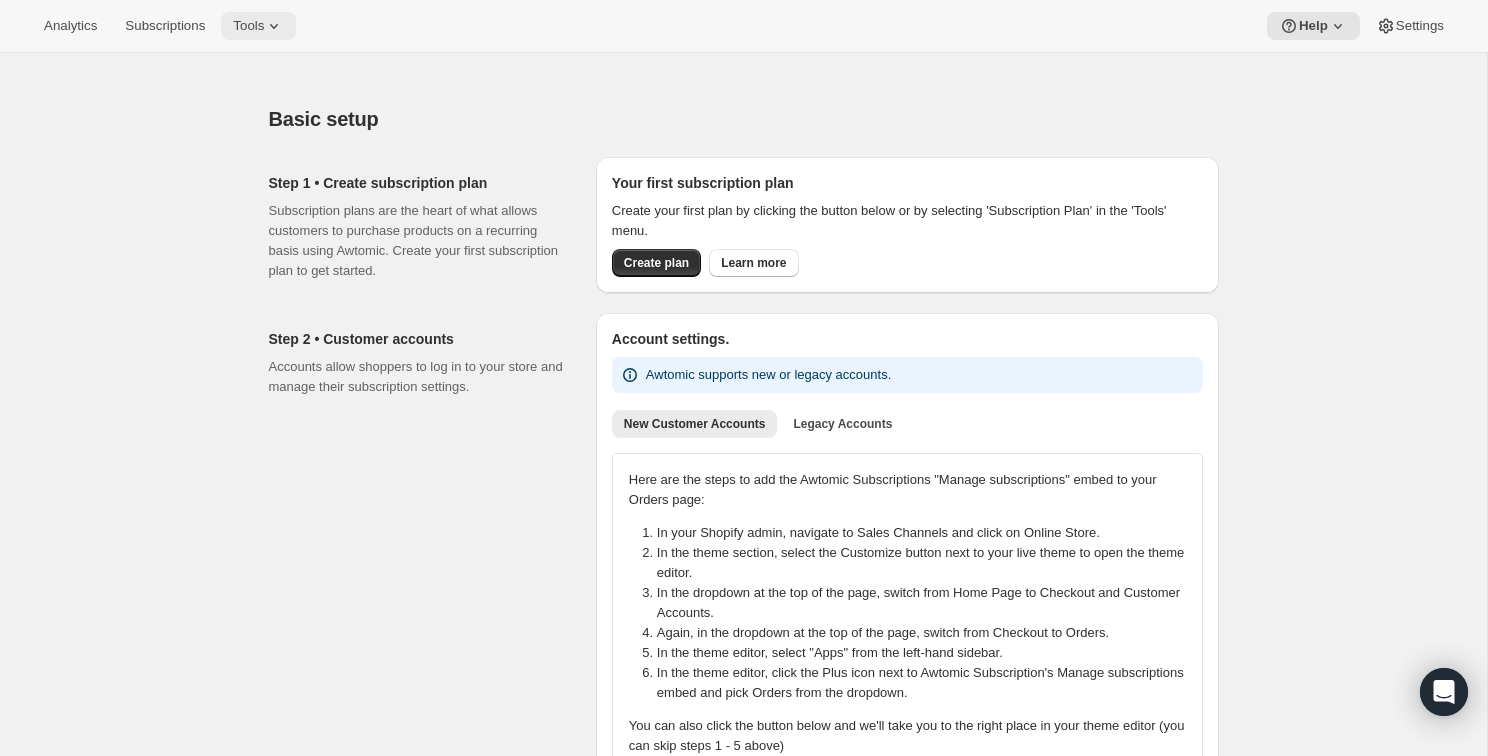 click 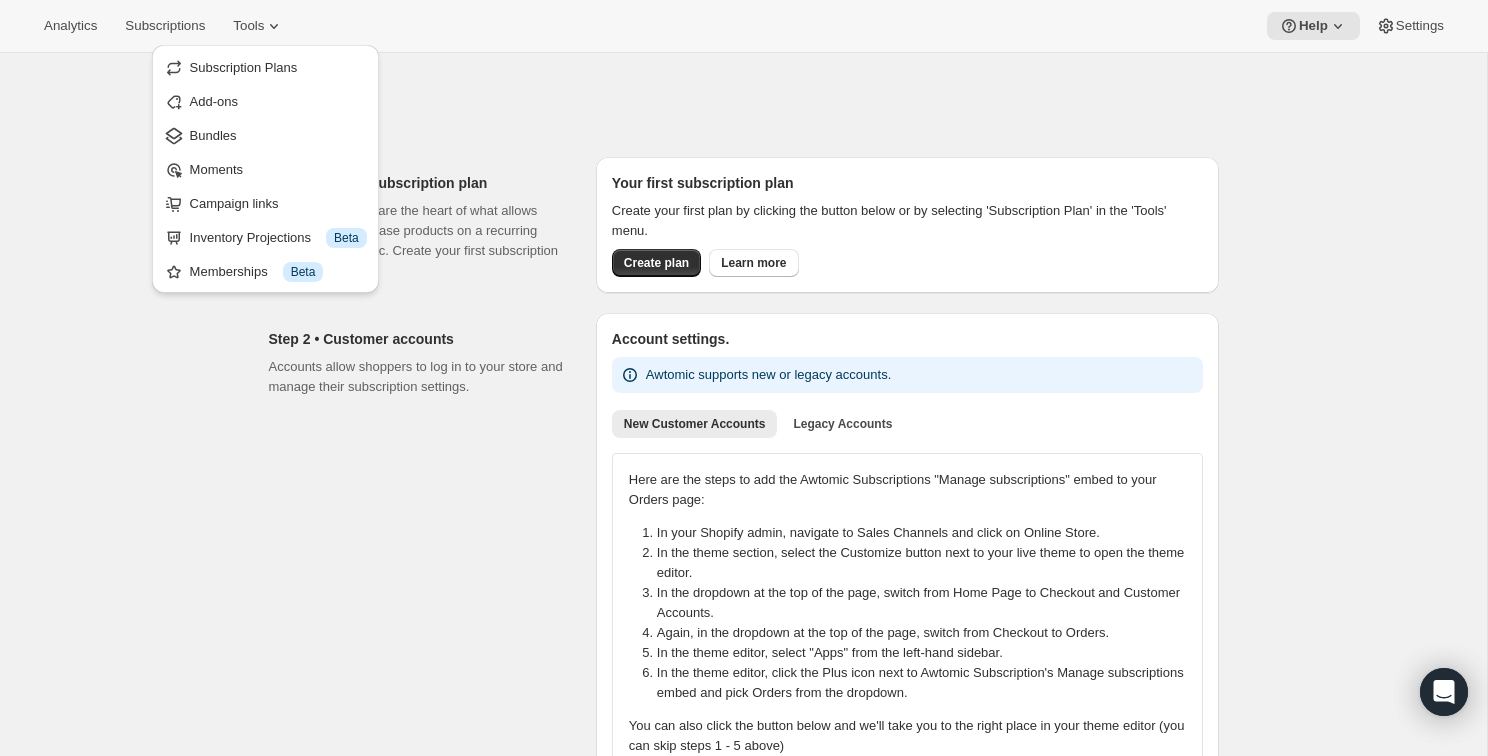 drag, startPoint x: 524, startPoint y: 90, endPoint x: 214, endPoint y: 58, distance: 311.64725 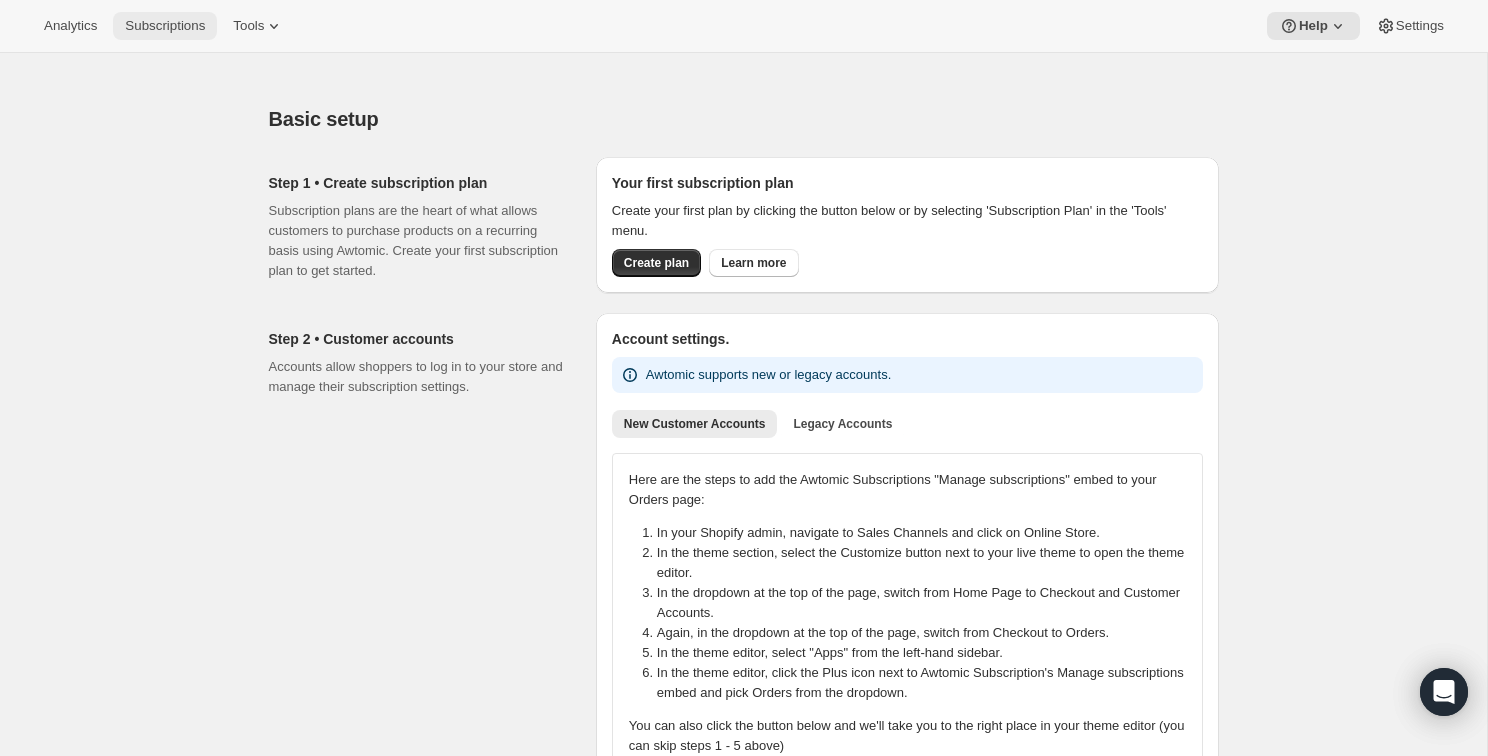click on "Subscriptions" at bounding box center (165, 26) 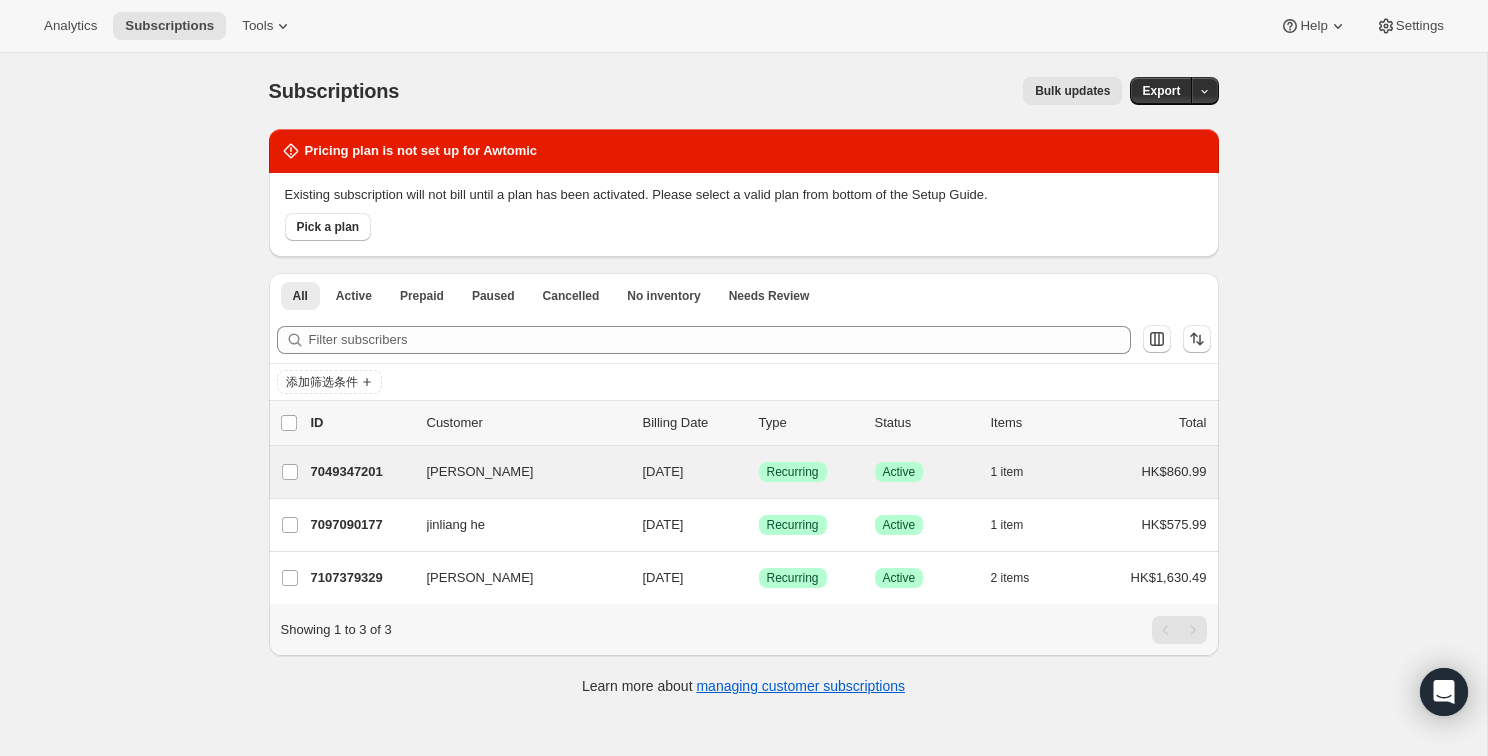 click on "[PERSON_NAME] 7049347201 [PERSON_NAME] [DATE] 成功 Recurring 成功 Active 1   item HK$860.99" at bounding box center [744, 472] 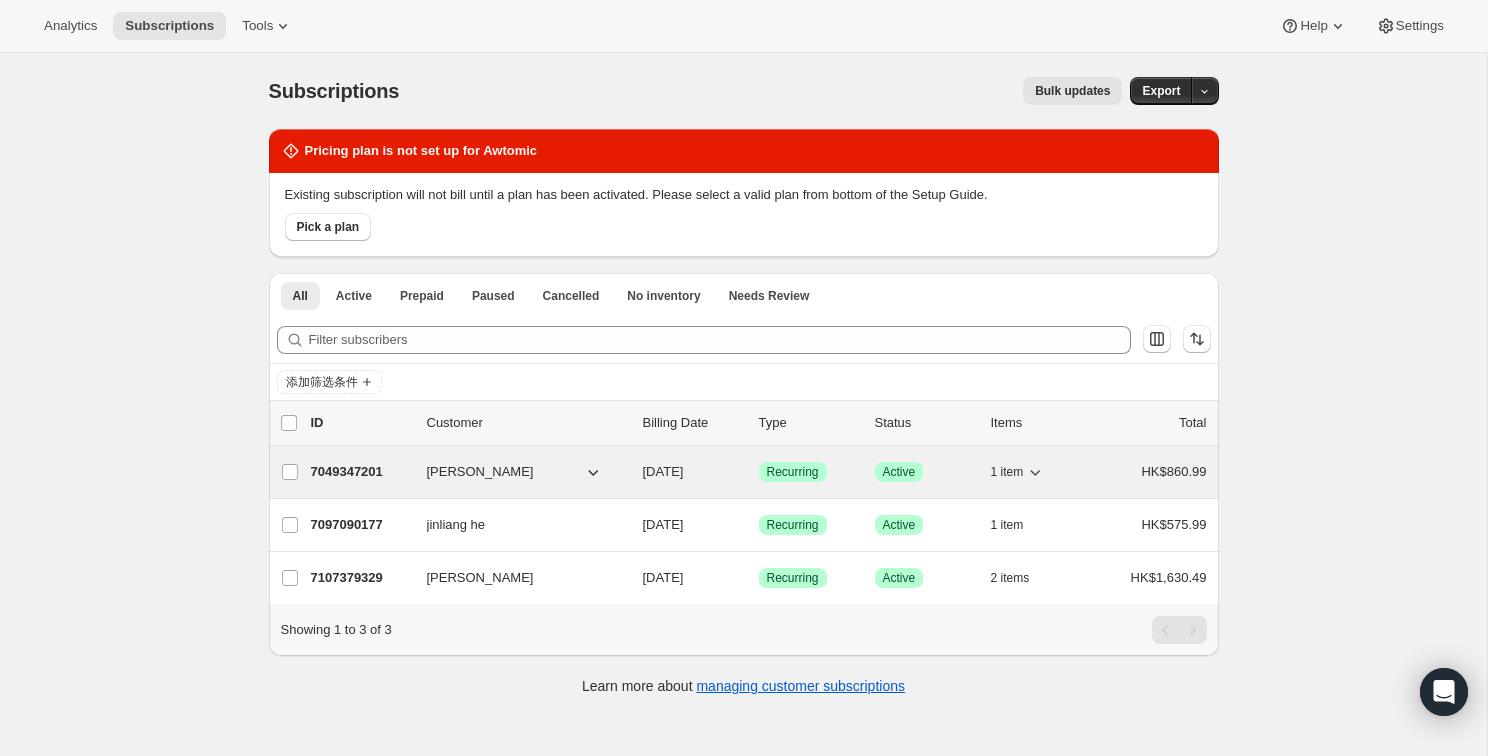click on "[DATE]" at bounding box center (663, 471) 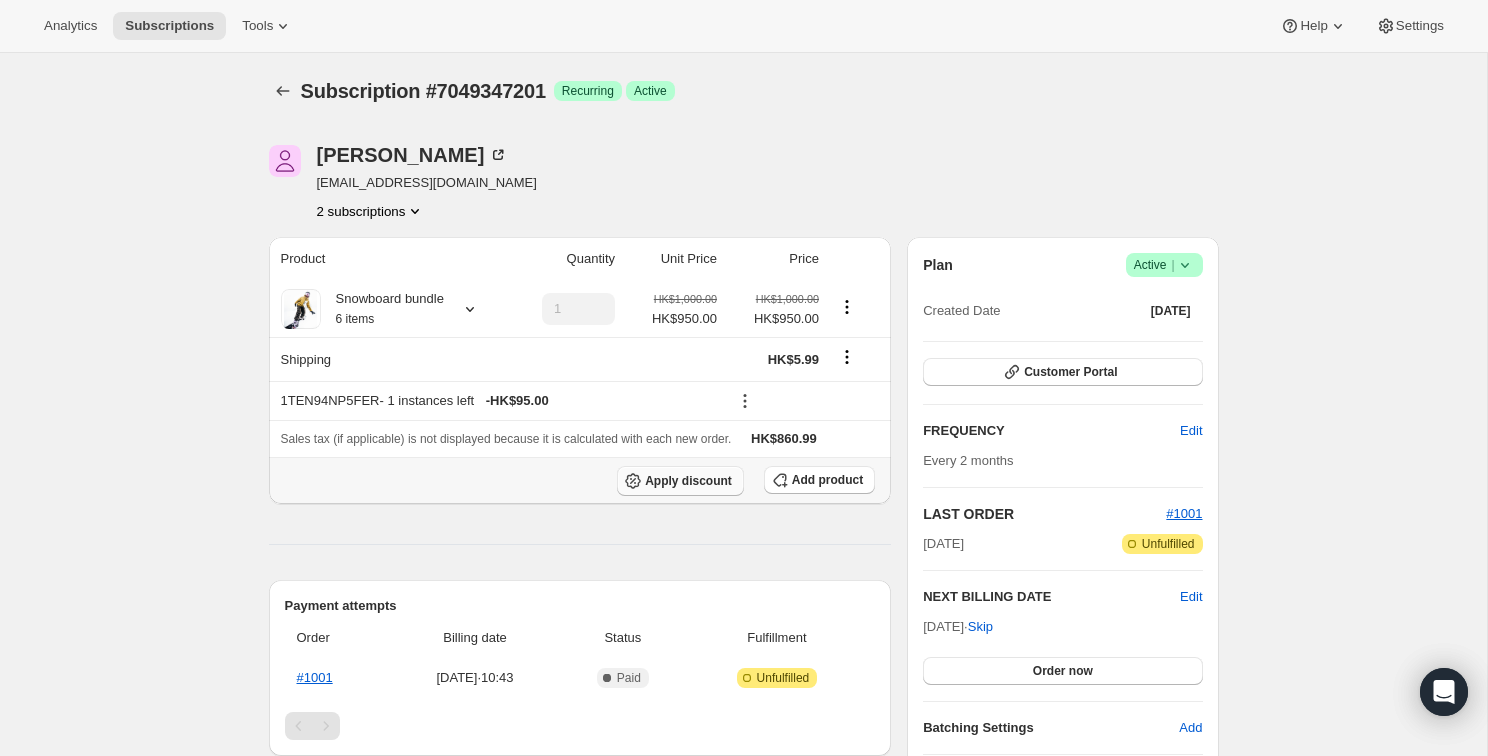 click on "Apply discount" at bounding box center [688, 481] 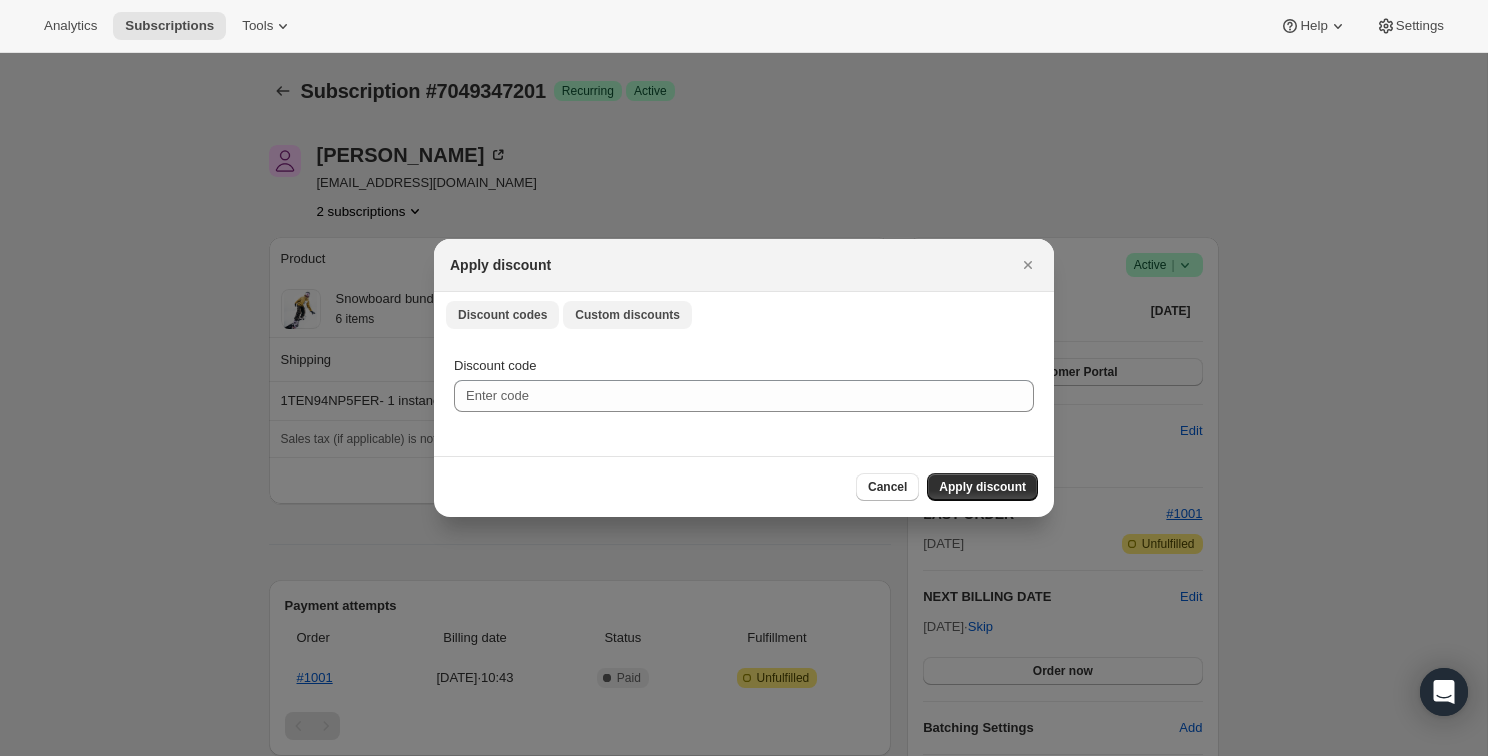 click on "Custom discounts" at bounding box center [627, 315] 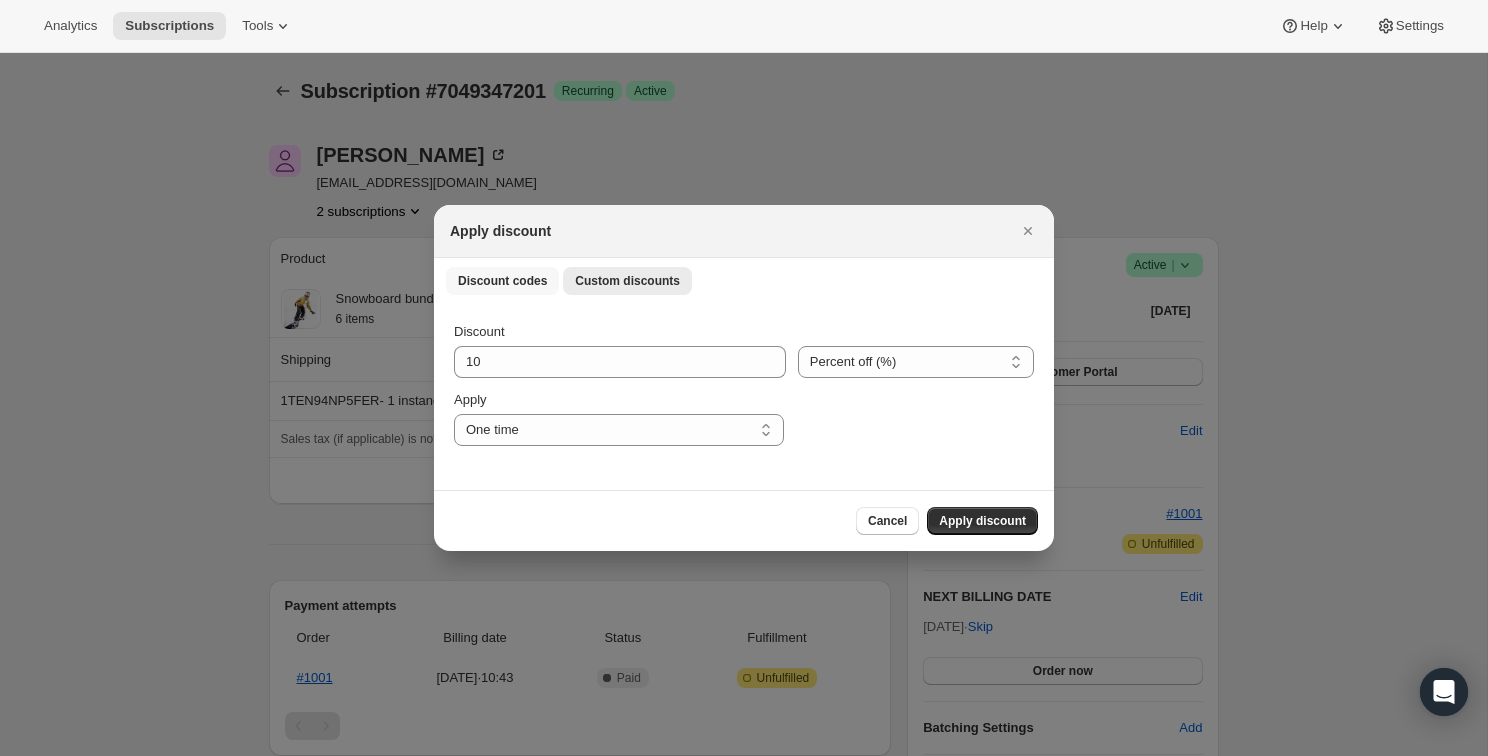 drag, startPoint x: 514, startPoint y: 287, endPoint x: 635, endPoint y: 313, distance: 123.76187 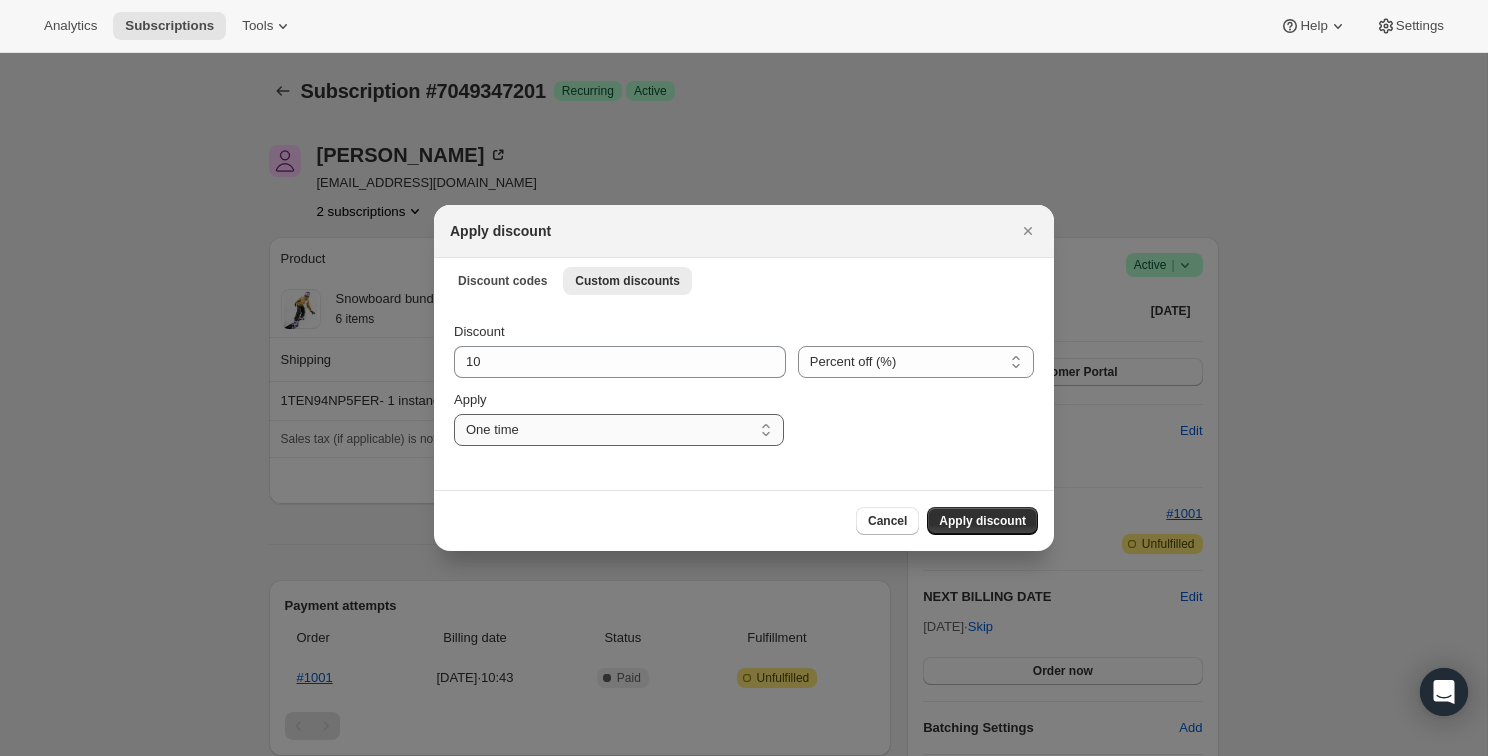 click on "One time Specify instances... Indefinitely" at bounding box center (619, 430) 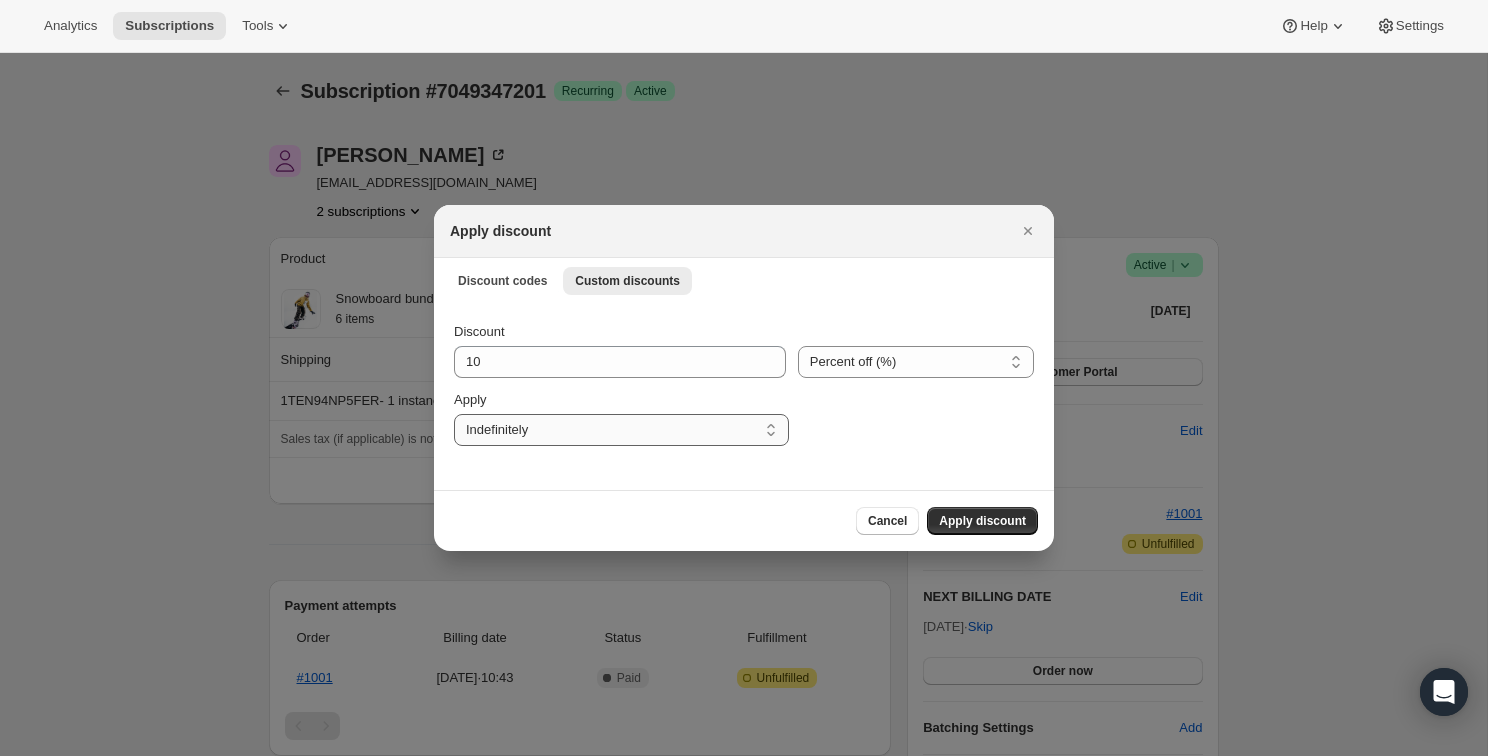 click on "One time Specify instances... Indefinitely" at bounding box center (621, 430) 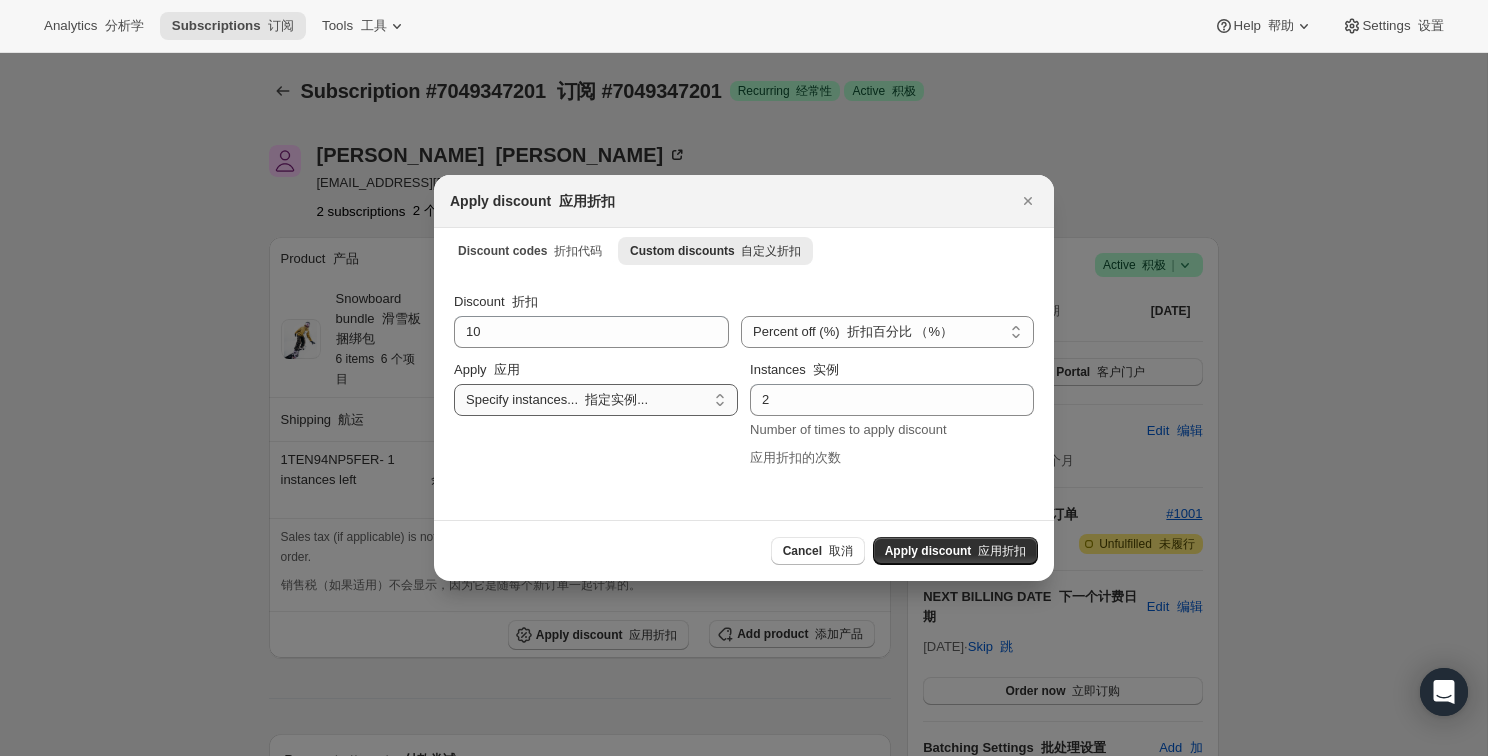 click on "One time Specify instances... Indefinitely" at bounding box center [596, 400] 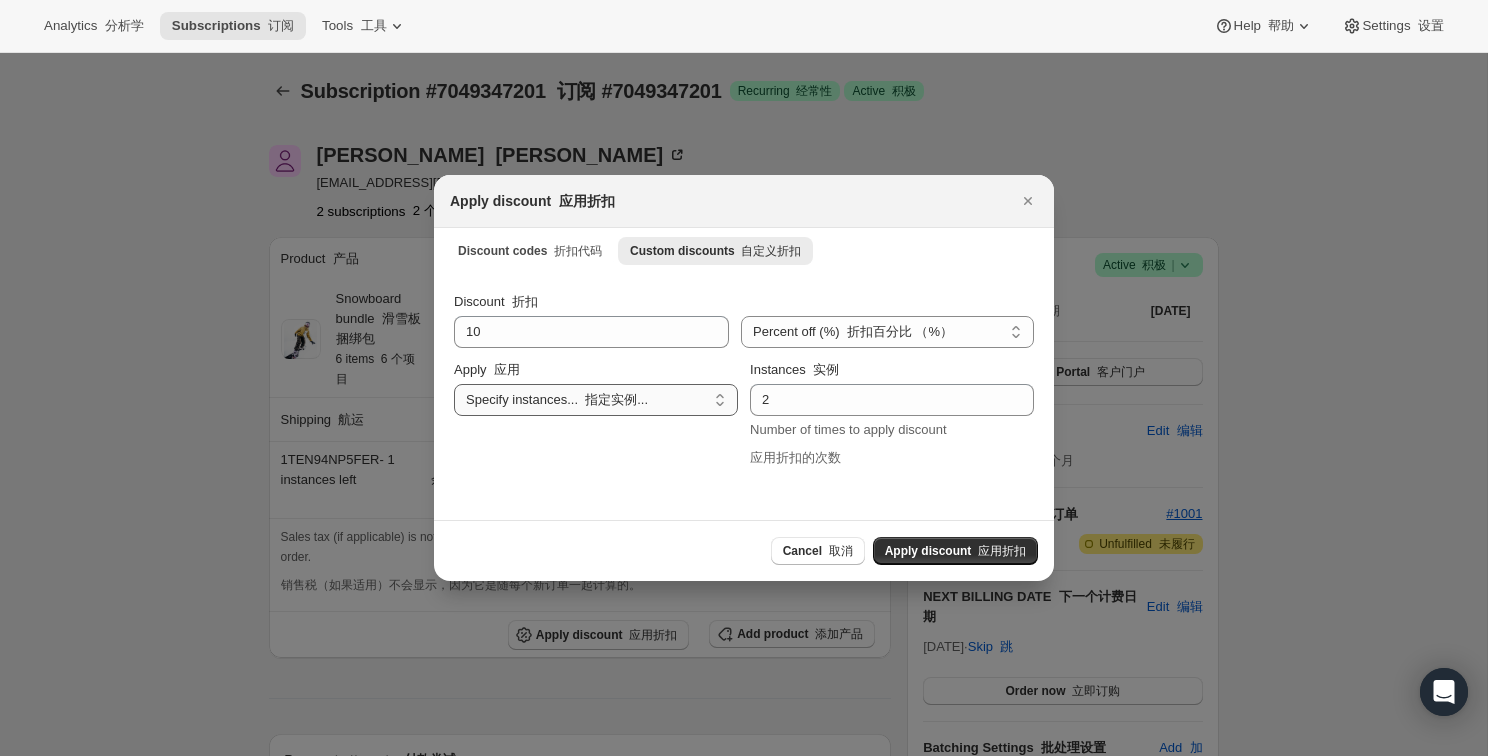 click on "One time Specify instances... Indefinitely" at bounding box center [596, 400] 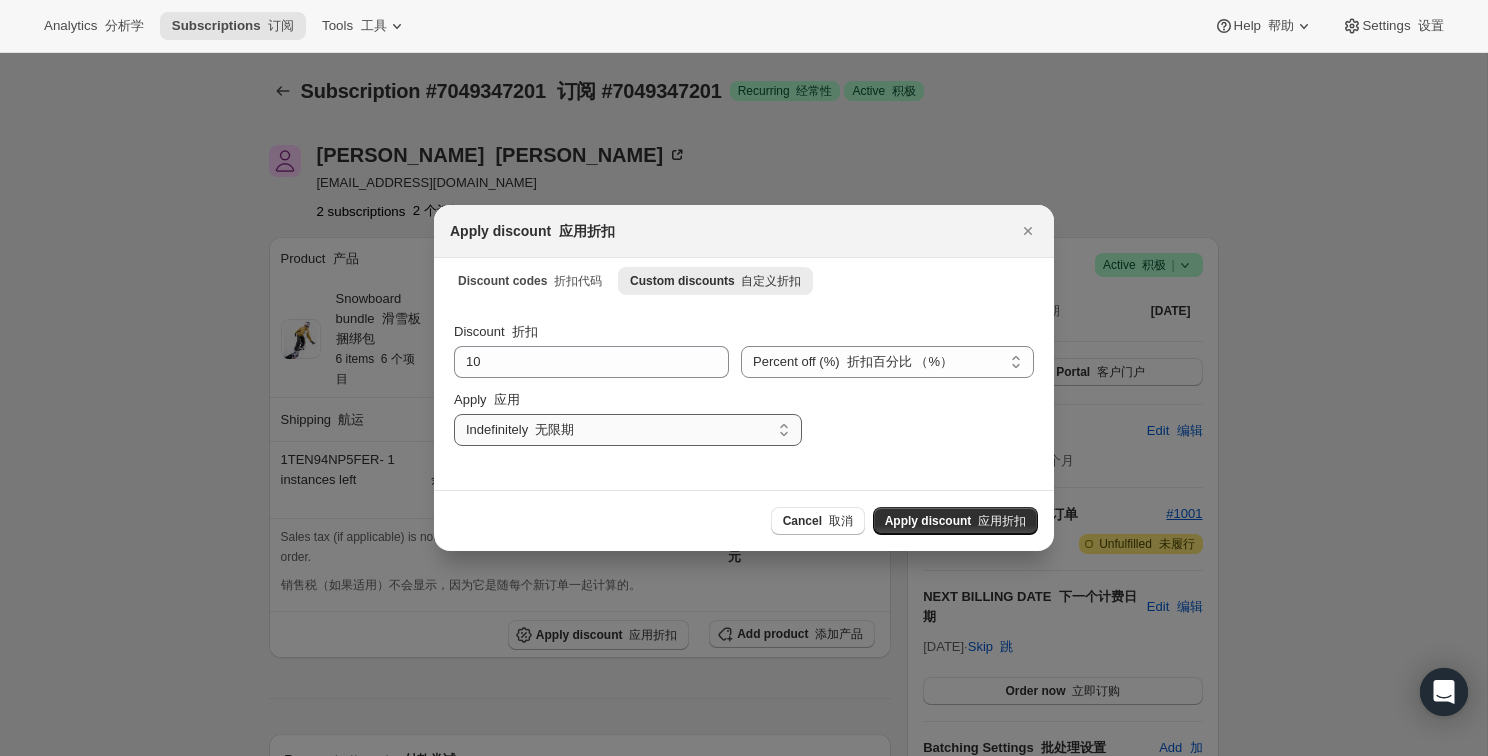 click on "One time Specify instances... Indefinitely" at bounding box center [628, 430] 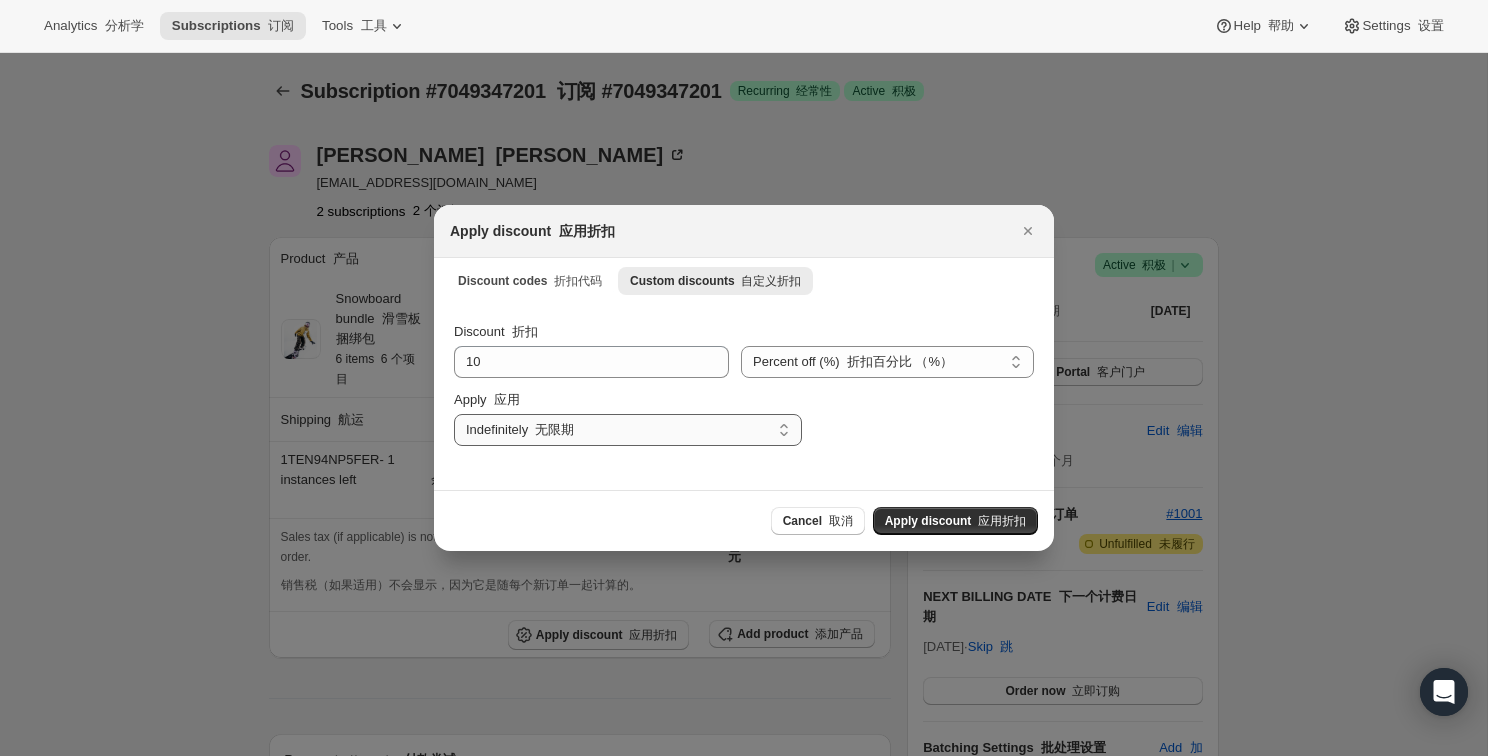 select on "specific" 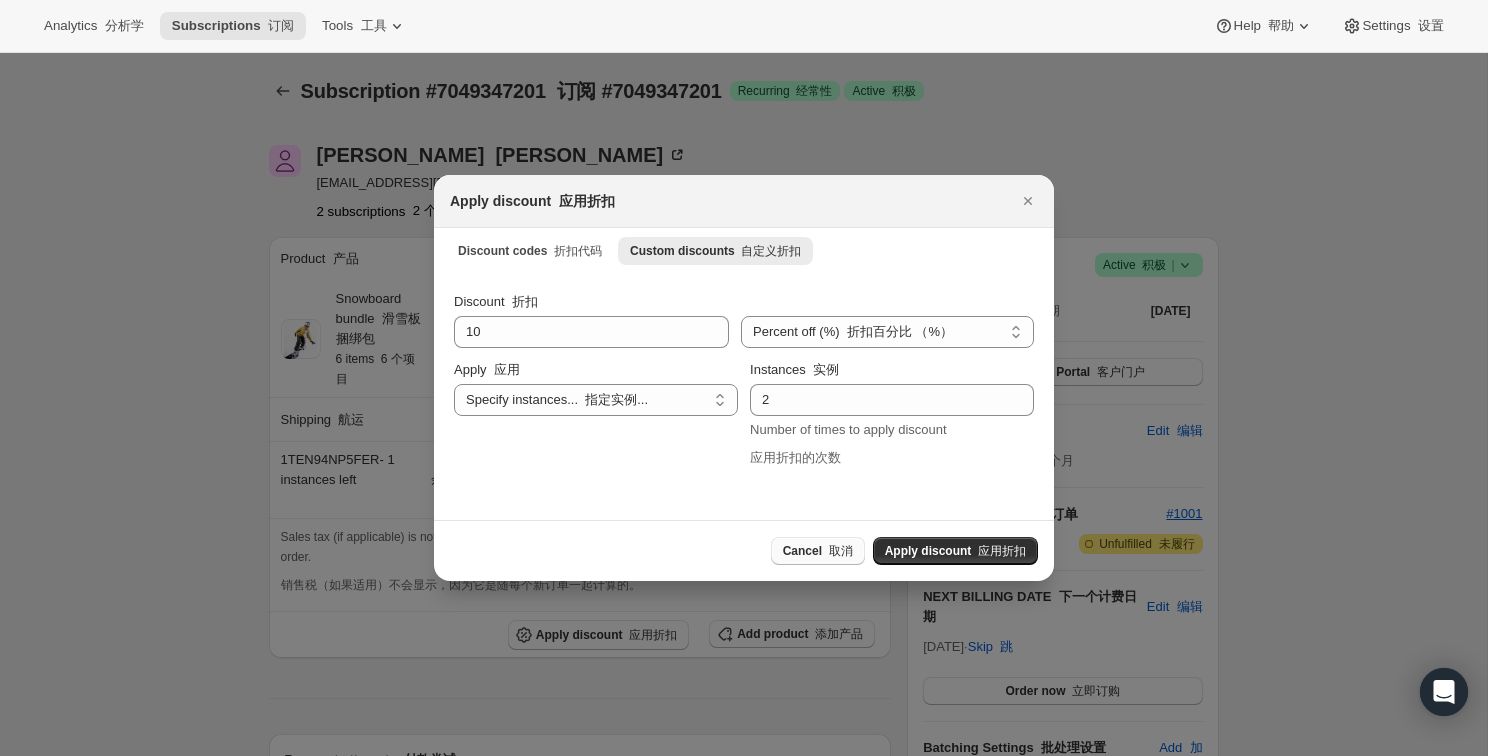 click at bounding box center [825, 551] 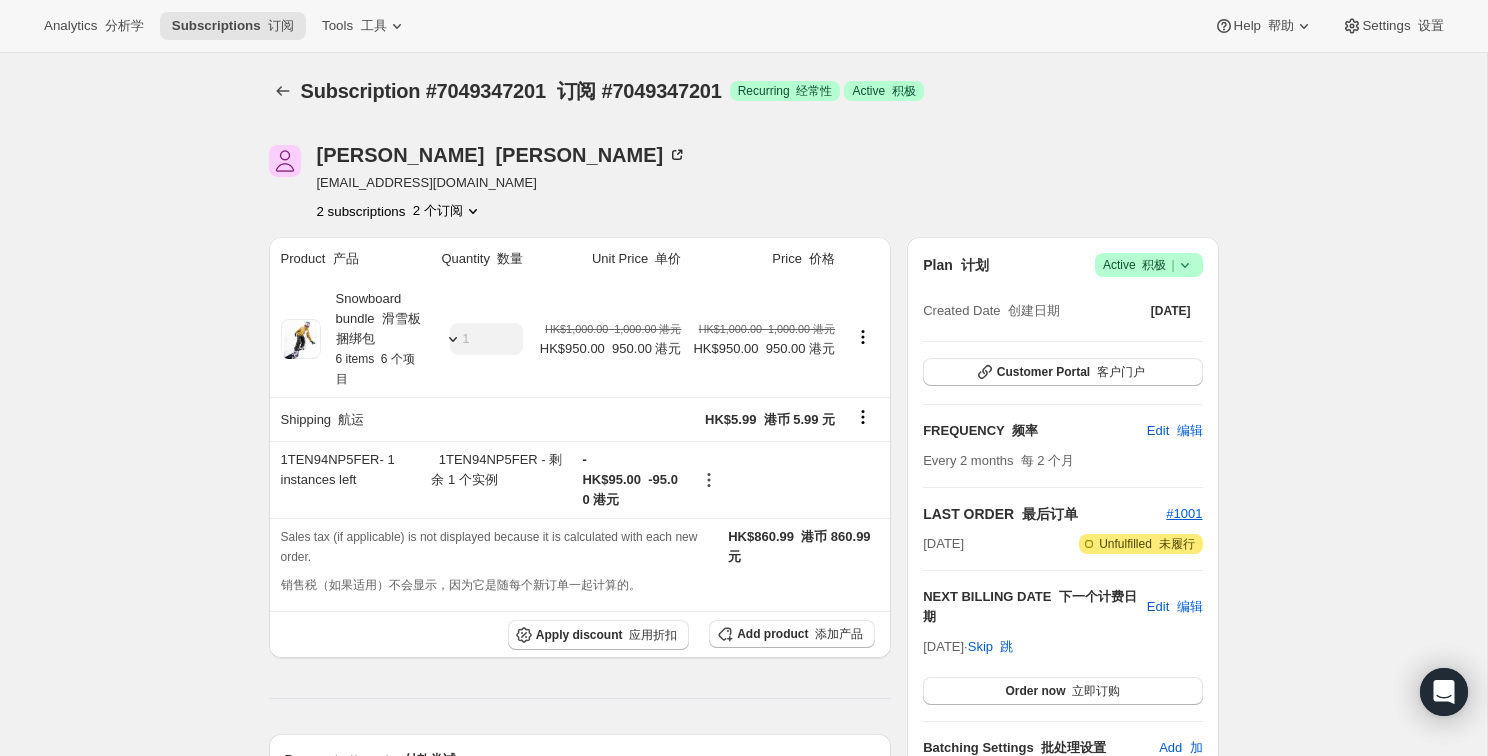 click on "Subscription #7049347201。此页面已就绪 Subscription #7049347201    订阅 #7049347201 成功 Recurring    经常性 成功 Active    积极   [PERSON_NAME] [EMAIL_ADDRESS][DOMAIN_NAME] 2 subscriptions    2 个订阅 Product    产品 Quantity    数量 Unit Price    单价 Price    价格 Snowboard bundle    滑雪板捆绑包 6 items    6 个项目 1 HK$1,000.00    1,000.00 港元 HK$950.00    950.00 港元 HK$1,000.00    1,000.00 港元 HK$950.00    950.00 港元 Shipping    航运 HK$5.99    港币 5.99 元 1TEN94NP5FER  - 1 instances left      1TEN94NP5FER - 剩余 1 个实例 - HK$95.00    -95.00 港元 Sales tax (if applicable) is not displayed because it is calculated with each new order. 销售税（如果适用）不会显示，因为它是随每个新订单一起计算的。   HK$860.99    港币 860.99 元 Apply discount    应用折扣 Add product    添加产品 Payment attempts    付款尝试 Order    次序 Billing date    计费日期 Status    |" at bounding box center [743, 753] 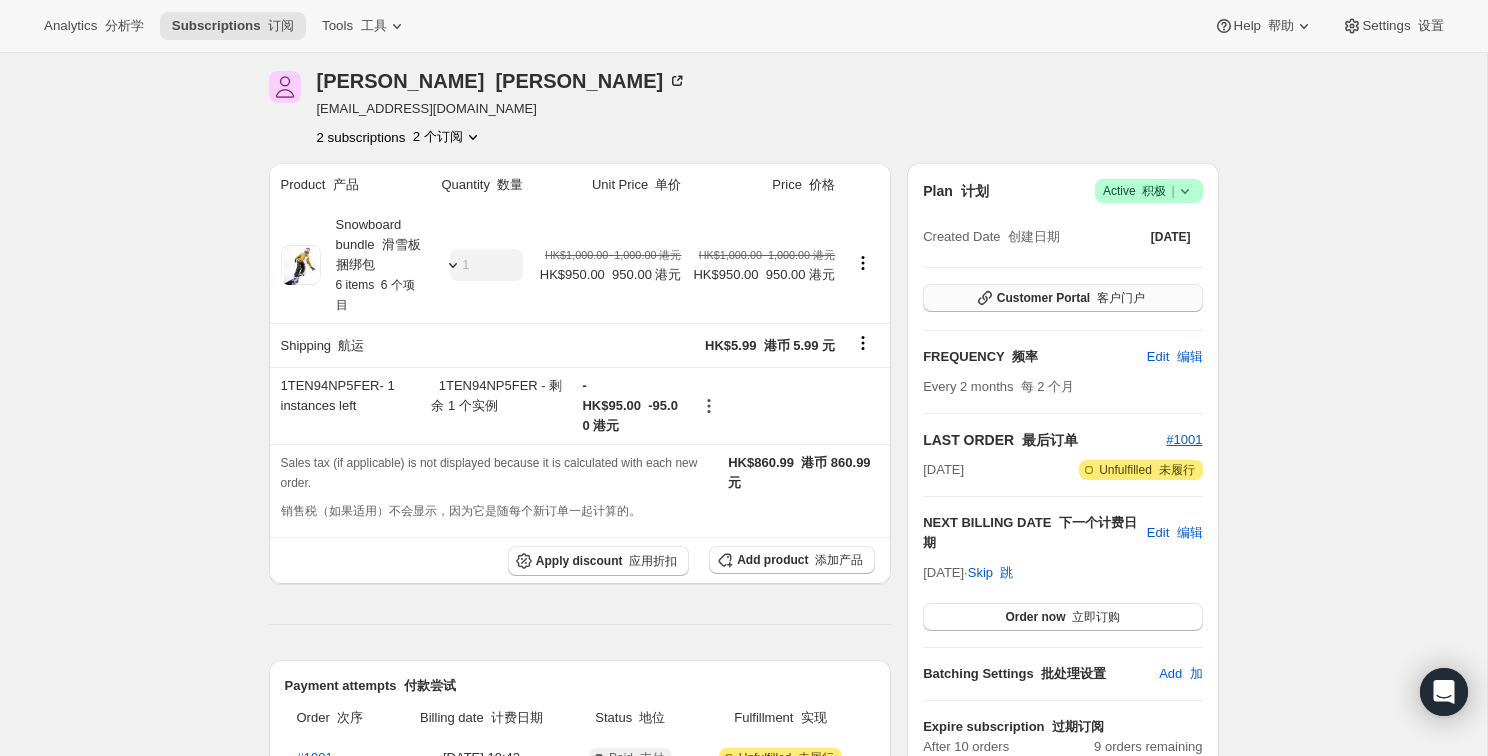 scroll, scrollTop: 87, scrollLeft: 0, axis: vertical 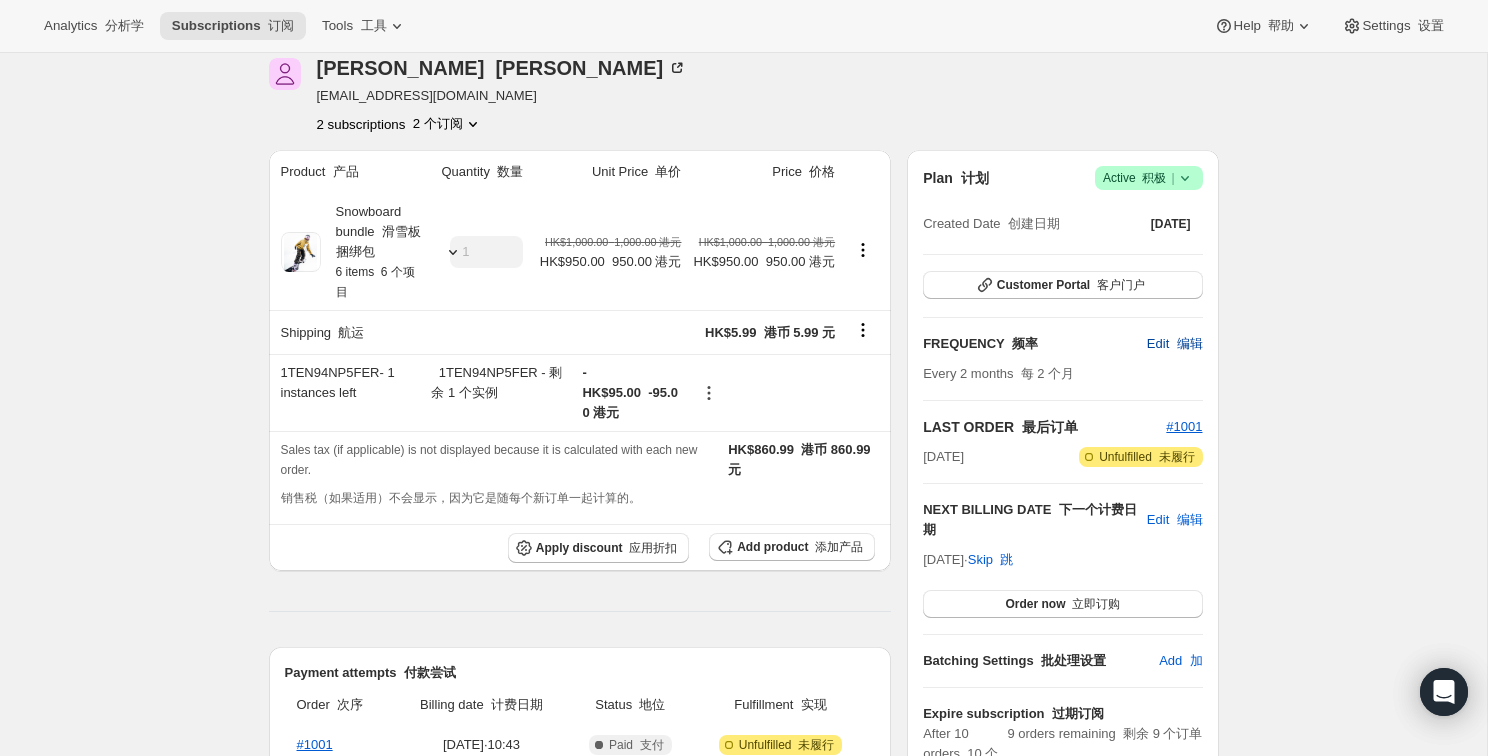click at bounding box center [1172, 343] 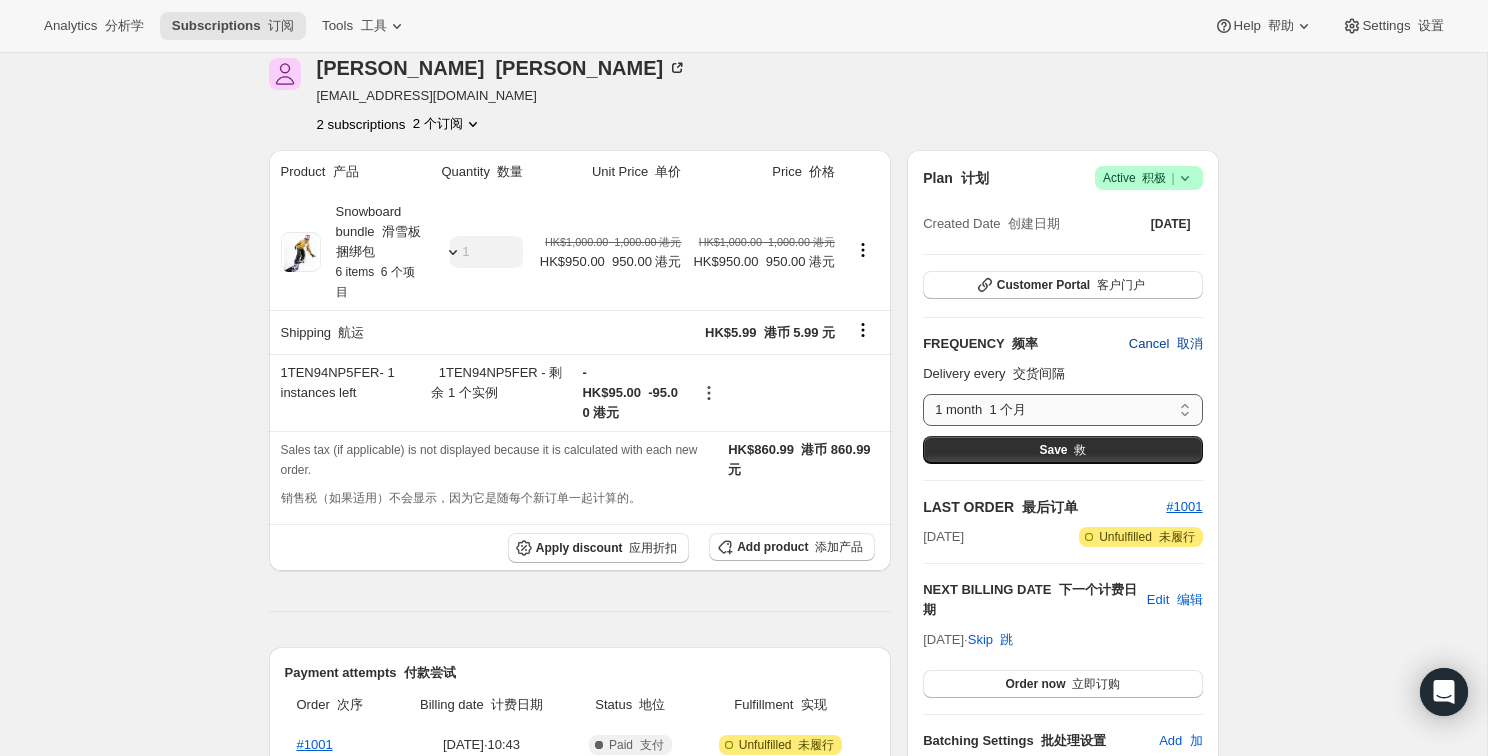 click on "1 month 2 month 3 month Custom..." at bounding box center (1062, 410) 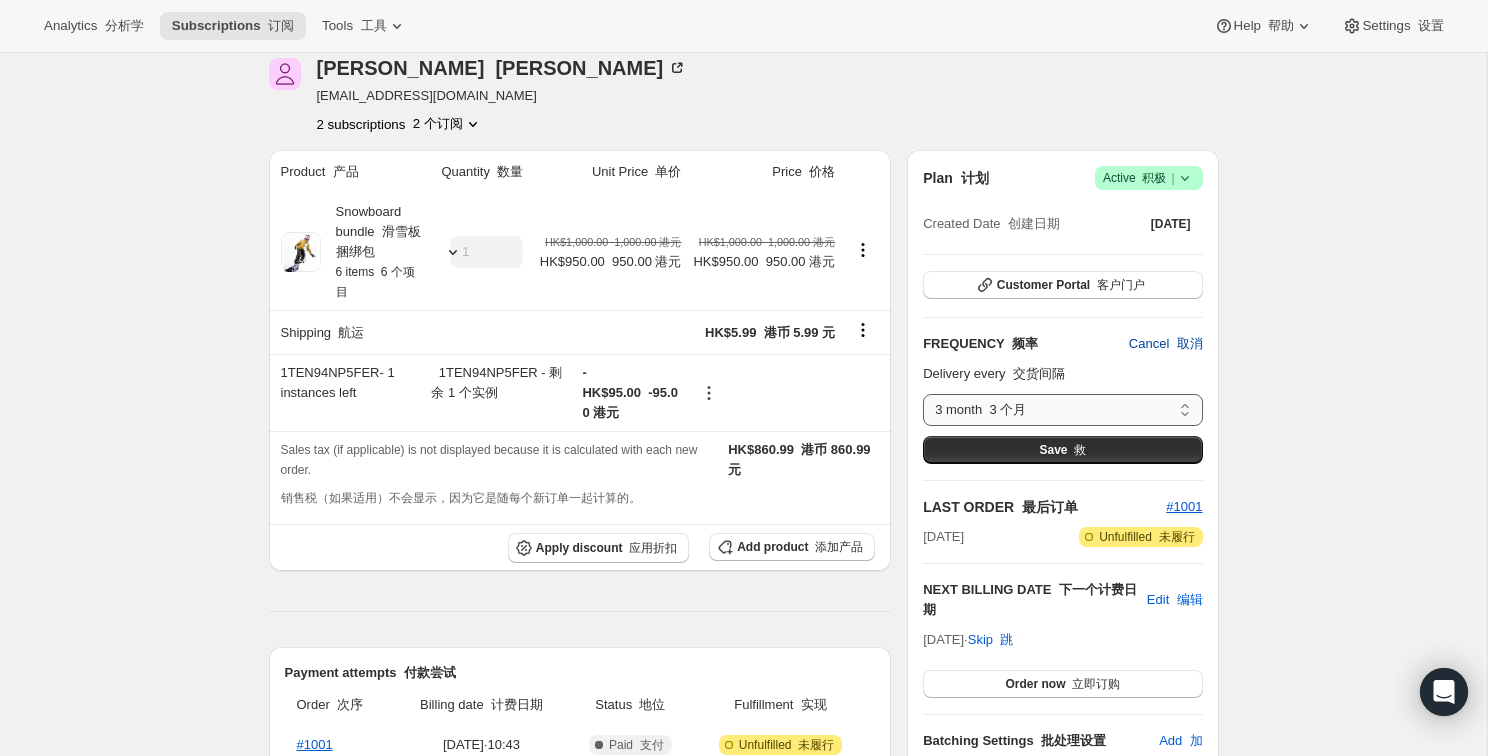 click on "1 month 2 month 3 month Custom..." at bounding box center [1062, 410] 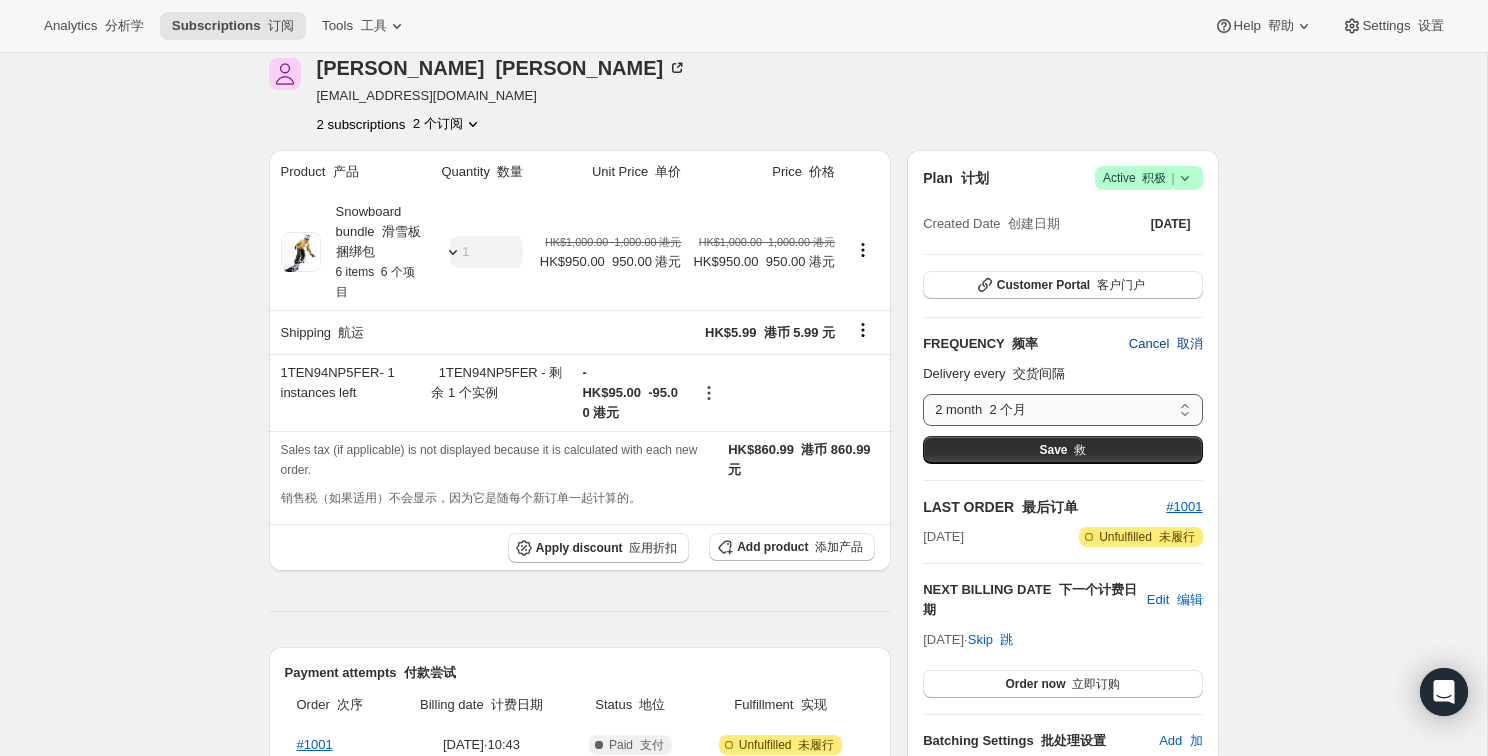 click on "1 month 2 month 3 month Custom..." at bounding box center [1062, 410] 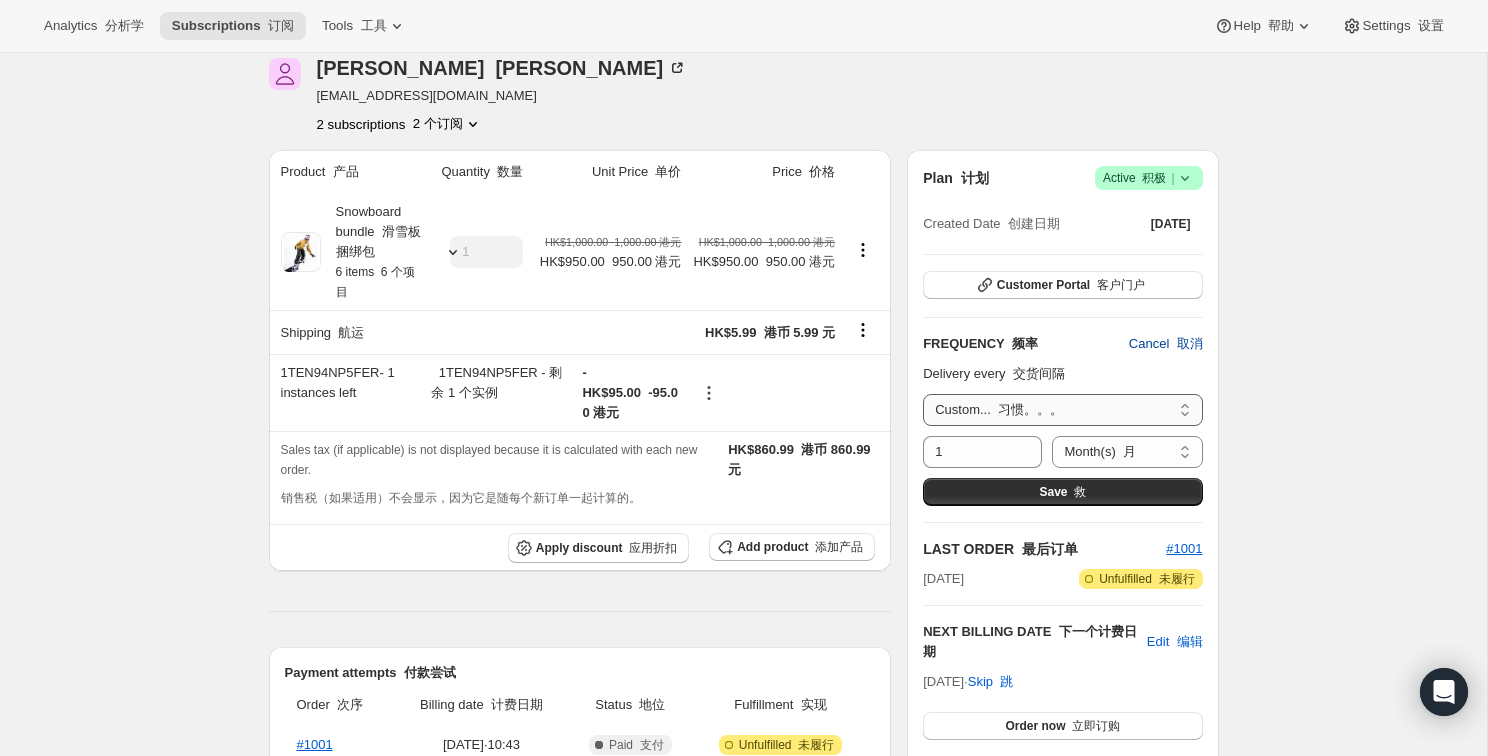 click on "1 month 2 month 3 month Custom..." at bounding box center (1062, 410) 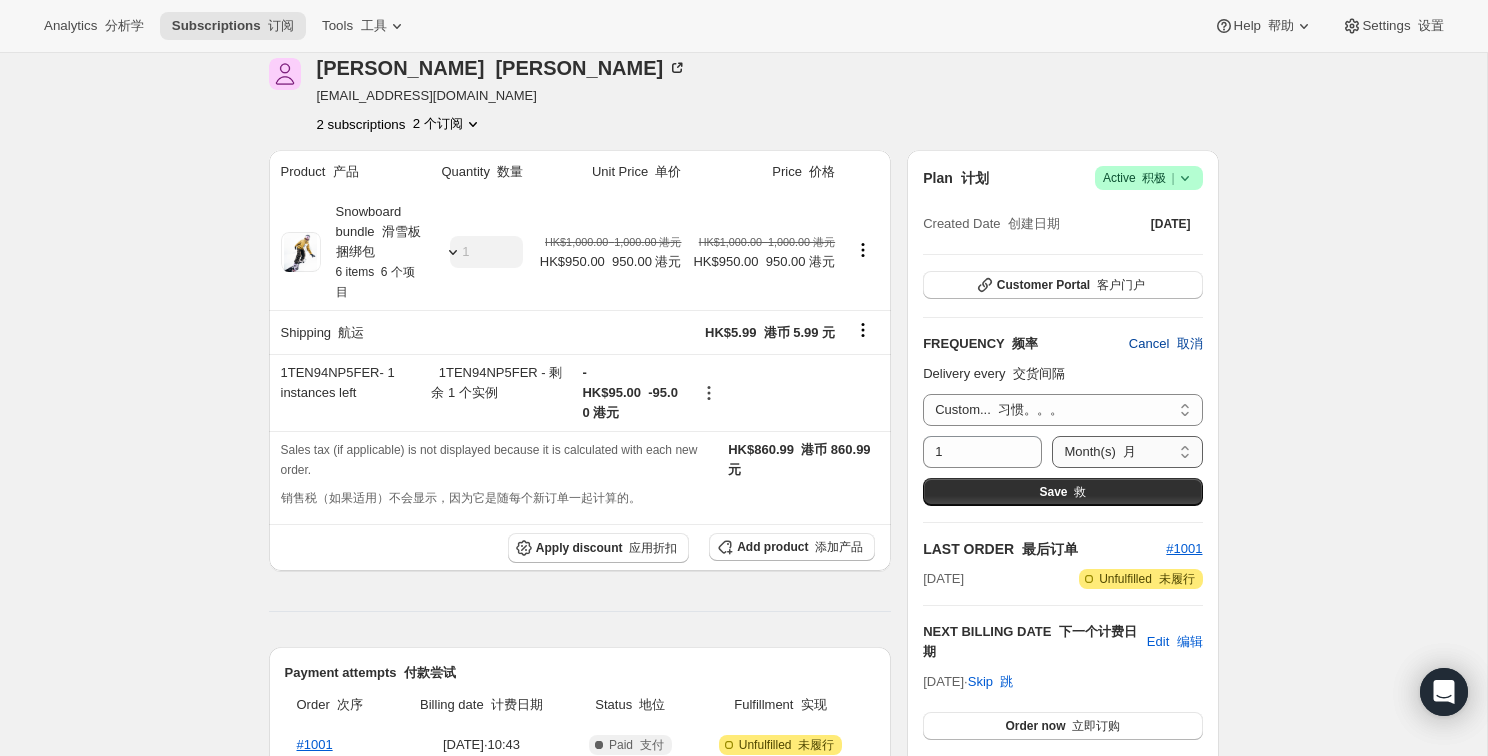 click on "Day(s) Week(s) Month(s) Year(s)" at bounding box center (1127, 452) 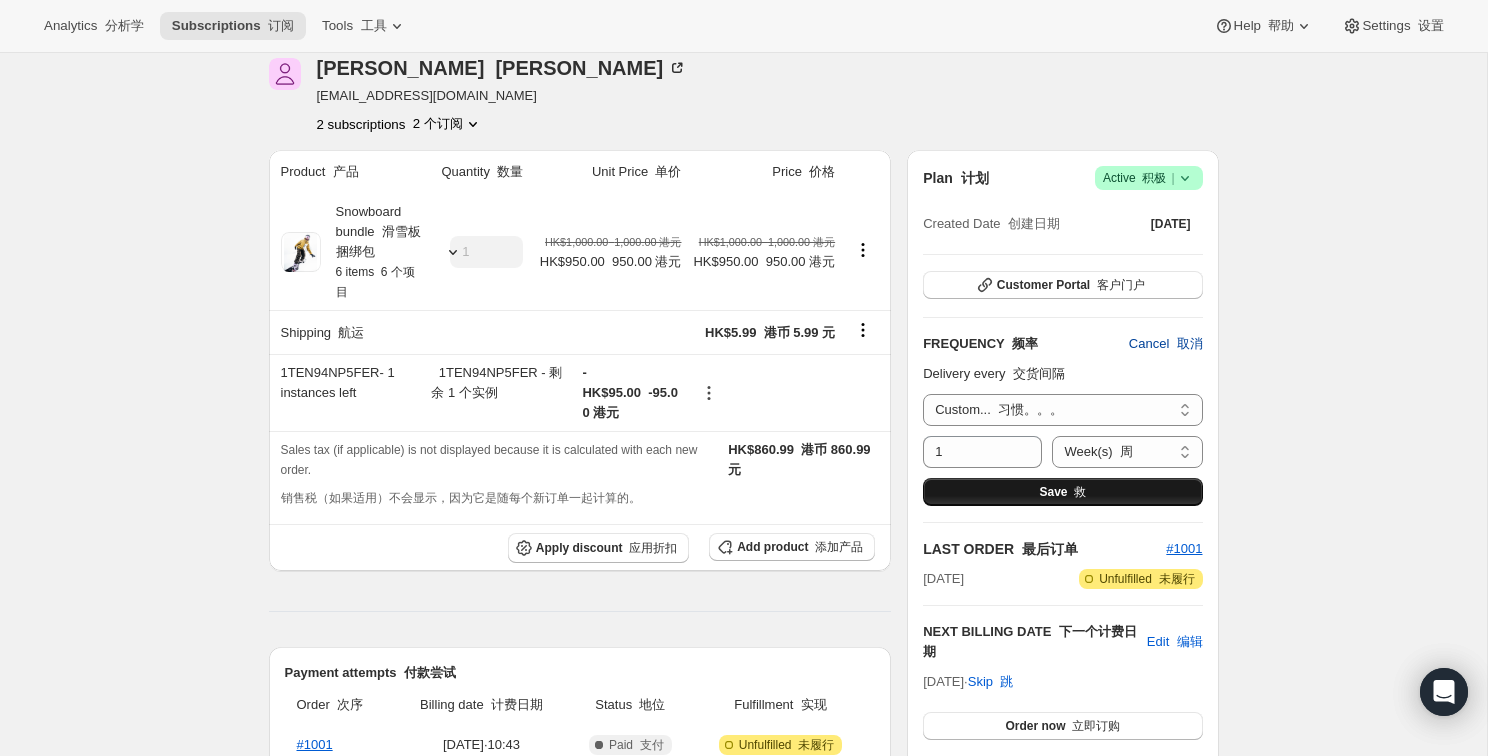 click on "Save    救" at bounding box center [1062, 492] 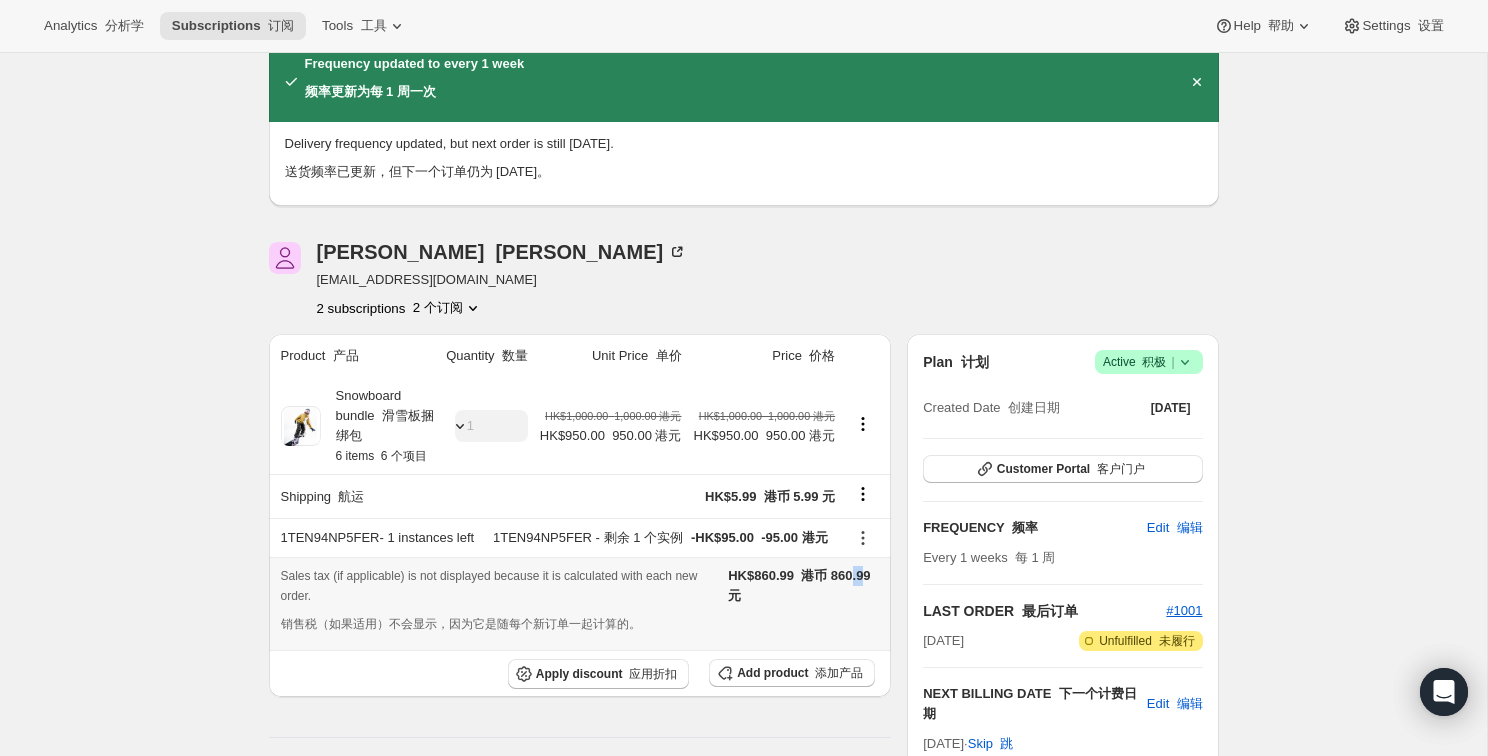 drag, startPoint x: 753, startPoint y: 635, endPoint x: 763, endPoint y: 636, distance: 10.049875 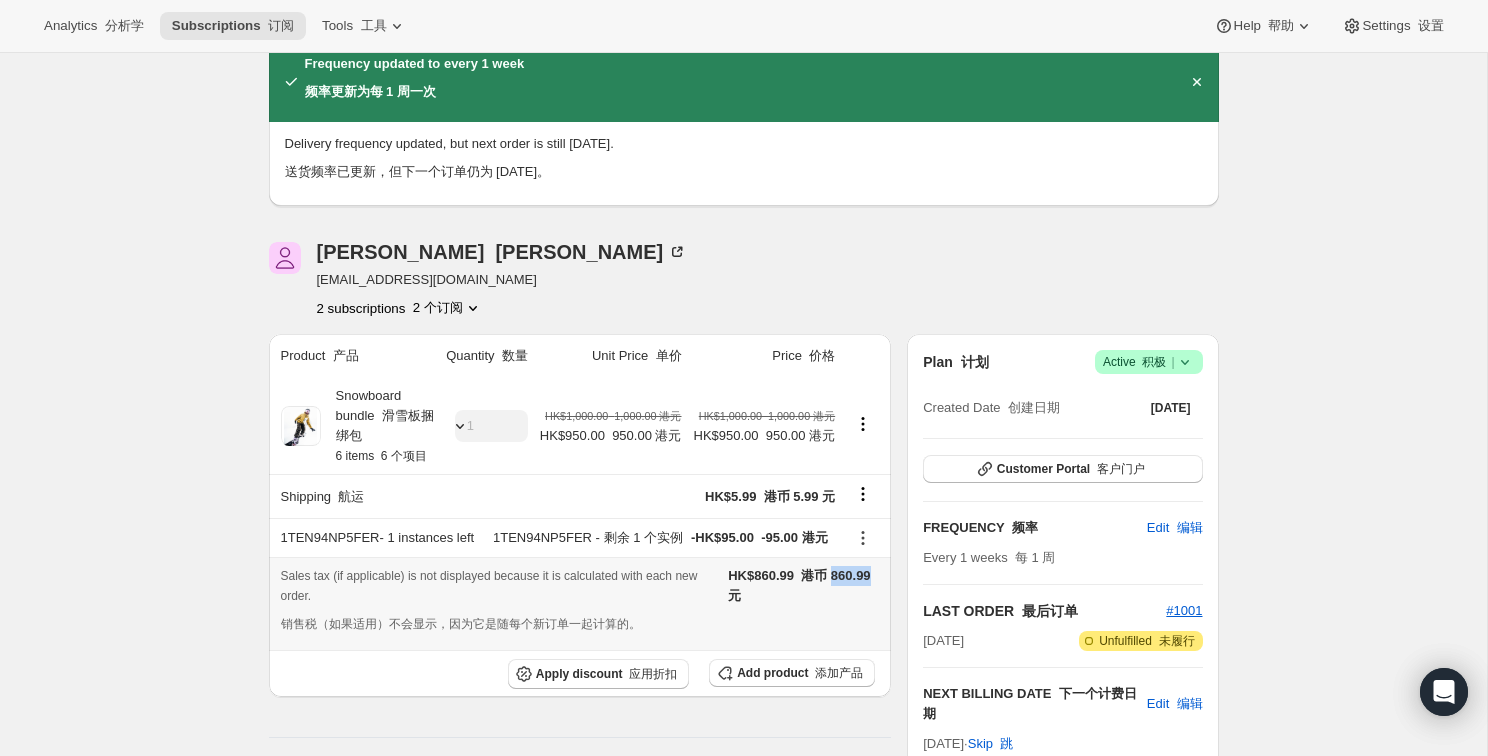 drag, startPoint x: 773, startPoint y: 634, endPoint x: 730, endPoint y: 634, distance: 43 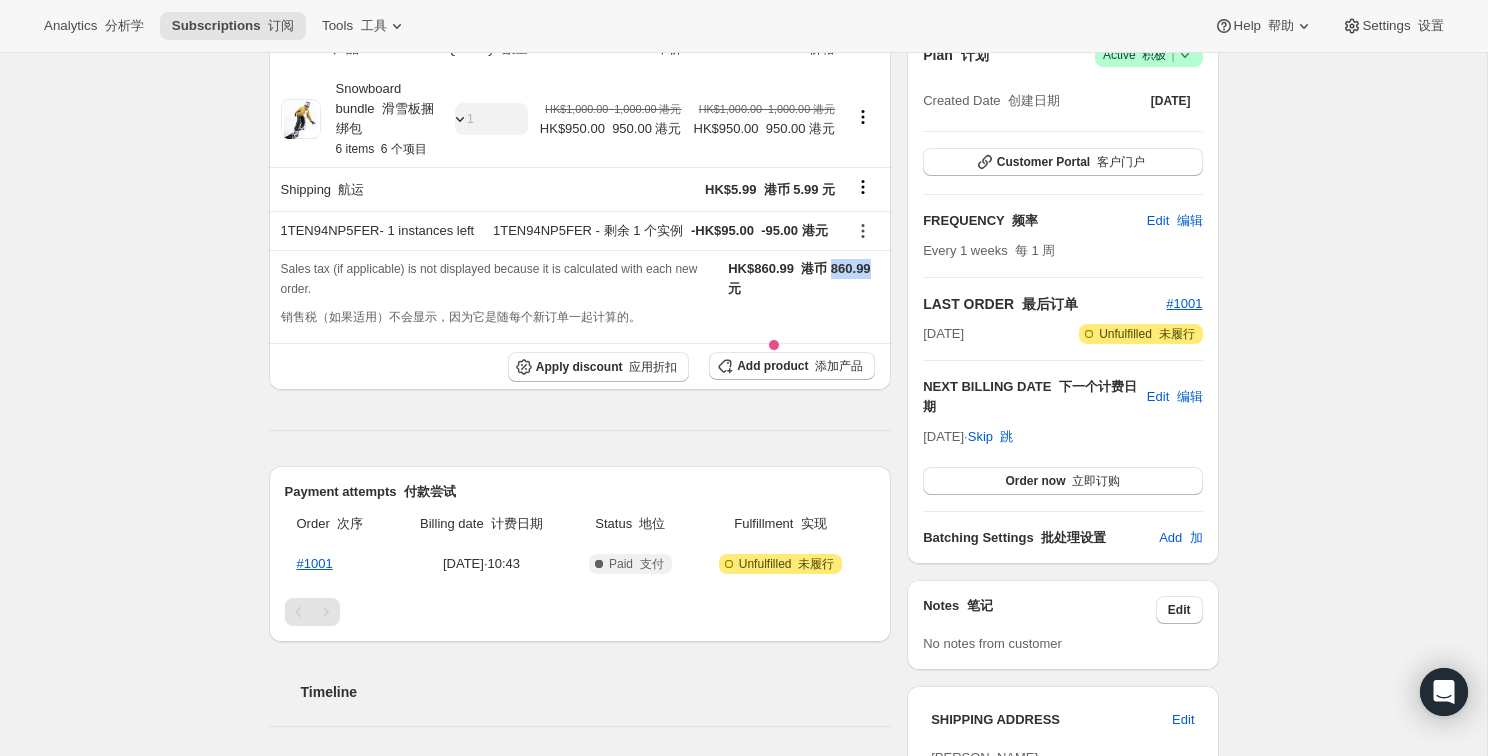 scroll, scrollTop: 435, scrollLeft: 0, axis: vertical 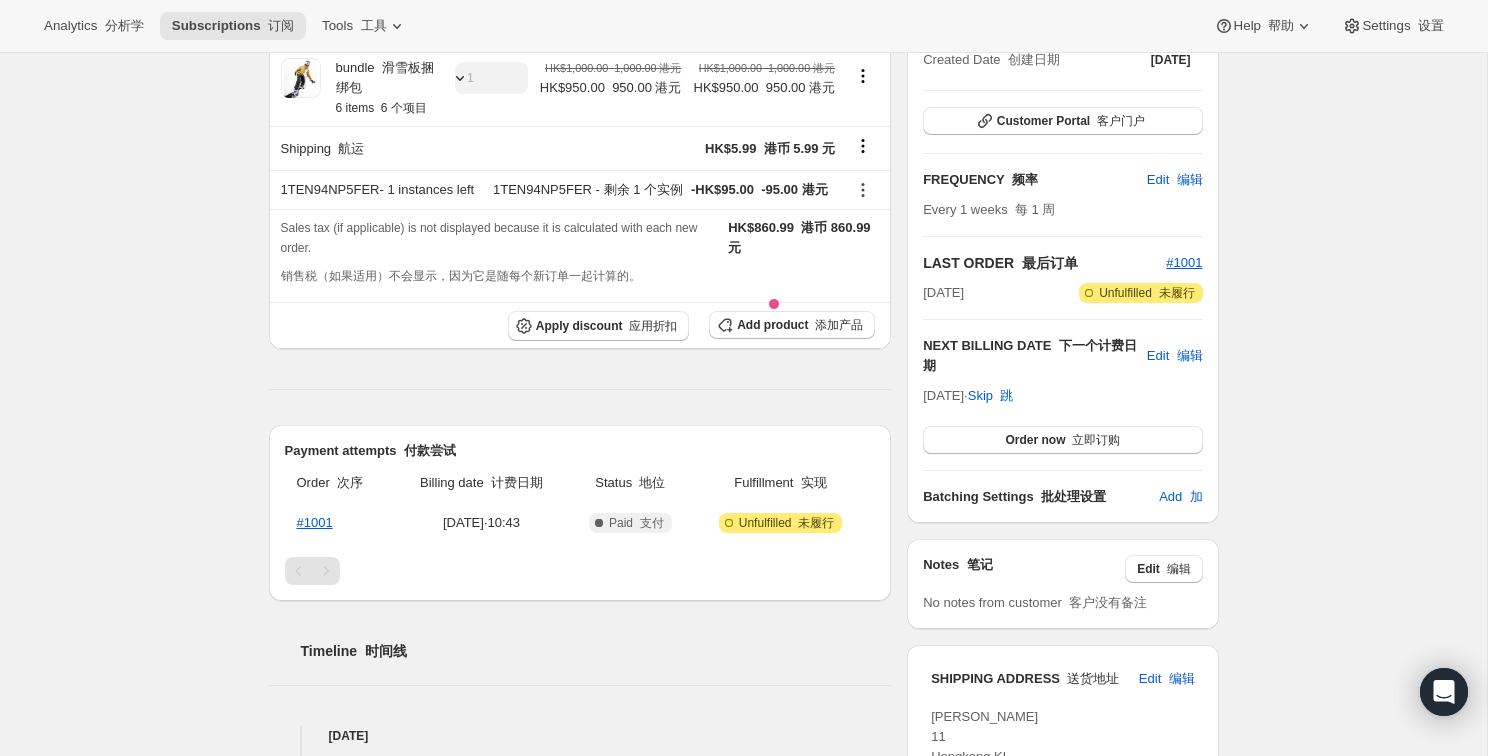 click on "Subscription #7049347201。此页面已就绪 Subscription #7049347201    订阅 #7049347201 成功 Recurring    经常性 成功 Active    积极 Frequency updated to every 1 week 频率更新为每 1 周一次 Delivery frequency updated, but next order is still [DATE]. 送货频率已更新，但下一个订单仍为 [DATE]。   [PERSON_NAME] [EMAIL_ADDRESS][DOMAIN_NAME] 2 subscriptions    2 个订阅 Product    产品 Quantity    数量 Unit Price    单价 Price    价格 Snowboard bundle    滑雪板捆绑包 6 items    6 个项目 1 HK$1,000.00    1,000.00 港元 HK$950.00    950.00 港元 HK$1,000.00    1,000.00 港元 HK$950.00    950.00 港元 Shipping    航运 HK$5.99    港币 5.99 元 1TEN94NP5FER  - 1 instances left      1TEN94NP5FER - 剩余 1 个实例 - HK$95.00    -95.00 港元 Sales tax (if applicable) is not displayed because it is calculated with each new order. 销售税（如果适用）不会显示，因为它是随每个新订单一起计算的。   [PERSON_NAME]" at bounding box center [744, 422] 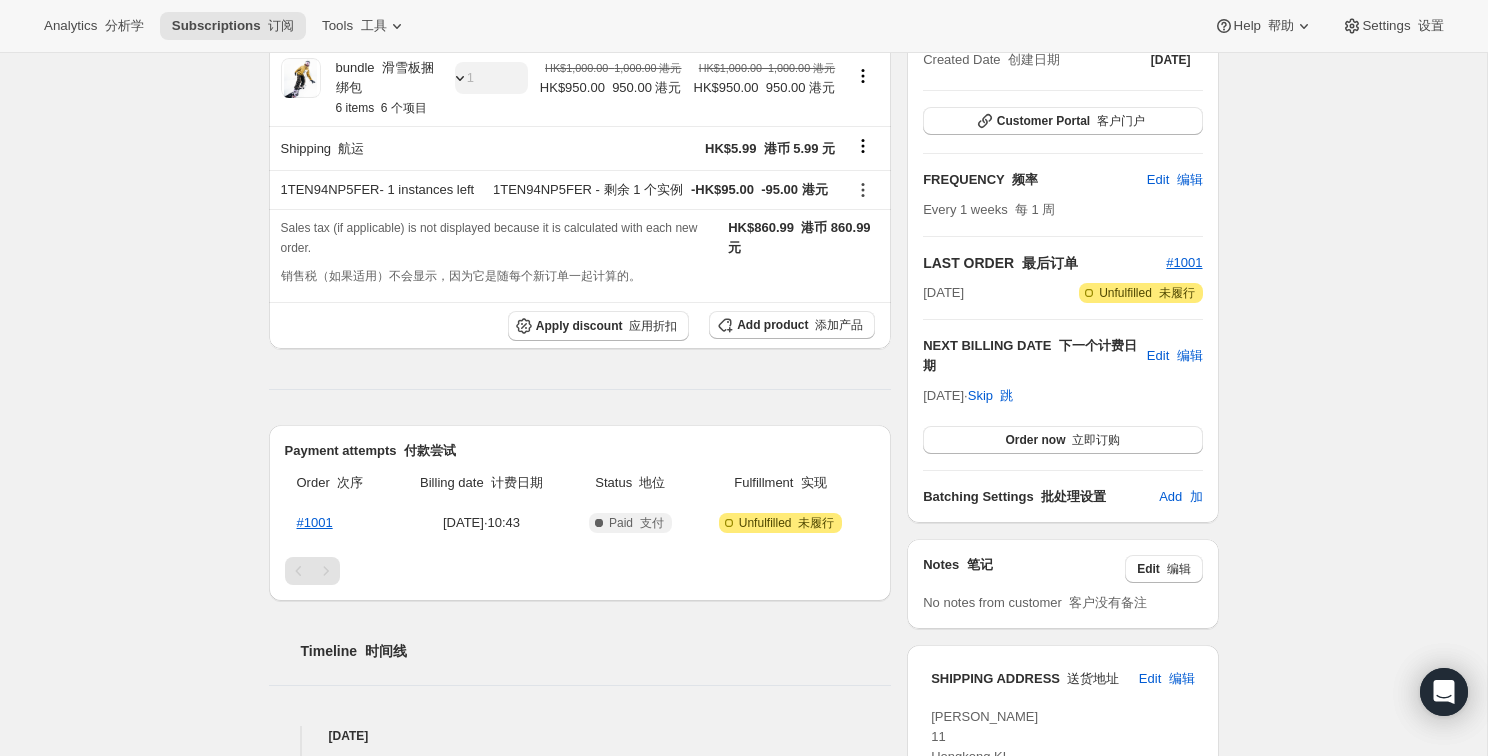 click on "Subscription #7049347201。此页面已就绪 Subscription #7049347201    订阅 #7049347201 成功 Recurring    经常性 成功 Active    积极 Frequency updated to every 1 week 频率更新为每 1 周一次 Delivery frequency updated, but next order is still [DATE]. 送货频率已更新，但下一个订单仍为 [DATE]。   [PERSON_NAME] [EMAIL_ADDRESS][DOMAIN_NAME] 2 subscriptions    2 个订阅 Product    产品 Quantity    数量 Unit Price    单价 Price    价格 Snowboard bundle    滑雪板捆绑包 6 items    6 个项目 1 HK$1,000.00    1,000.00 港元 HK$950.00    950.00 港元 HK$1,000.00    1,000.00 港元 HK$950.00    950.00 港元 Shipping    航运 HK$5.99    港币 5.99 元 1TEN94NP5FER  - 1 instances left      1TEN94NP5FER - 剩余 1 个实例 - HK$95.00    -95.00 港元 Sales tax (if applicable) is not displayed because it is calculated with each new order. 销售税（如果适用）不会显示，因为它是随每个新订单一起计算的。   [PERSON_NAME]" at bounding box center (744, 422) 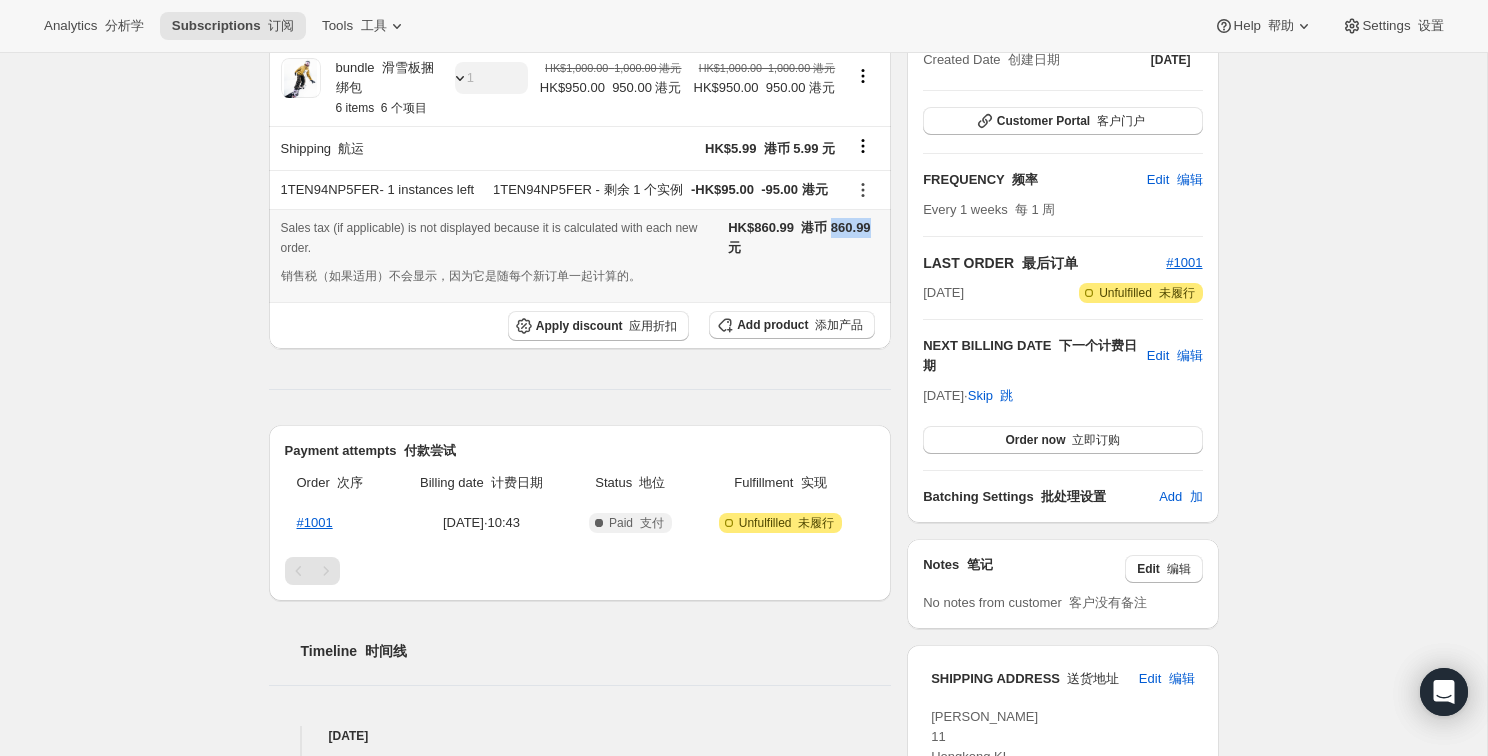 drag, startPoint x: 770, startPoint y: 284, endPoint x: 729, endPoint y: 284, distance: 41 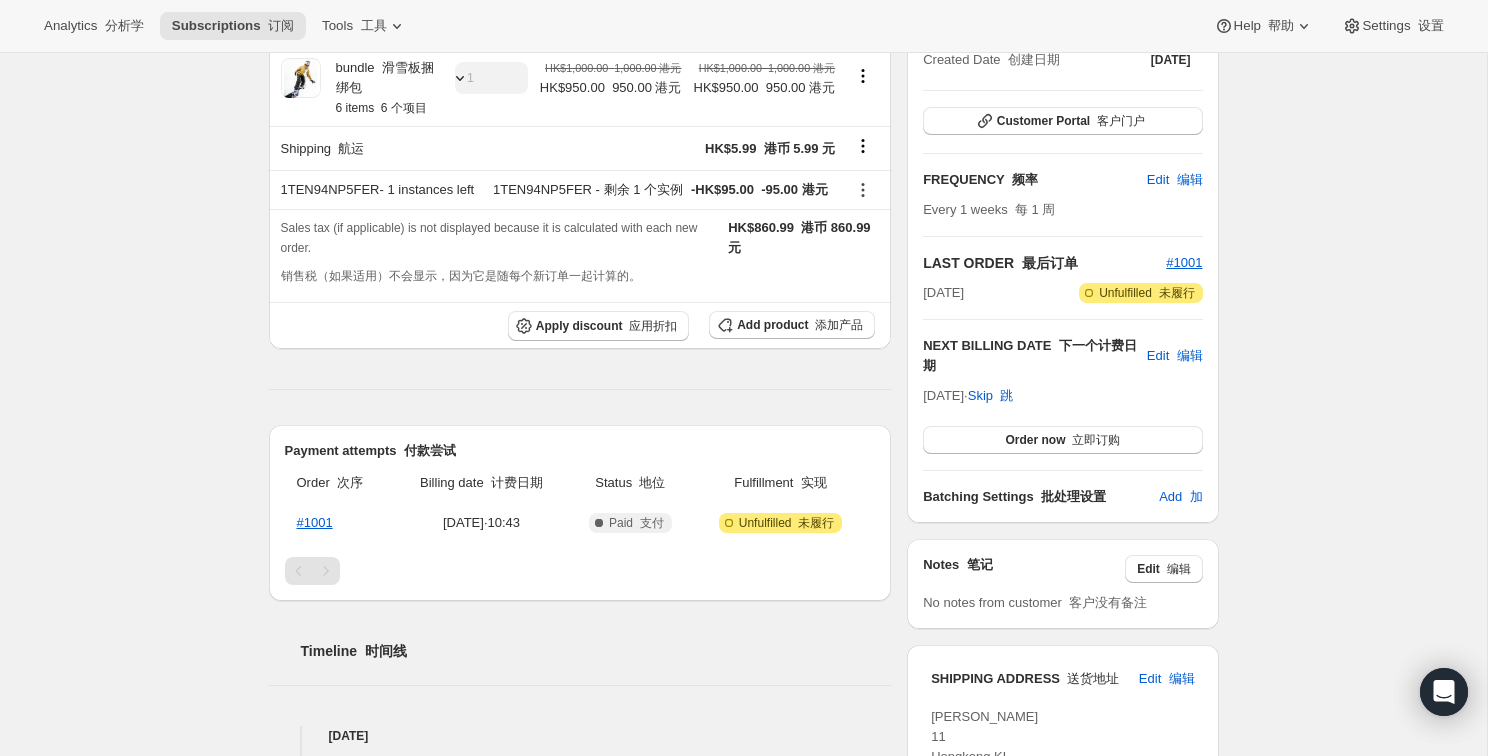 click on "Subscription #7049347201。此页面已就绪 Subscription #7049347201    订阅 #7049347201 成功 Recurring    经常性 成功 Active    积极 Frequency updated to every 1 week 频率更新为每 1 周一次 Delivery frequency updated, but next order is still [DATE]. 送货频率已更新，但下一个订单仍为 [DATE]。   [PERSON_NAME] [EMAIL_ADDRESS][DOMAIN_NAME] 2 subscriptions    2 个订阅 Product    产品 Quantity    数量 Unit Price    单价 Price    价格 Snowboard bundle    滑雪板捆绑包 6 items    6 个项目 1 HK$1,000.00    1,000.00 港元 HK$950.00    950.00 港元 HK$1,000.00    1,000.00 港元 HK$950.00    950.00 港元 Shipping    航运 HK$5.99    港币 5.99 元 1TEN94NP5FER  - 1 instances left      1TEN94NP5FER - 剩余 1 个实例 - HK$95.00    -95.00 港元 Sales tax (if applicable) is not displayed because it is calculated with each new order. 销售税（如果适用）不会显示，因为它是随每个新订单一起计算的。   [PERSON_NAME]" at bounding box center [743, 422] 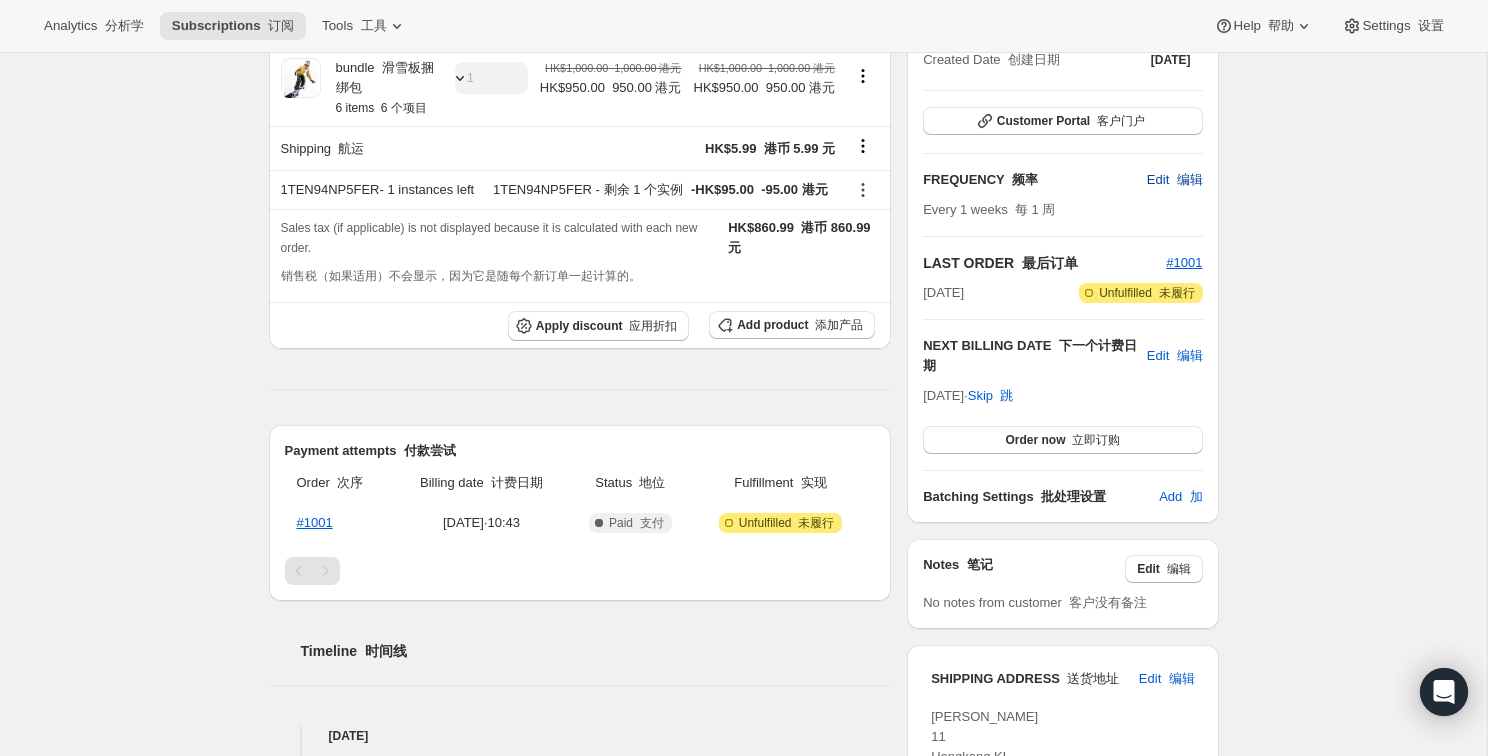 click on "编辑" at bounding box center (1190, 179) 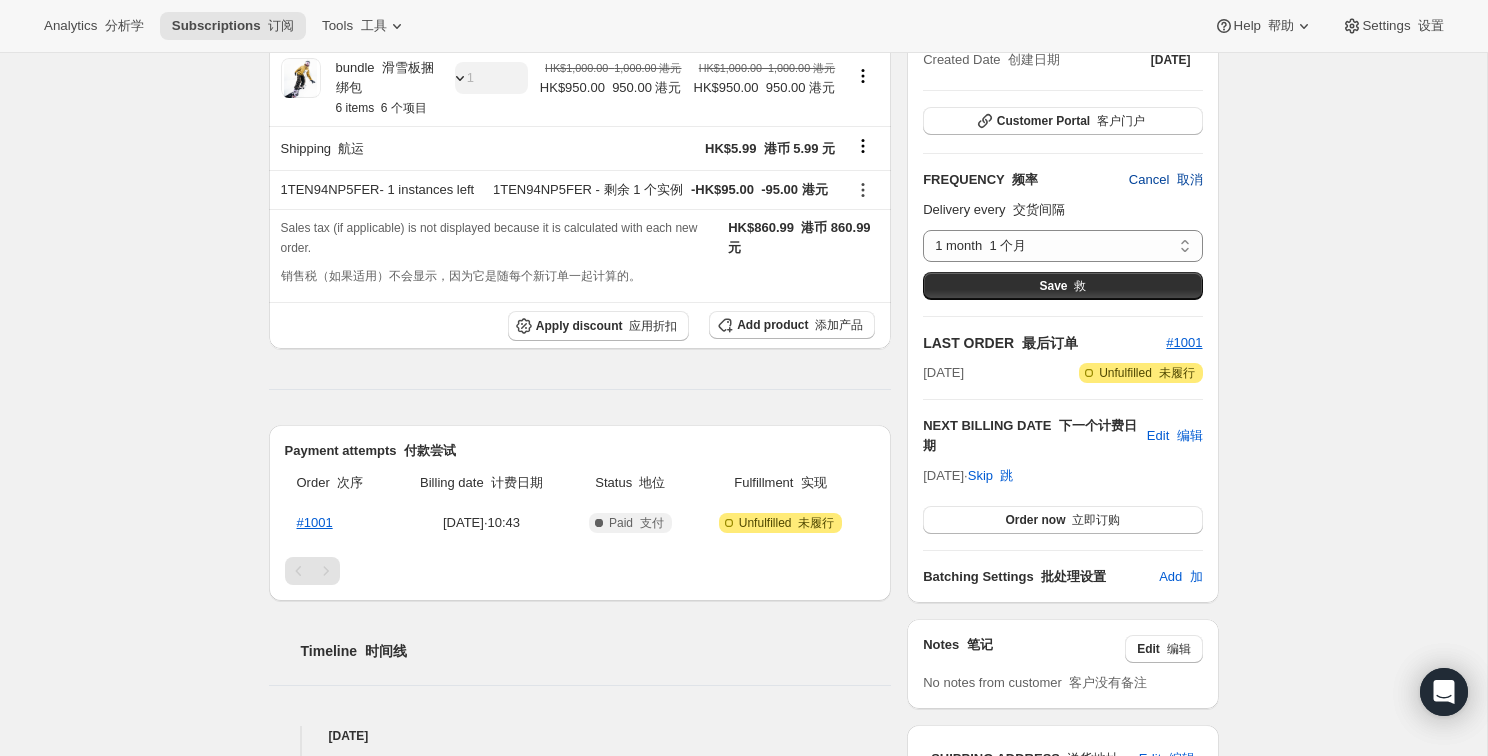 click on "Subscription #7049347201。此页面已就绪 Subscription #7049347201    订阅 #7049347201 成功 Recurring    经常性 成功 Active    积极 Frequency updated to every 1 week 频率更新为每 1 周一次 Delivery frequency updated, but next order is still [DATE]. 送货频率已更新，但下一个订单仍为 [DATE]。   [PERSON_NAME] [EMAIL_ADDRESS][DOMAIN_NAME] 2 subscriptions    2 个订阅 Product    产品 Quantity    数量 Unit Price    单价 Price    价格 Snowboard bundle    滑雪板捆绑包 6 items    6 个项目 1 HK$1,000.00    1,000.00 港元 HK$950.00    950.00 港元 HK$1,000.00    1,000.00 港元 HK$950.00    950.00 港元 Shipping    航运 HK$5.99    港币 5.99 元 1TEN94NP5FER  - 1 instances left      1TEN94NP5FER - 剩余 1 个实例 - HK$95.00    -95.00 港元 Sales tax (if applicable) is not displayed because it is calculated with each new order. 销售税（如果适用）不会显示，因为它是随每个新订单一起计算的。   [PERSON_NAME]" at bounding box center [743, 462] 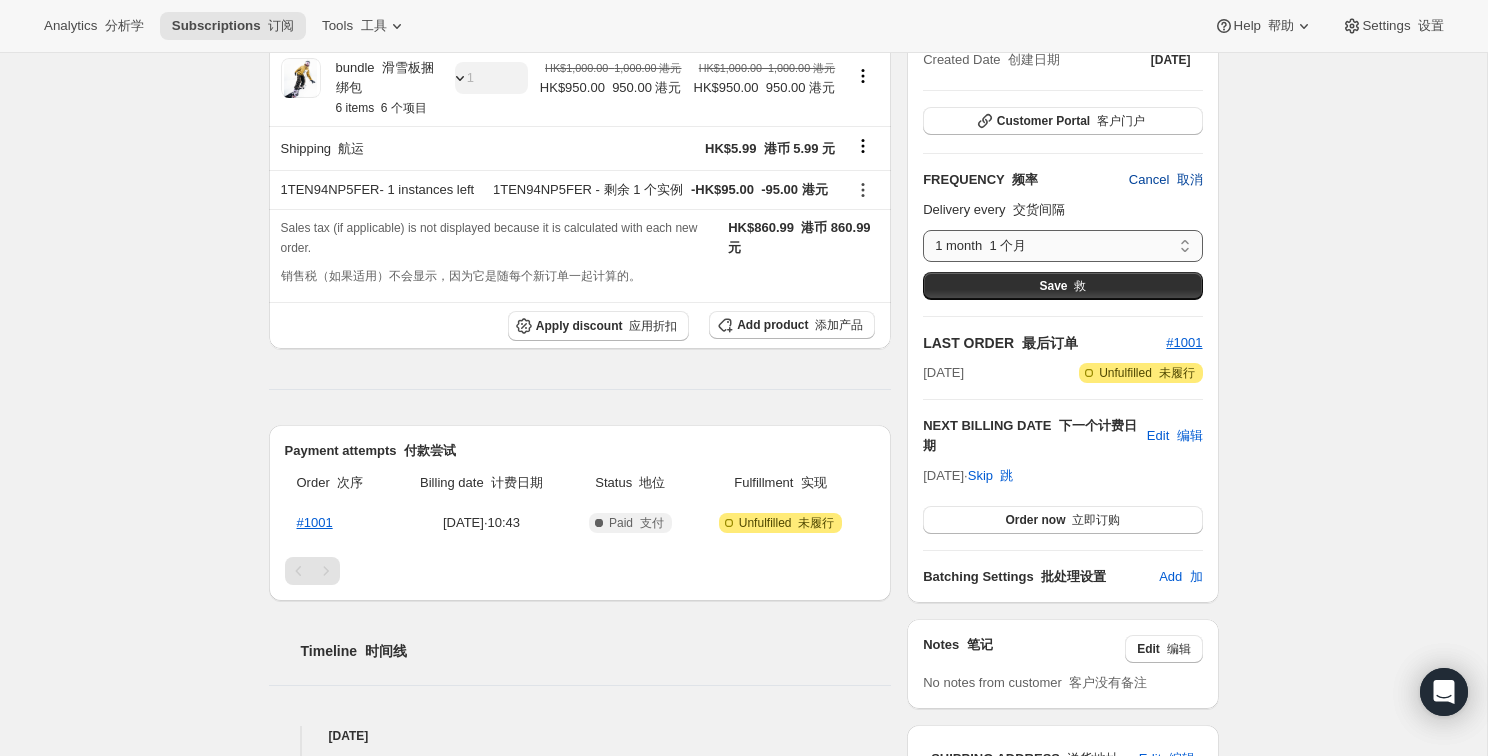 click on "1 month 2 month 3 month Custom..." at bounding box center [1062, 246] 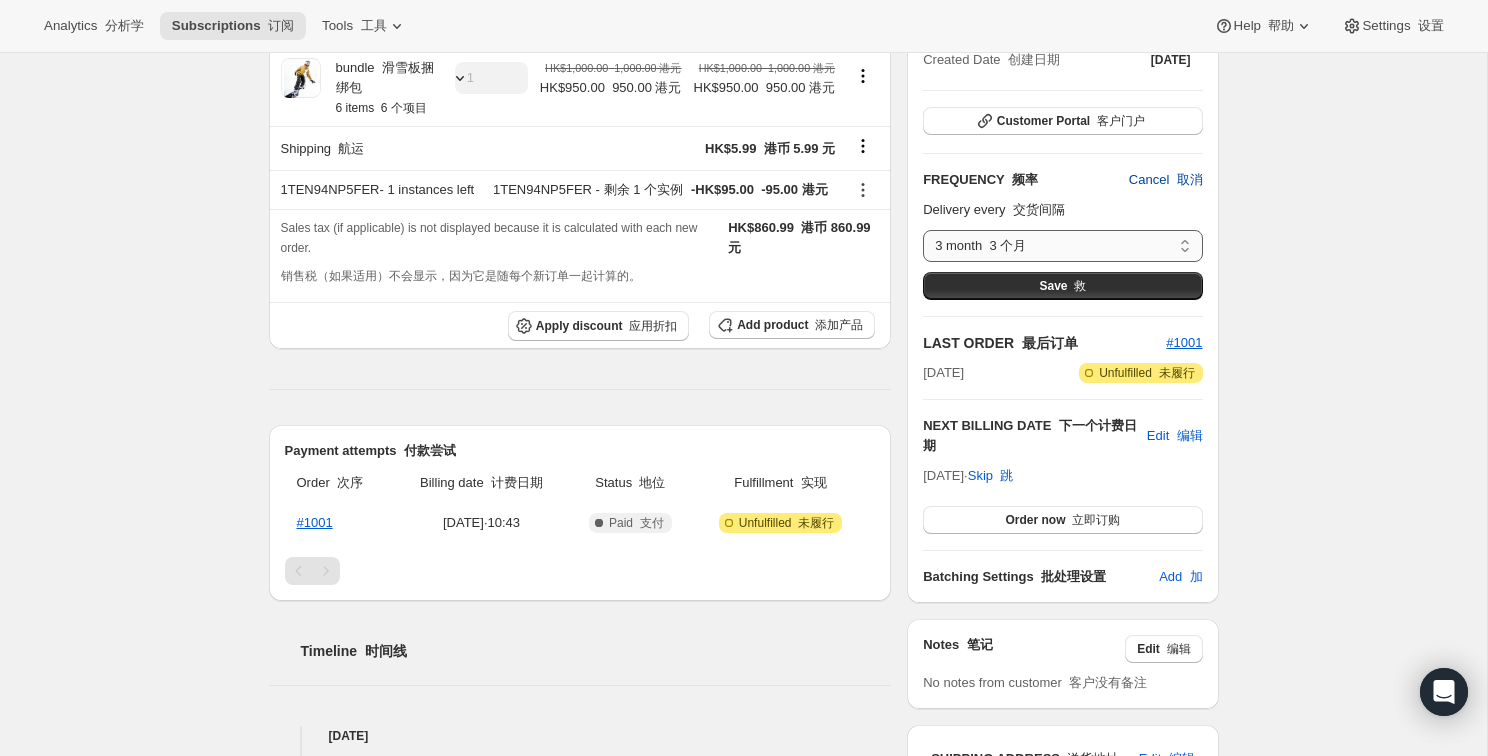 click on "1 month 2 month 3 month Custom..." at bounding box center (1062, 246) 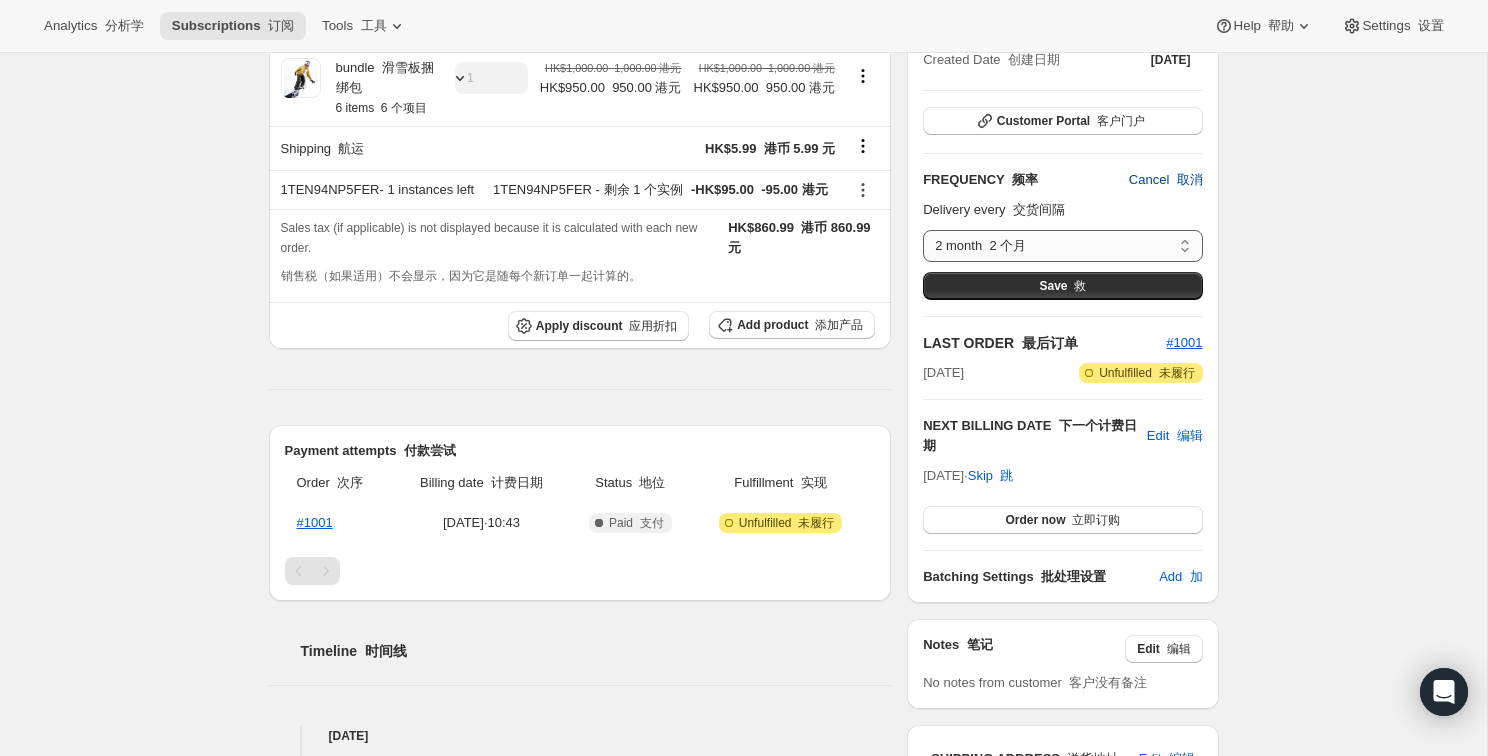 click on "1 month 2 month 3 month Custom..." at bounding box center [1062, 246] 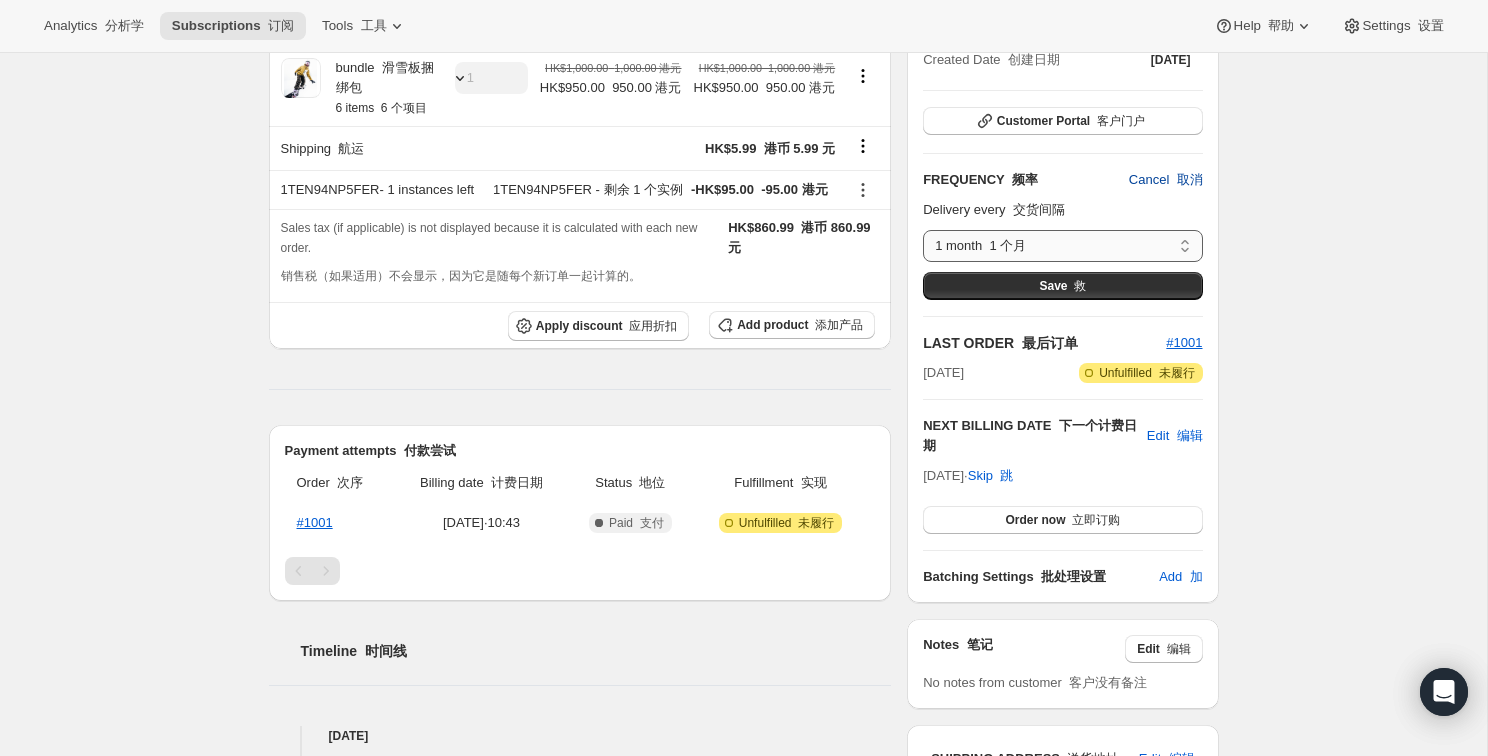 click on "1 month 2 month 3 month Custom..." at bounding box center [1062, 246] 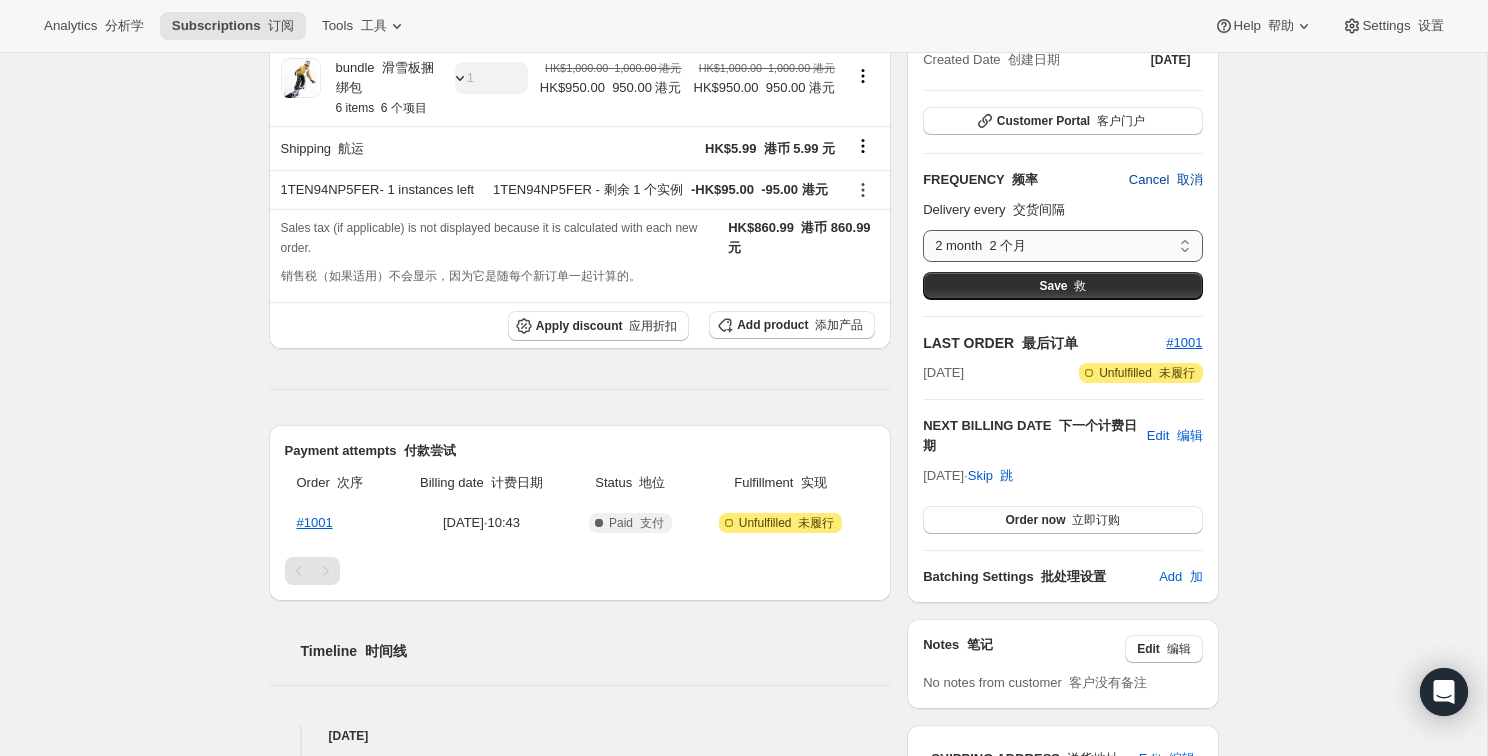 click on "1 month 2 month 3 month Custom..." at bounding box center [1062, 246] 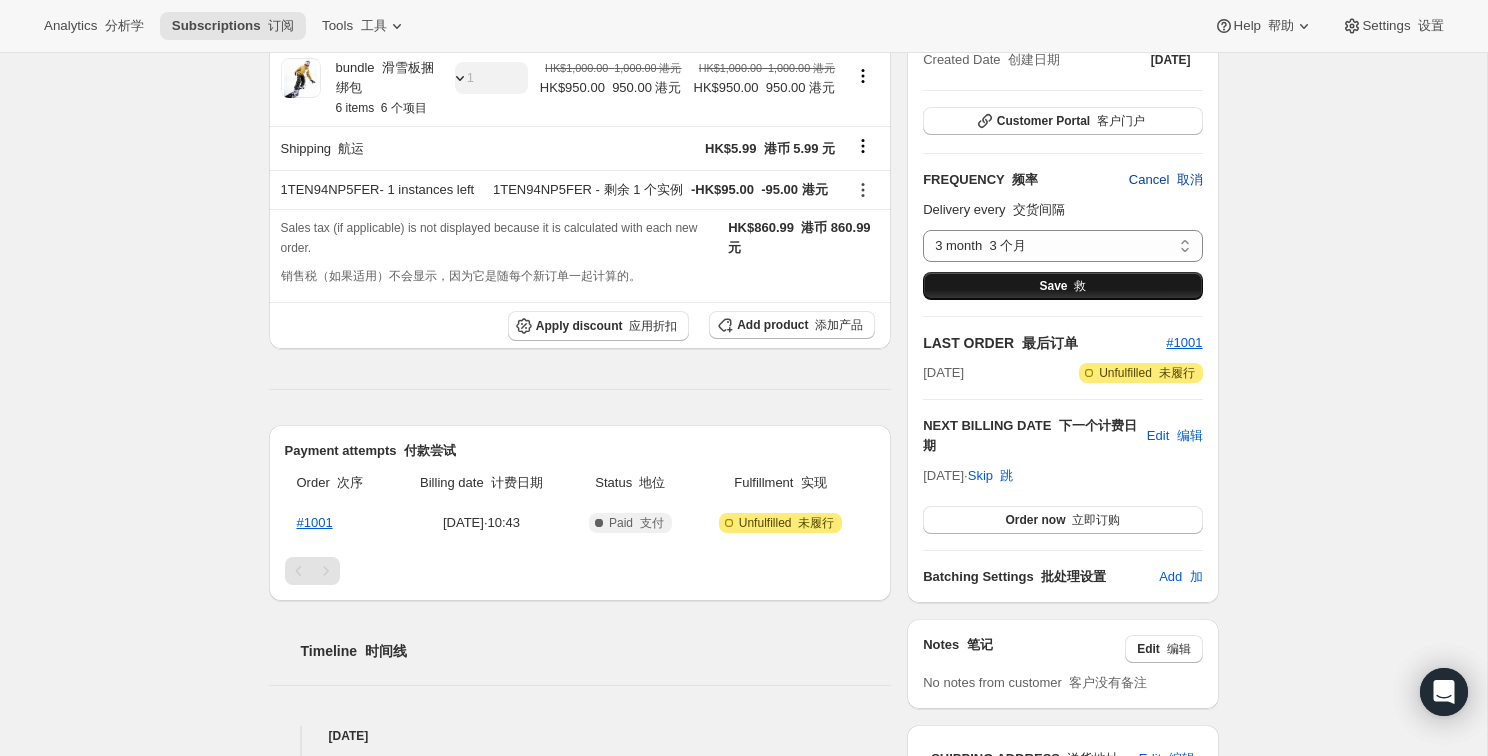 click on "Save    救" at bounding box center [1062, 286] 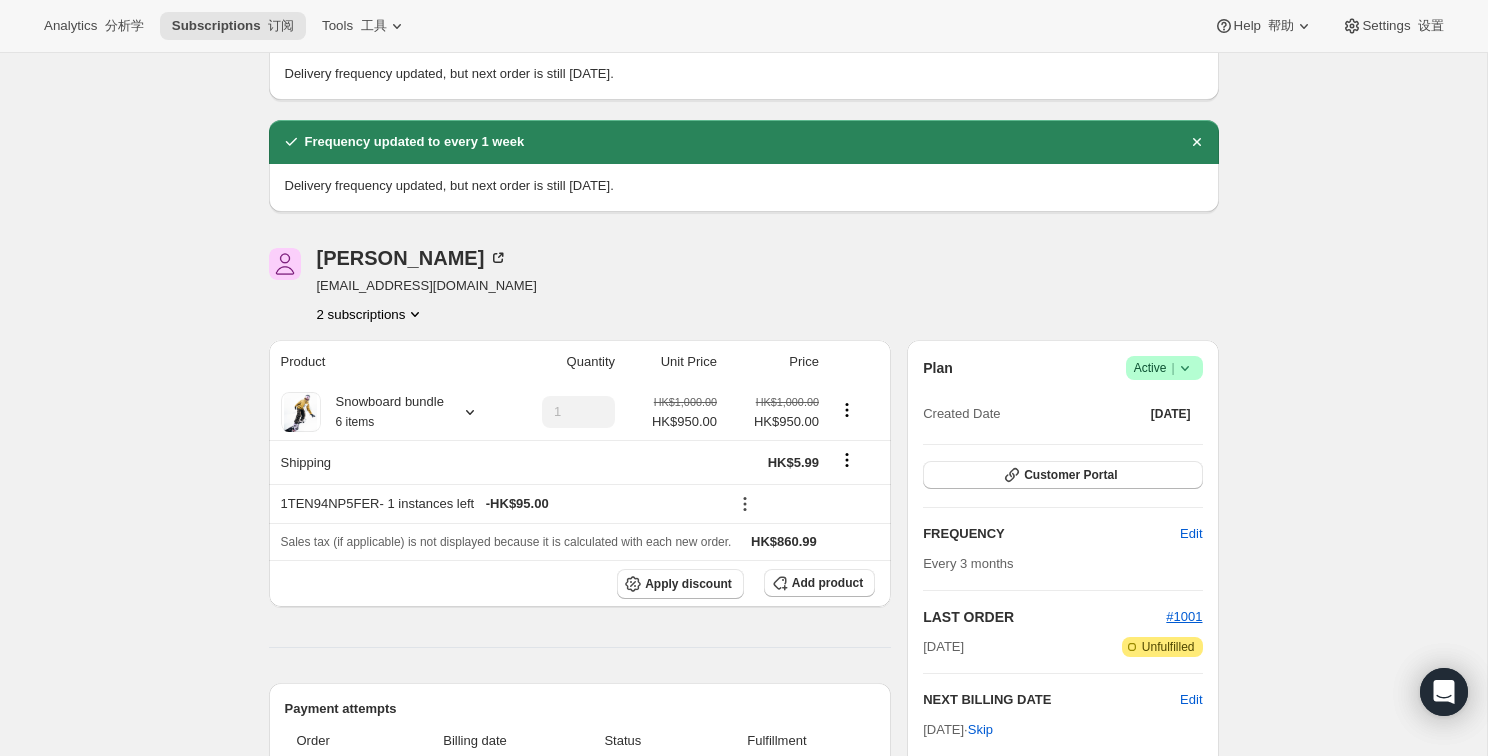 scroll, scrollTop: 119, scrollLeft: 0, axis: vertical 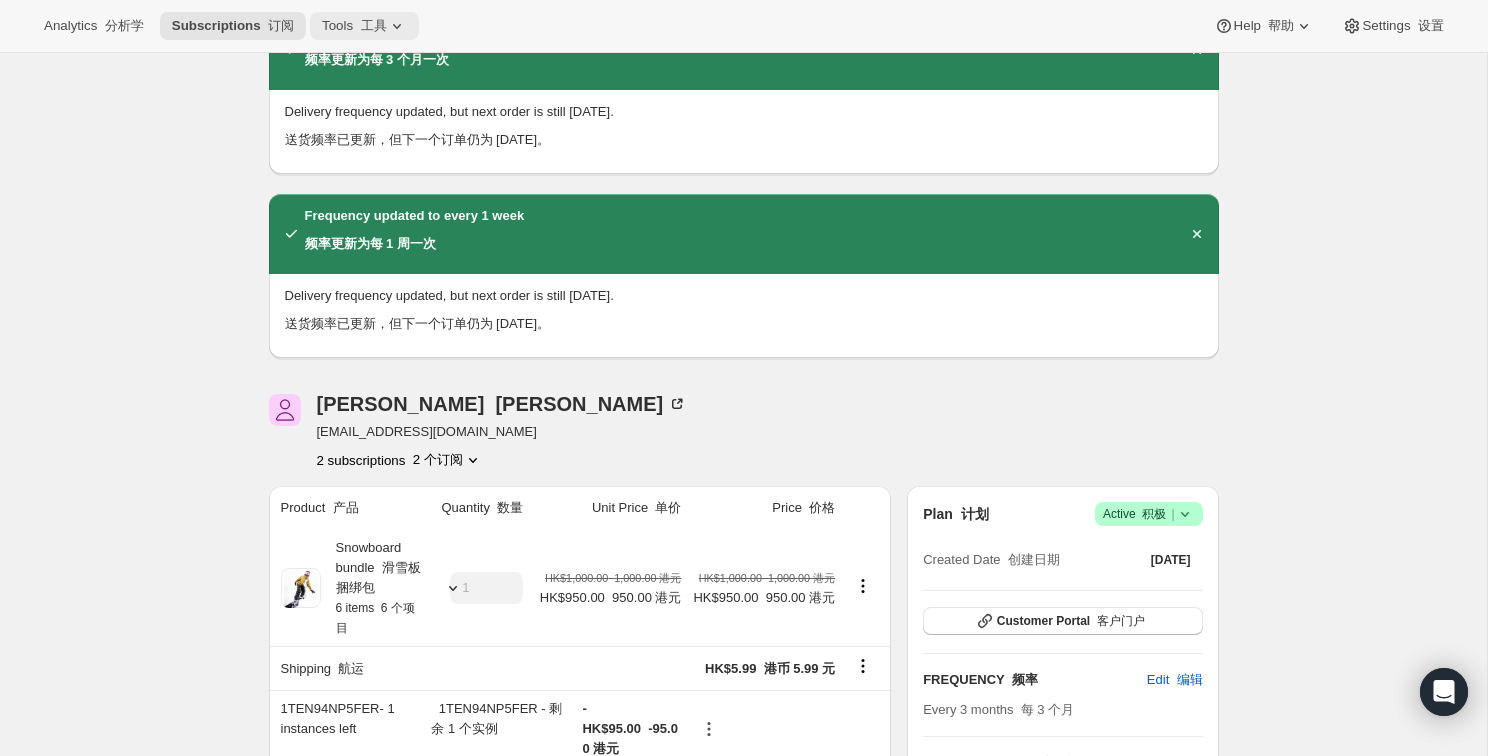 click on "Tools    工具" at bounding box center (354, 26) 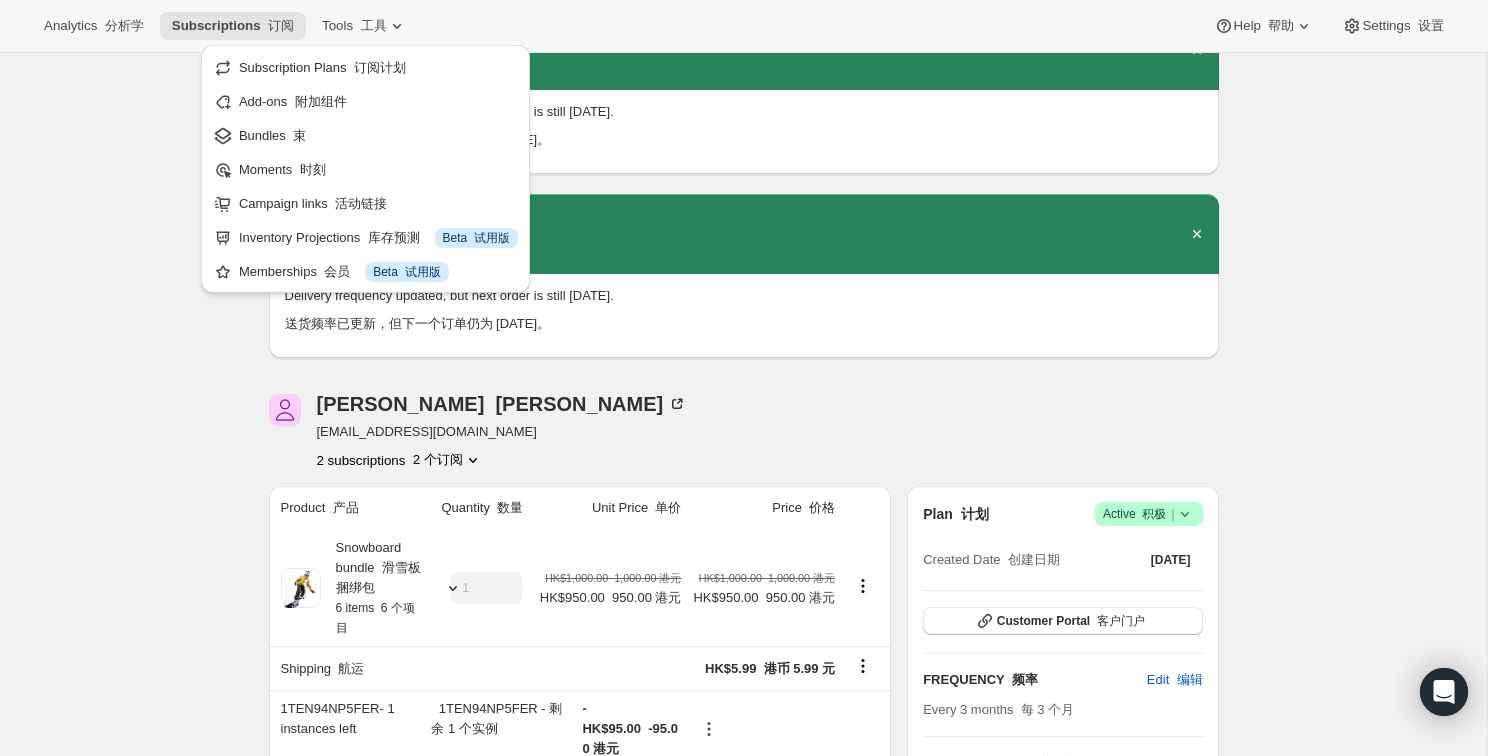 click on "订阅计划" at bounding box center (380, 67) 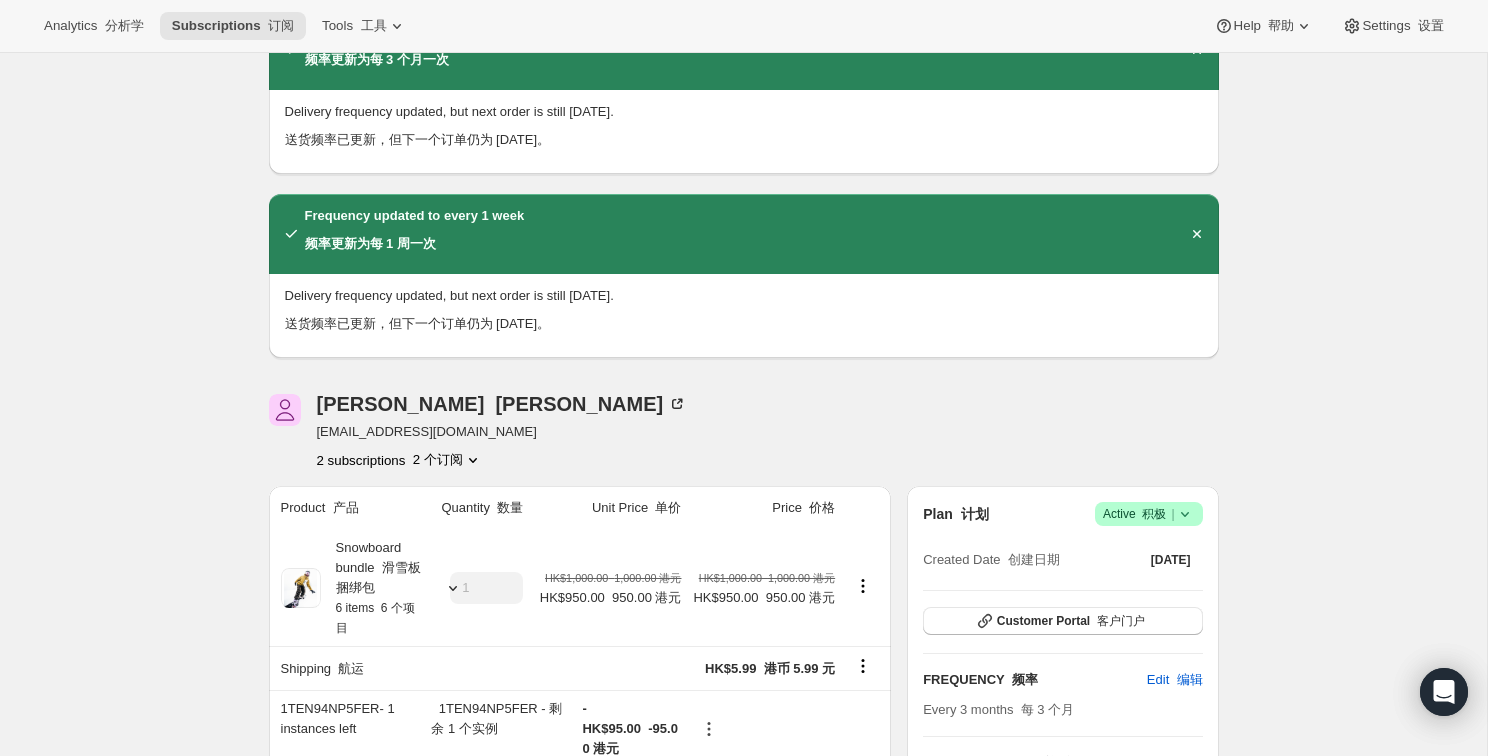 scroll, scrollTop: 0, scrollLeft: 0, axis: both 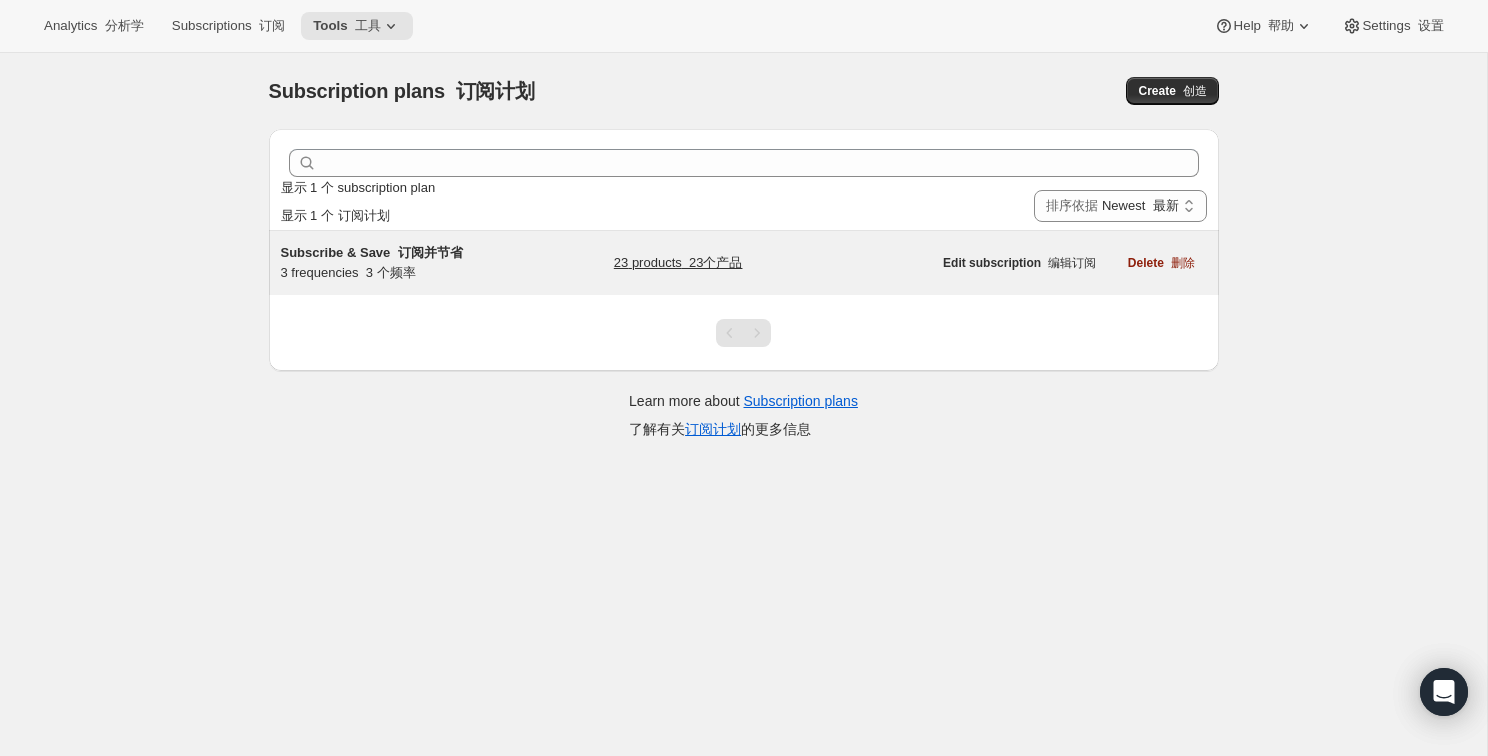 click on "23   products    23个产品" at bounding box center (678, 263) 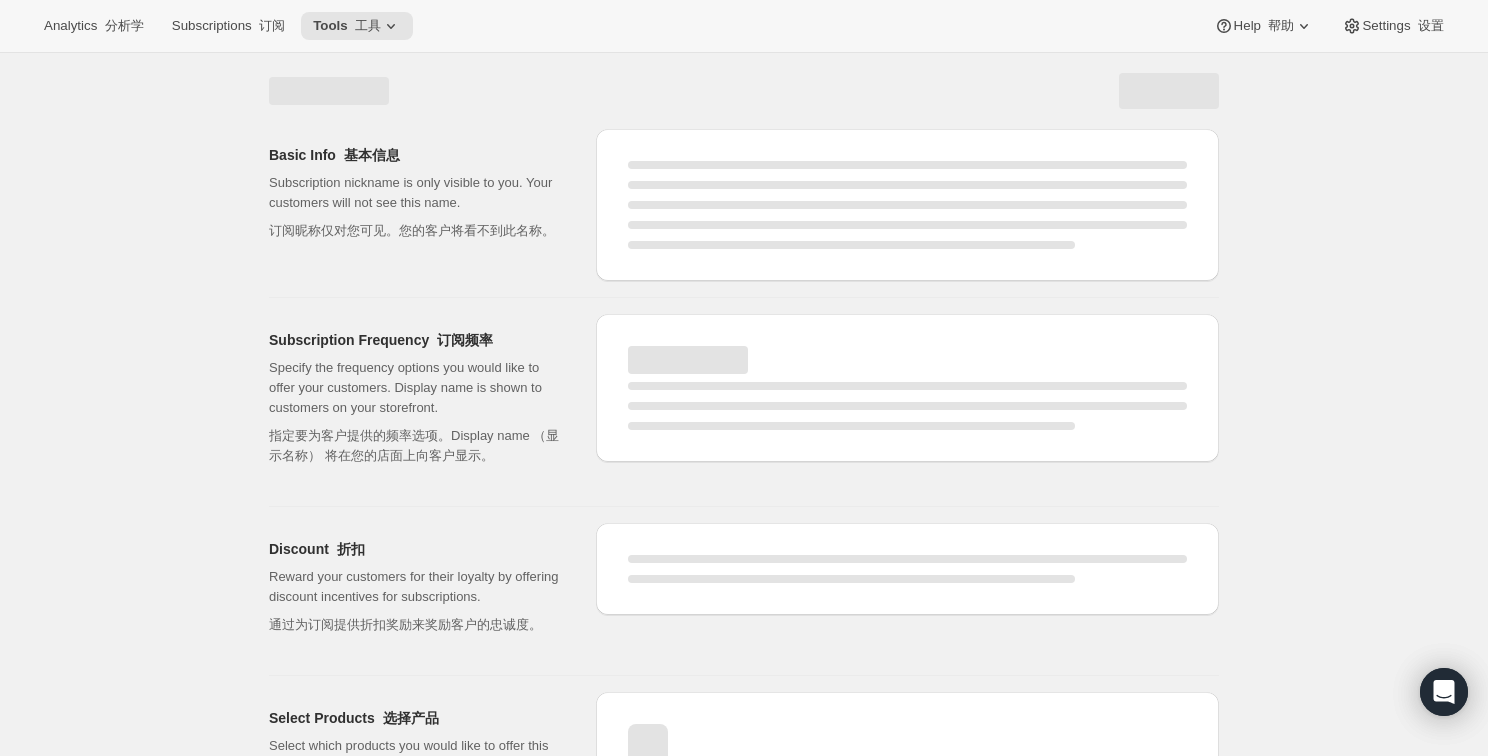 scroll, scrollTop: 92, scrollLeft: 0, axis: vertical 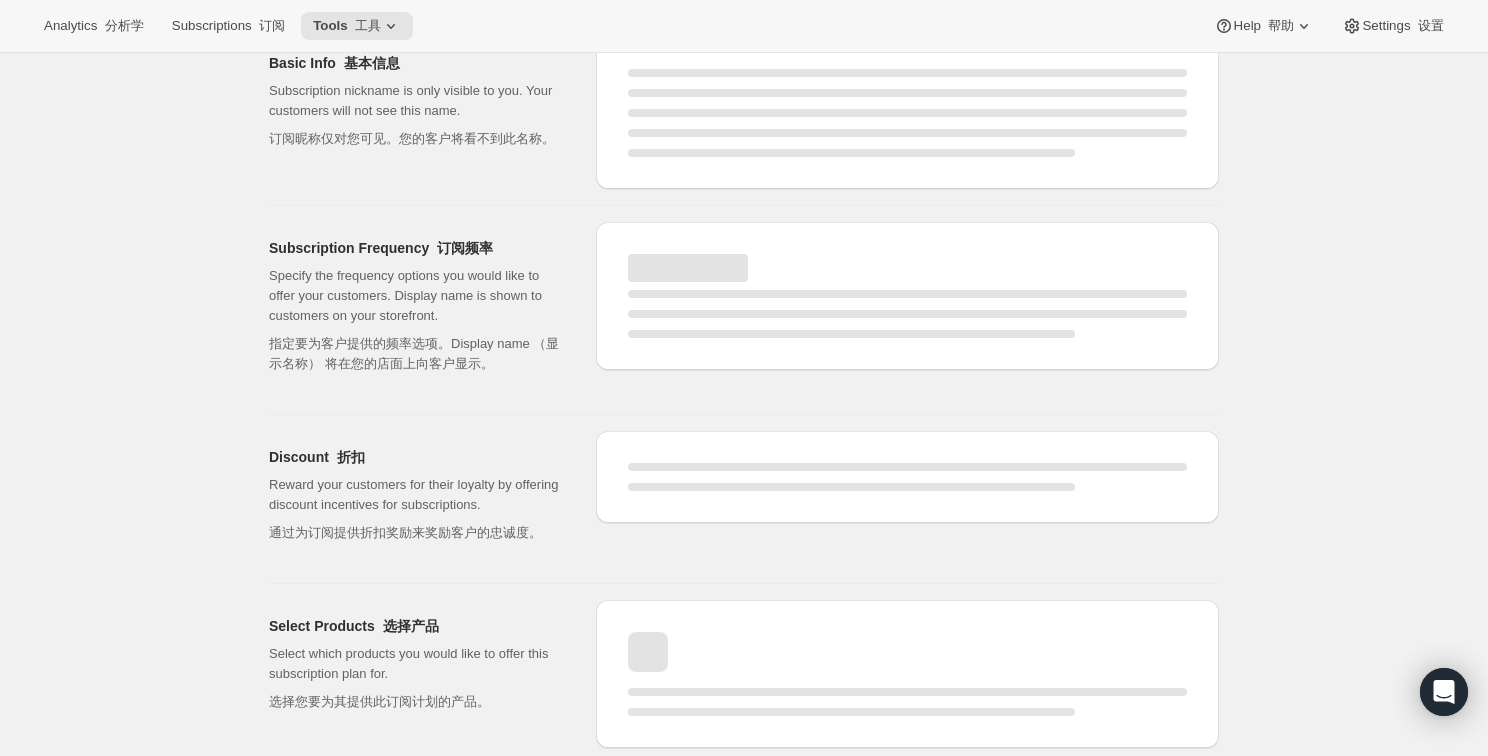 select on "WEEK" 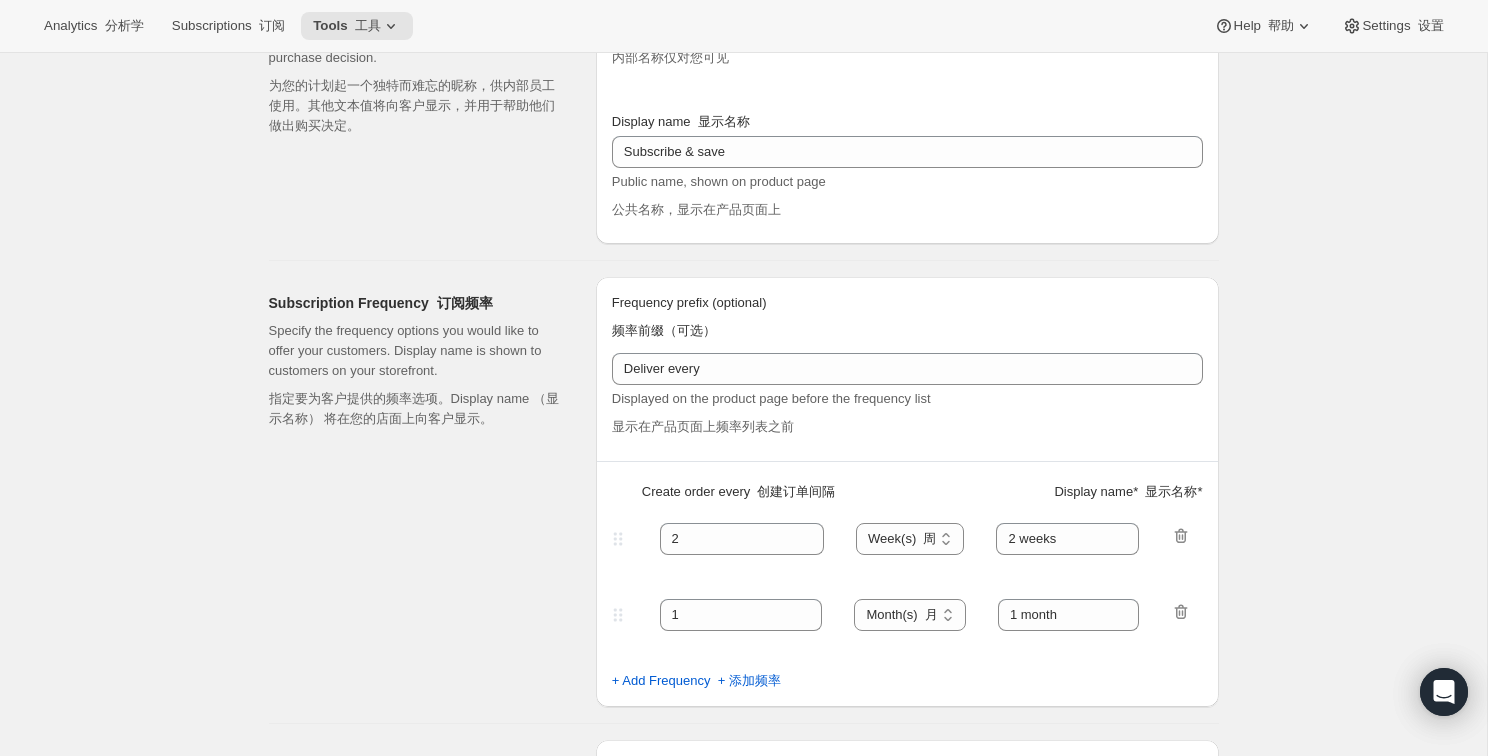 type on "Subscribe & Save" 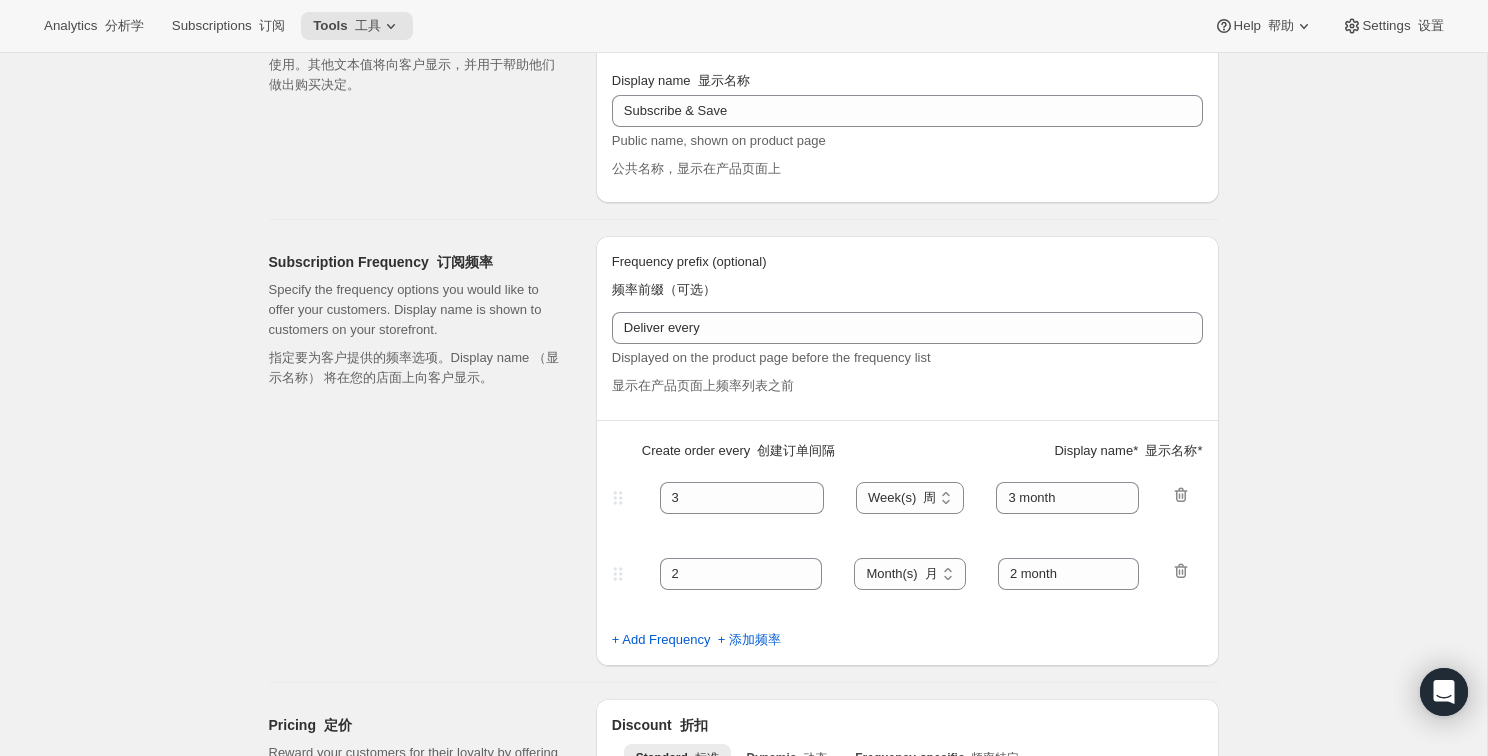 select on "MONTH" 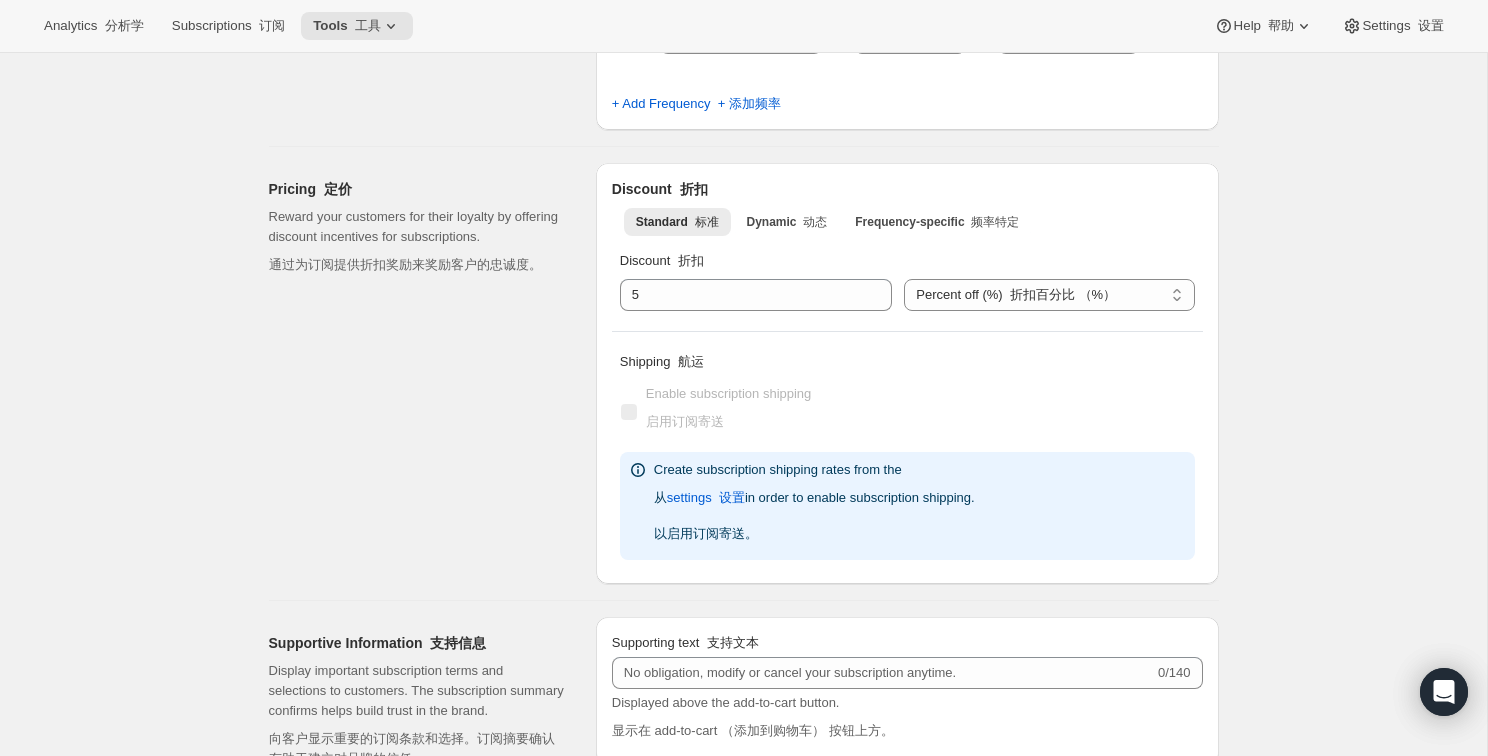 scroll, scrollTop: 837, scrollLeft: 0, axis: vertical 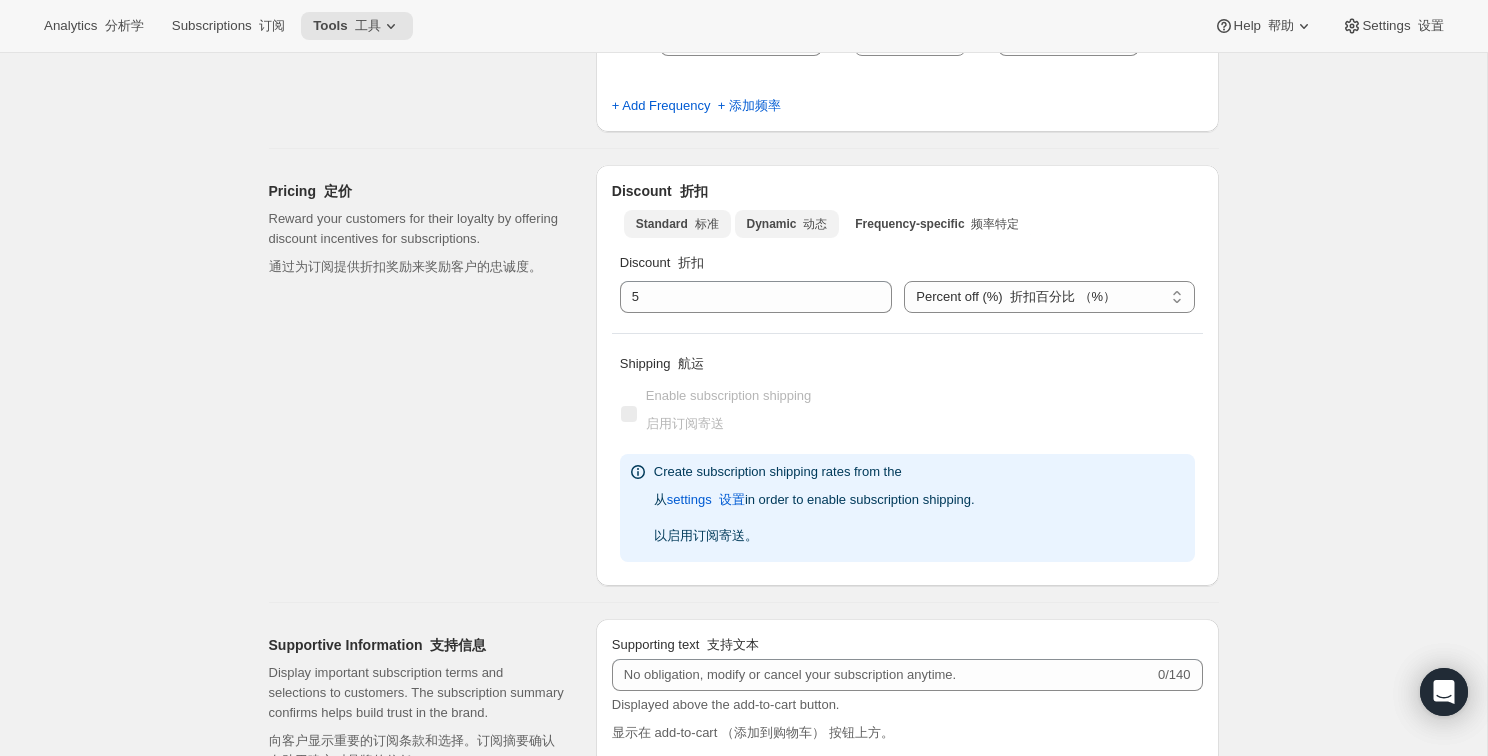 click on "动态" at bounding box center [815, 224] 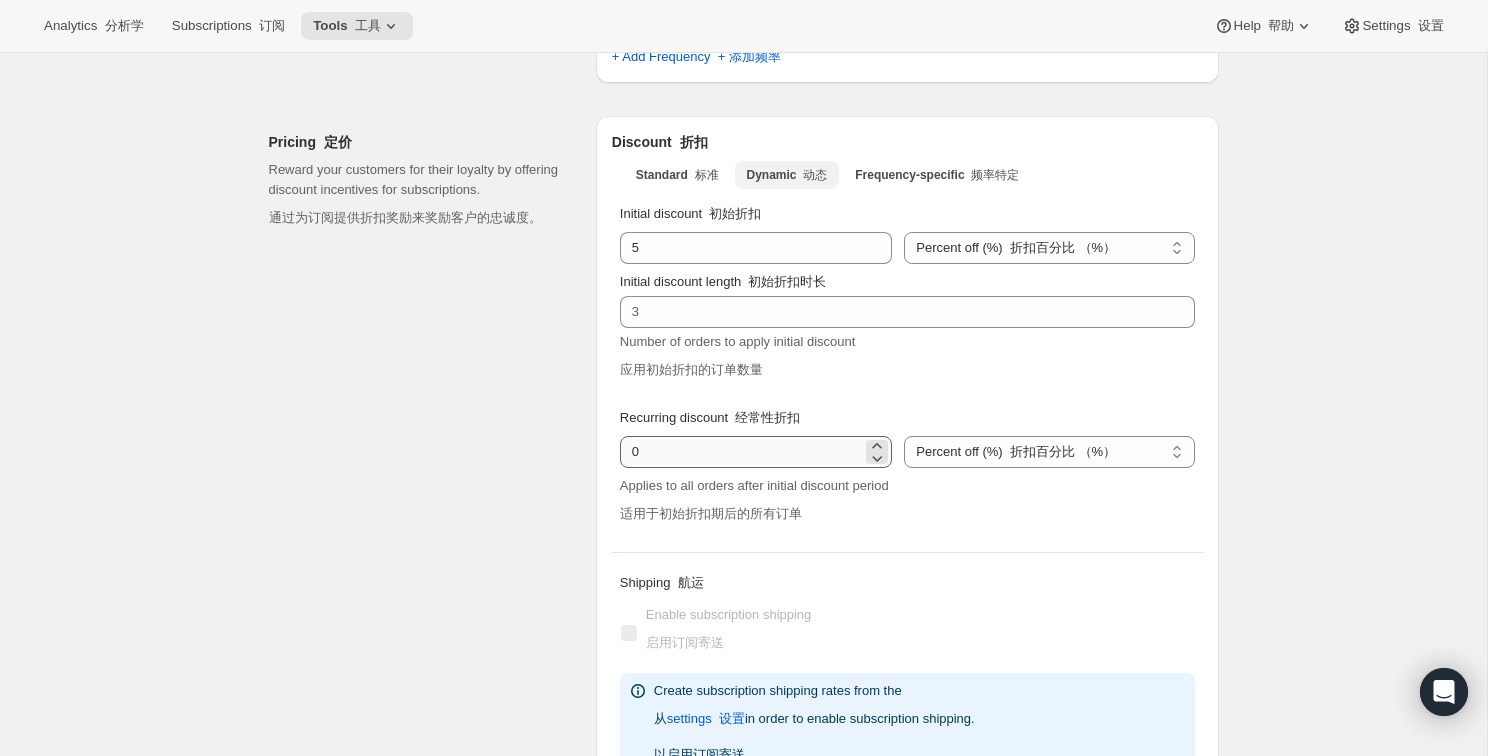 scroll, scrollTop: 834, scrollLeft: 0, axis: vertical 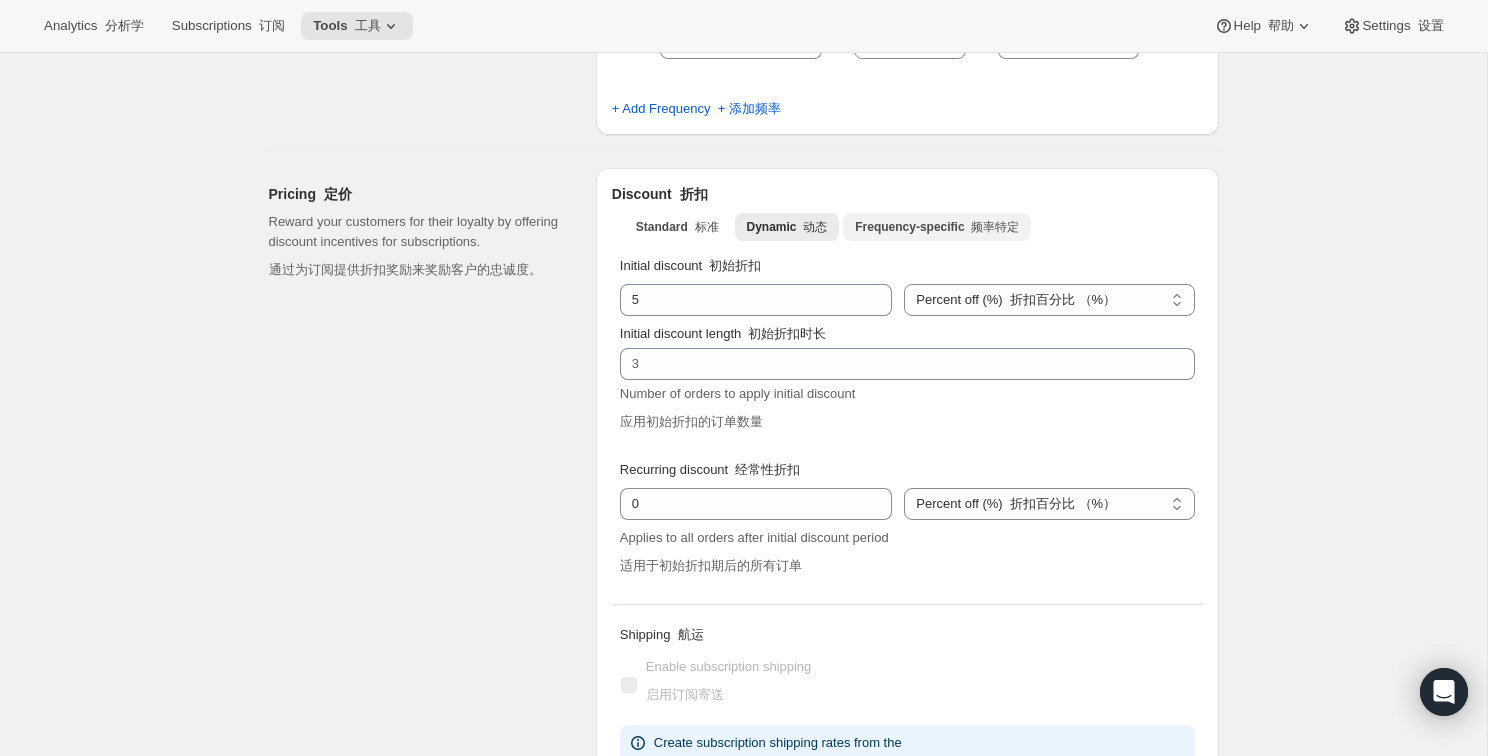 click on "Frequency-specific    频率特定" at bounding box center [937, 227] 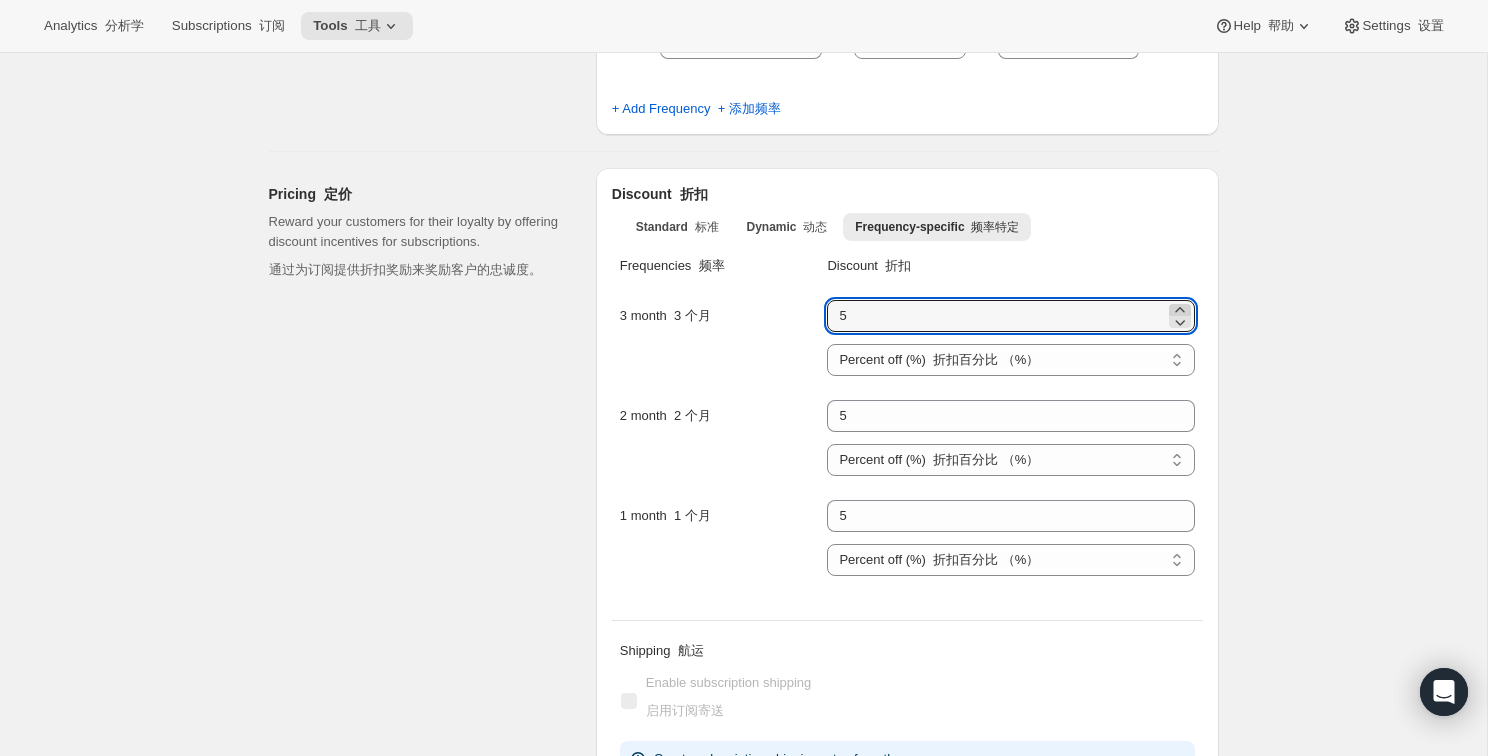click 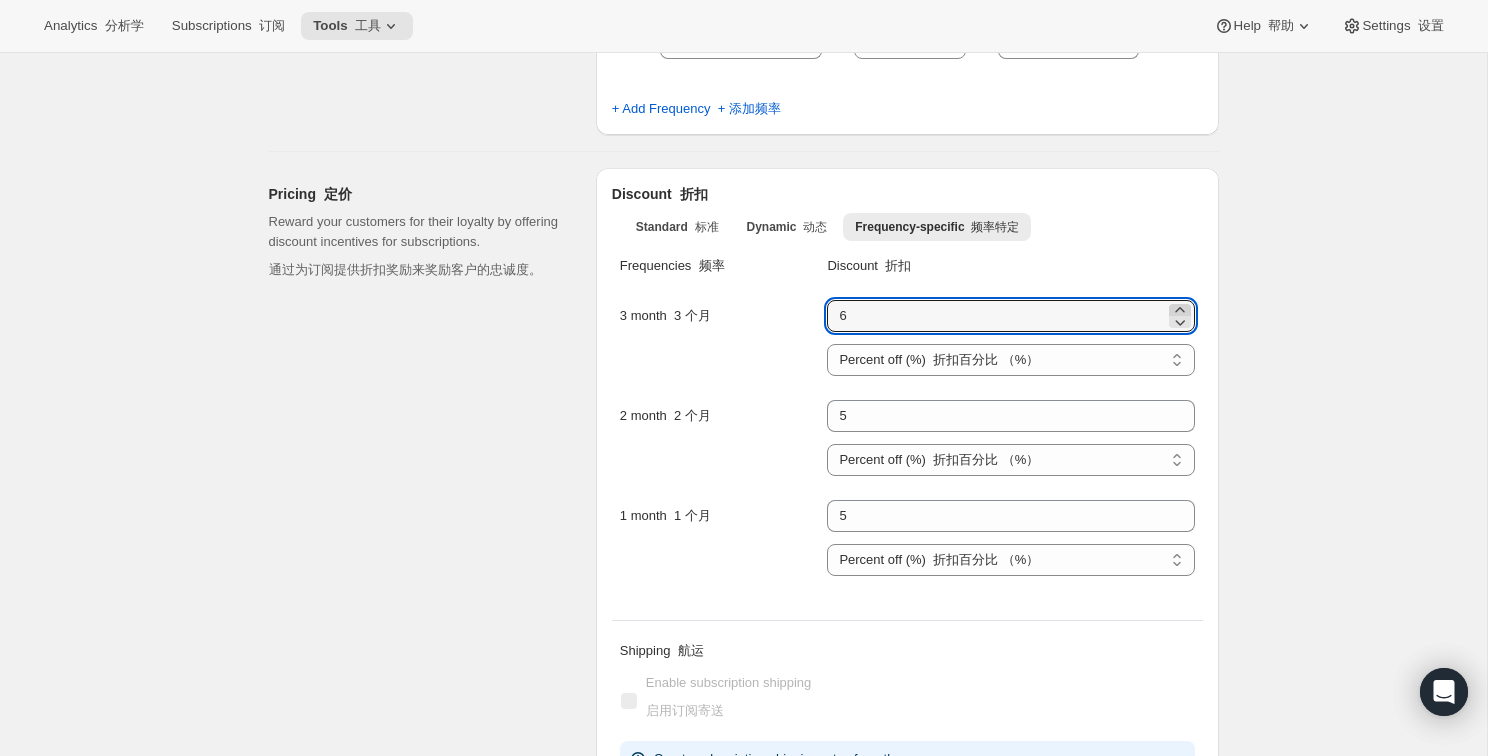 click 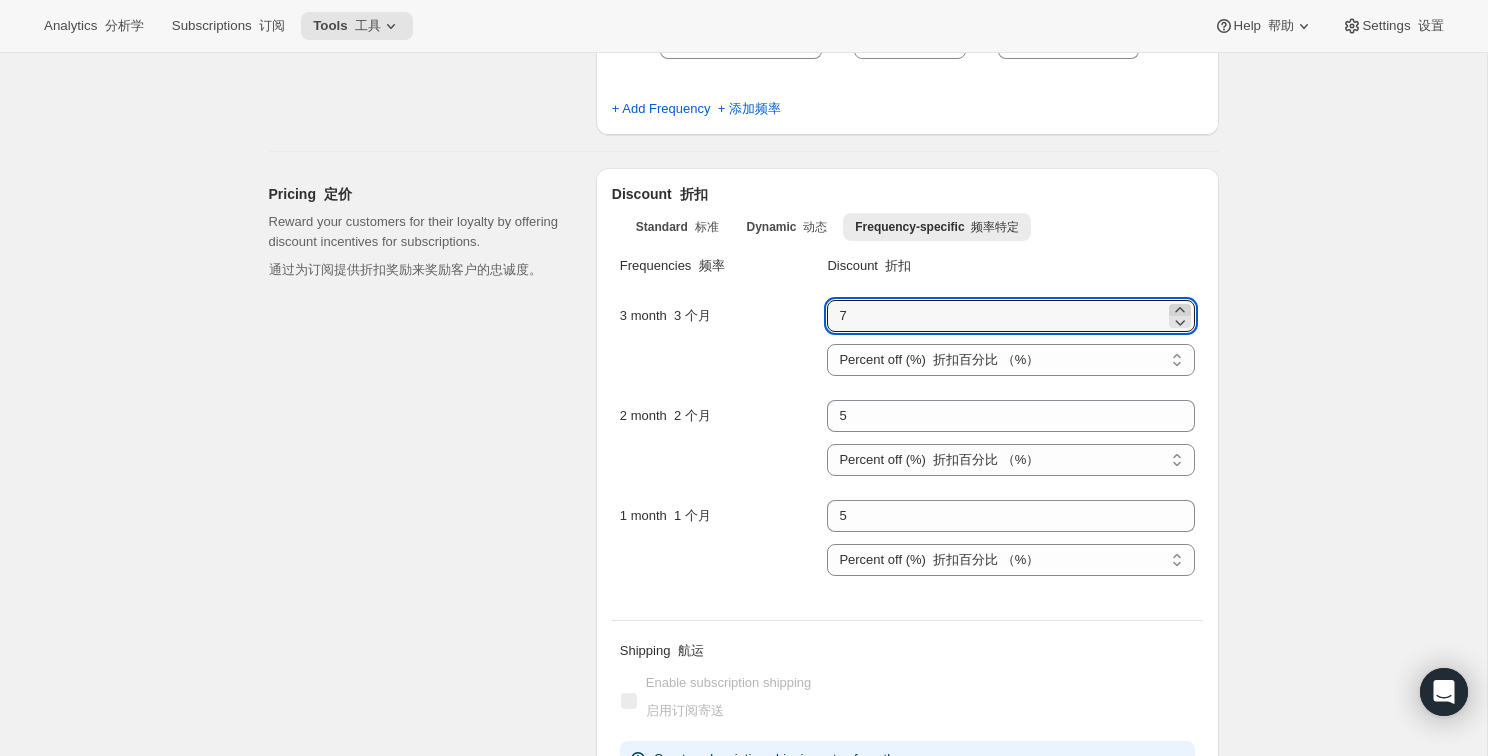 click 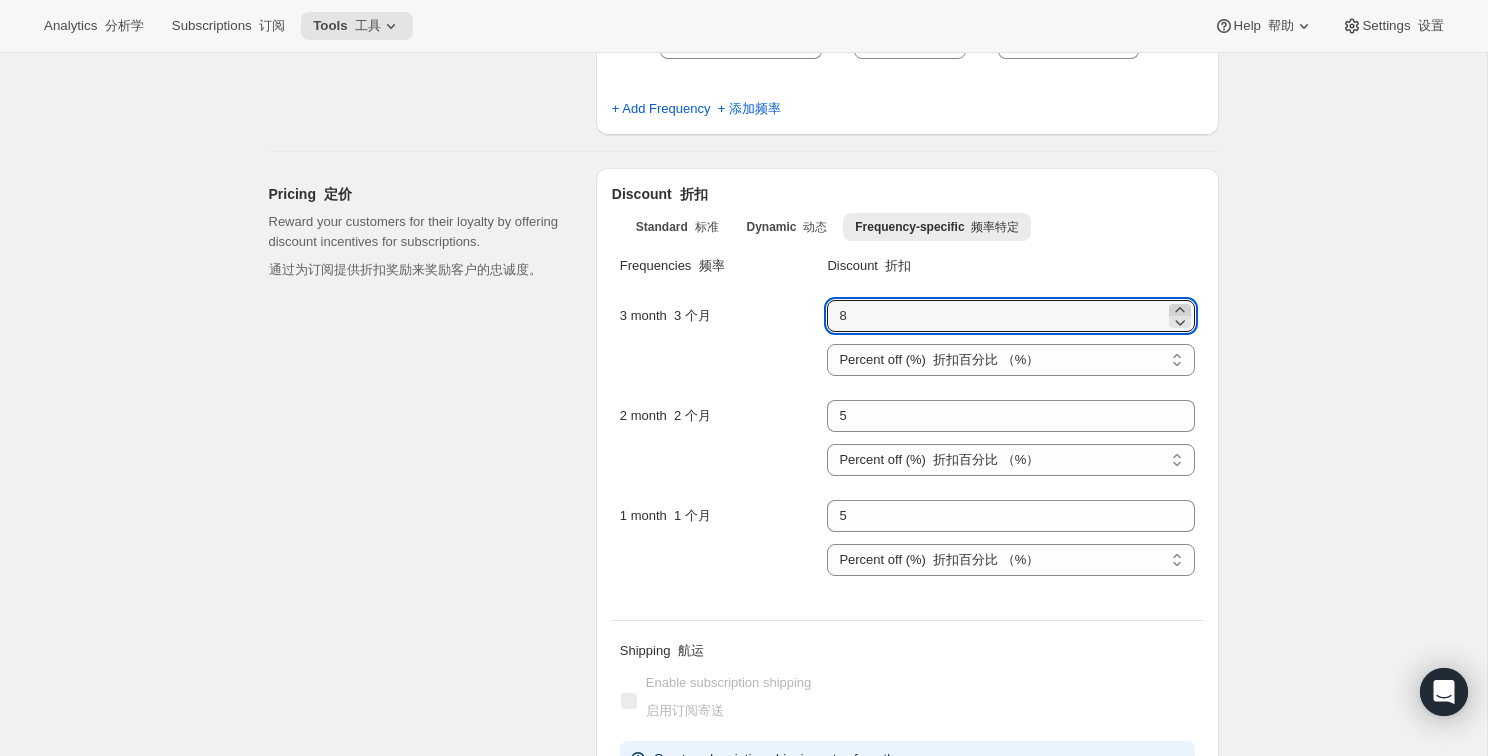 click 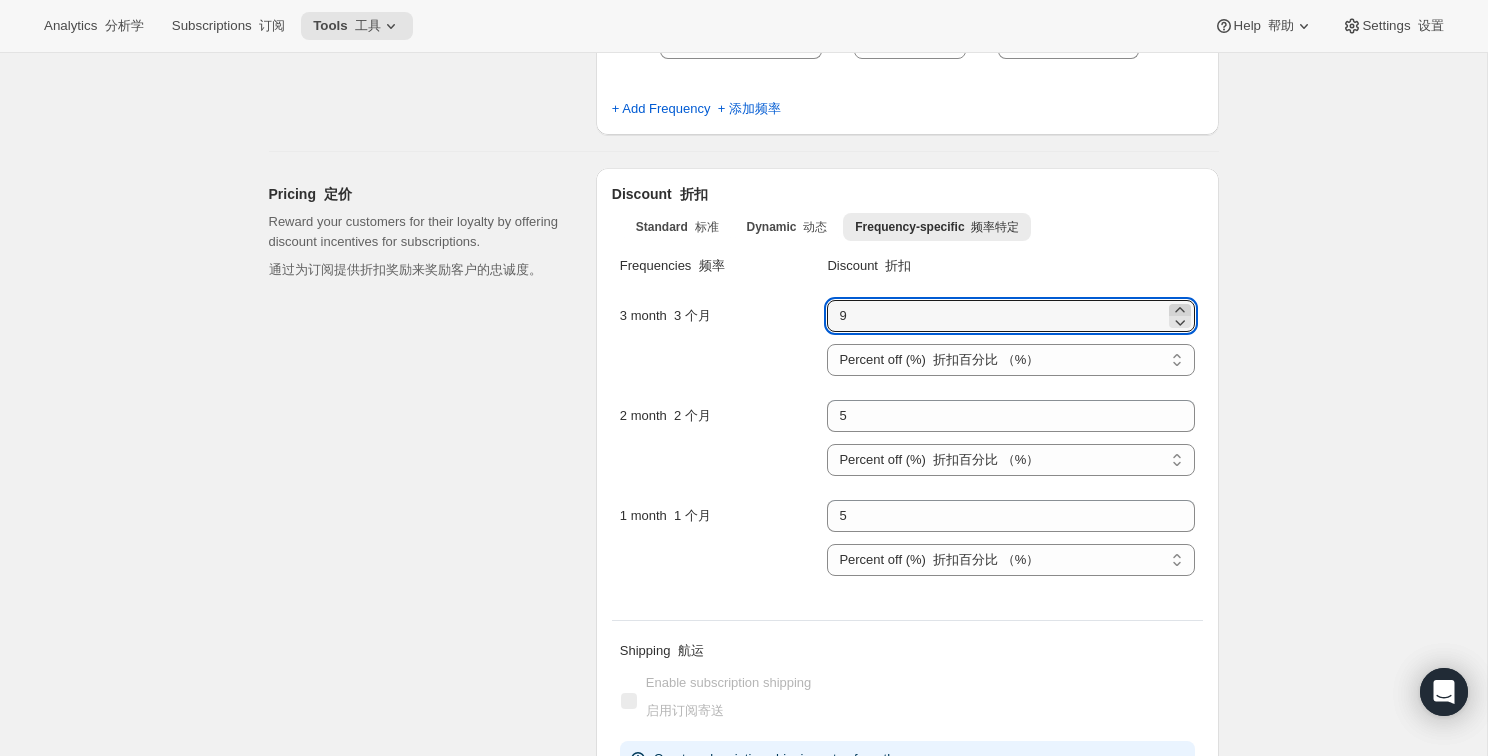click 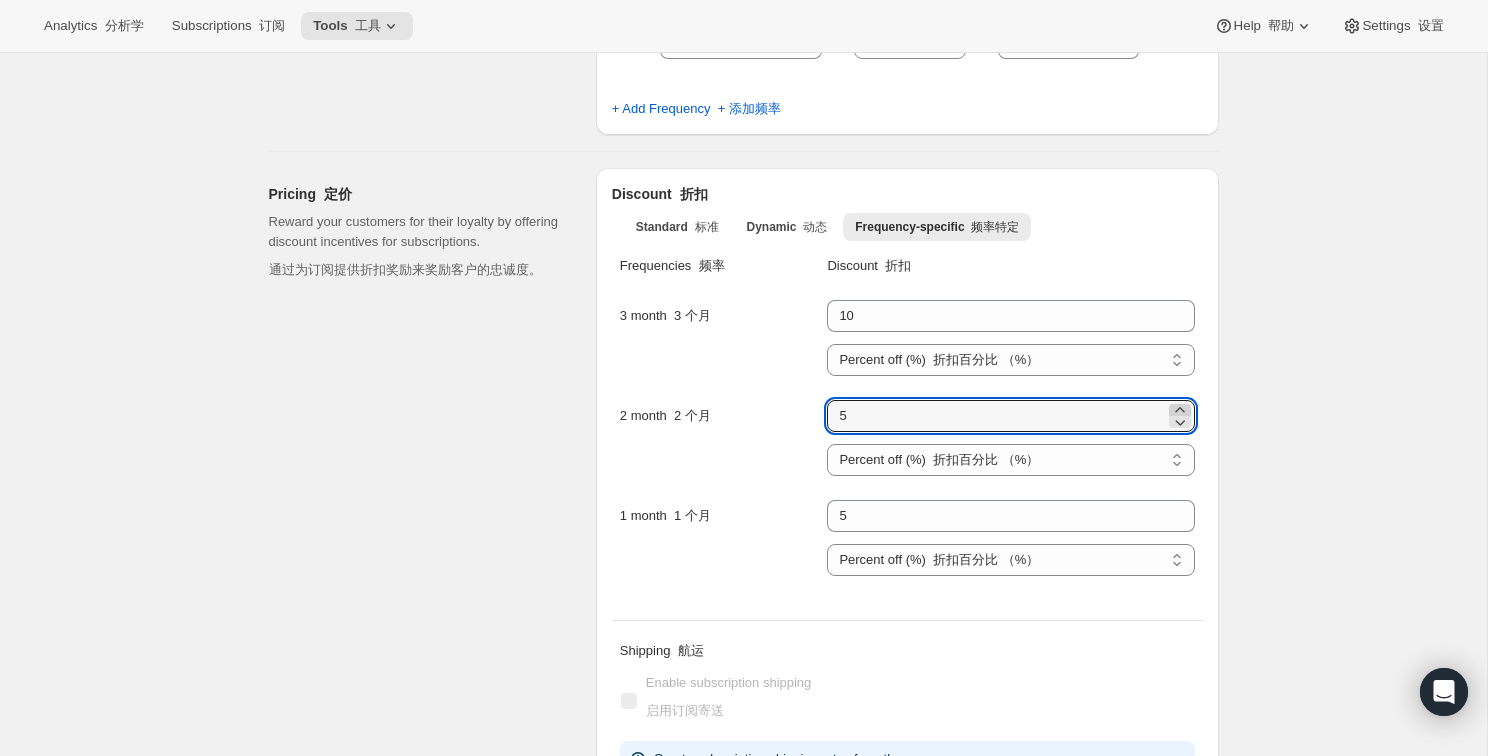 click 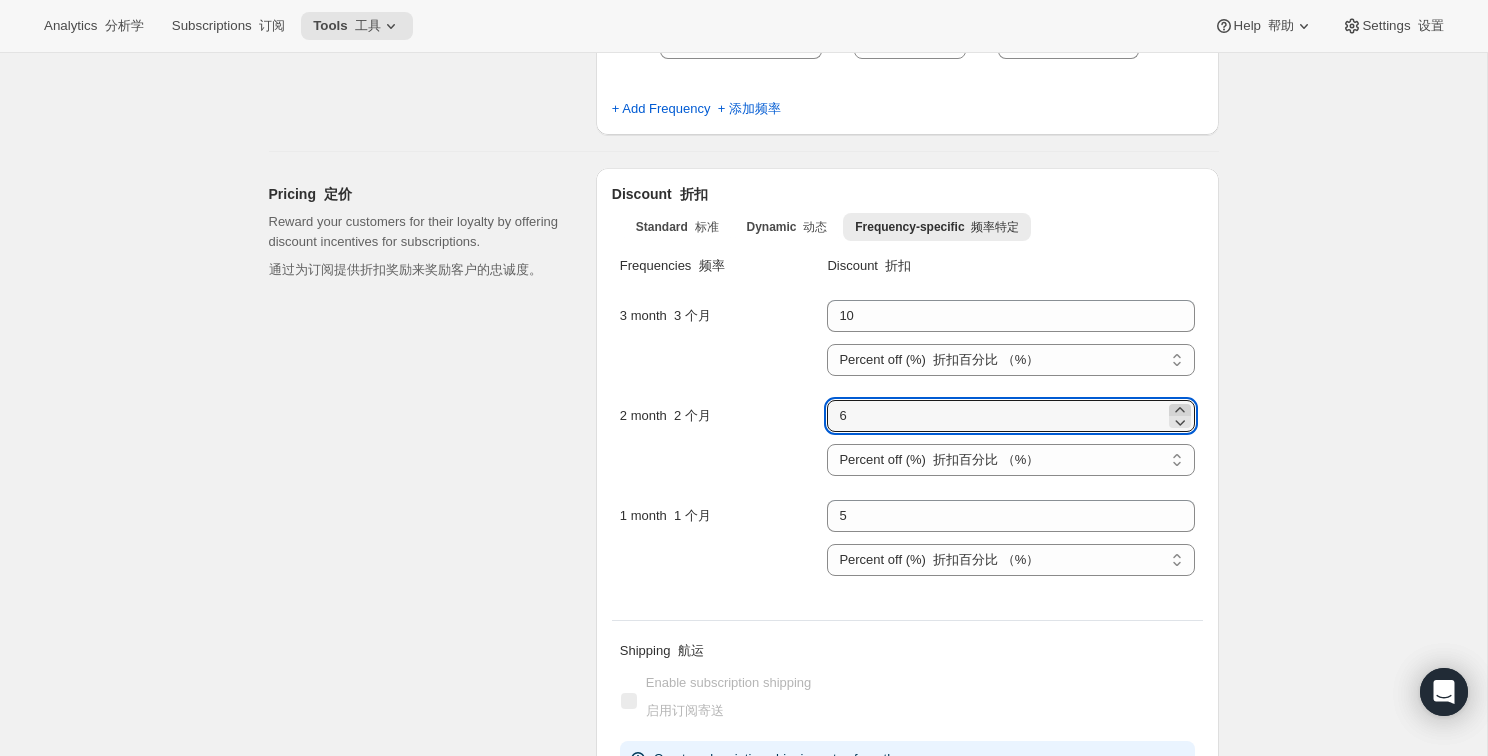 click 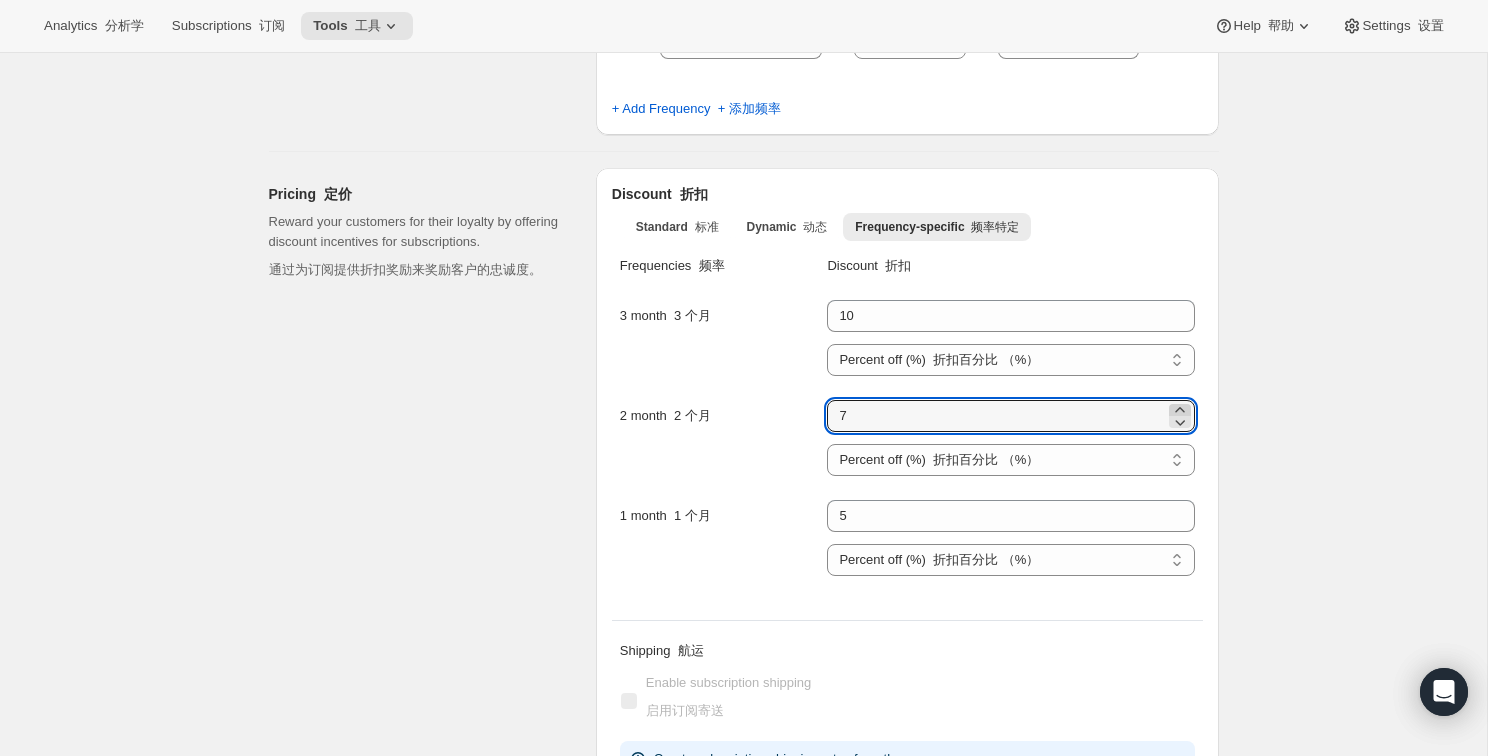 click 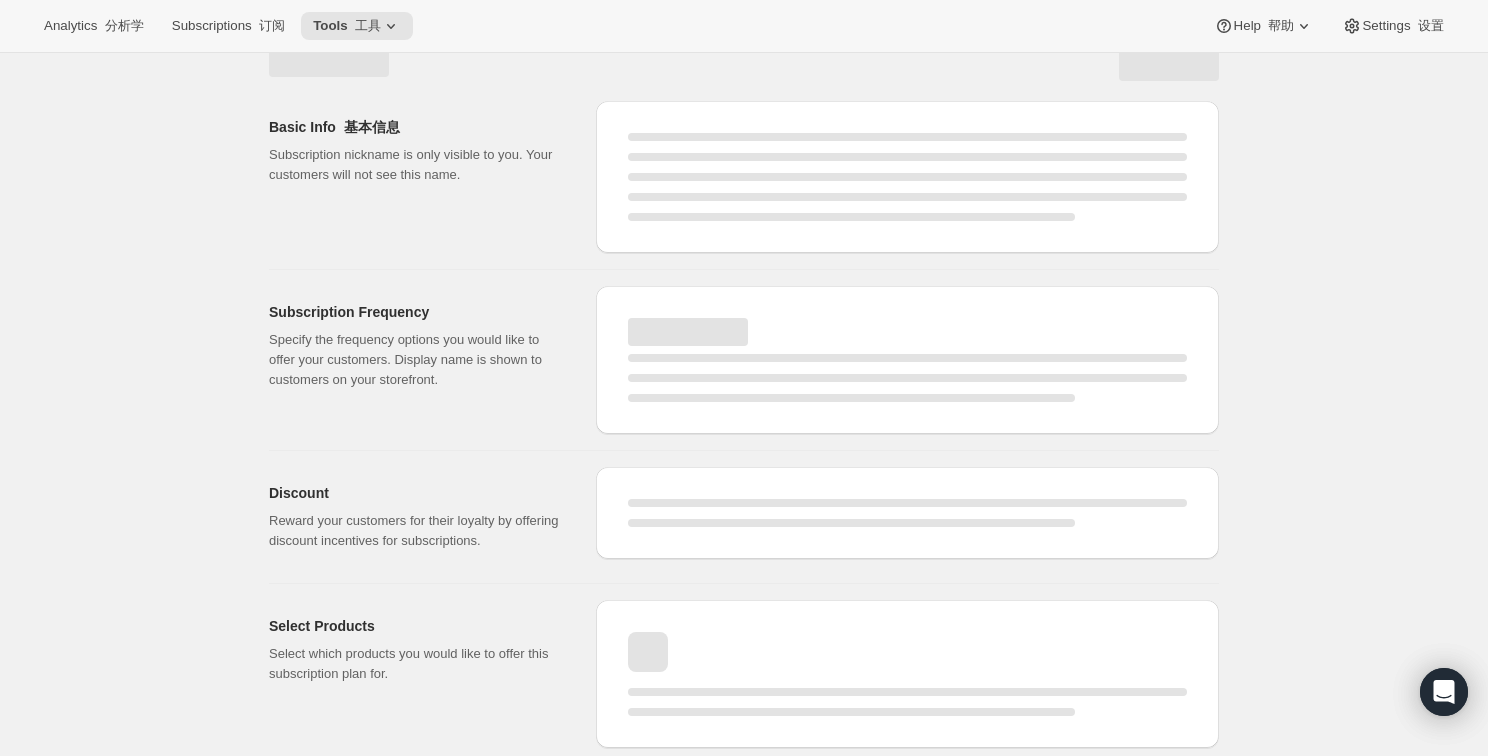 scroll, scrollTop: 834, scrollLeft: 0, axis: vertical 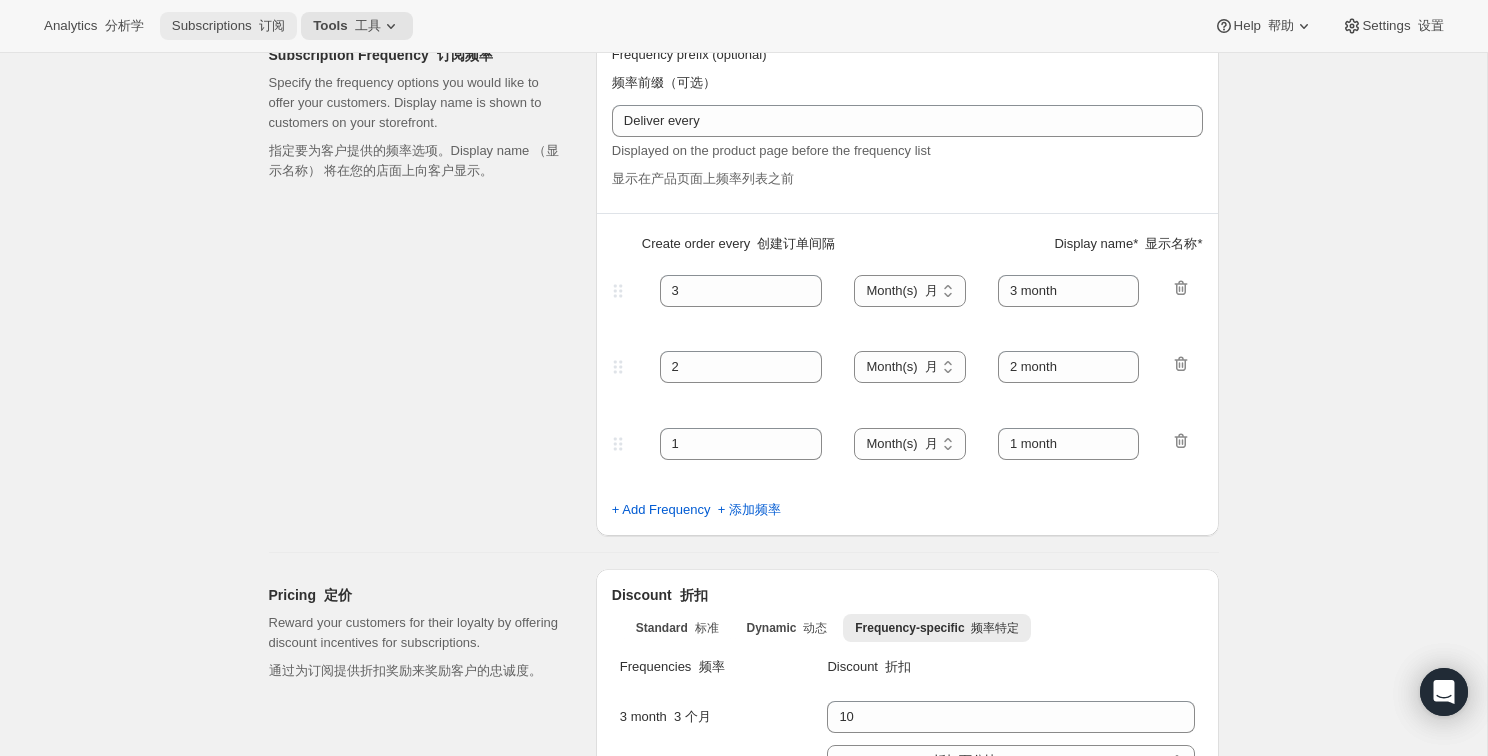 click on "Subscriptions    订阅" at bounding box center [228, 26] 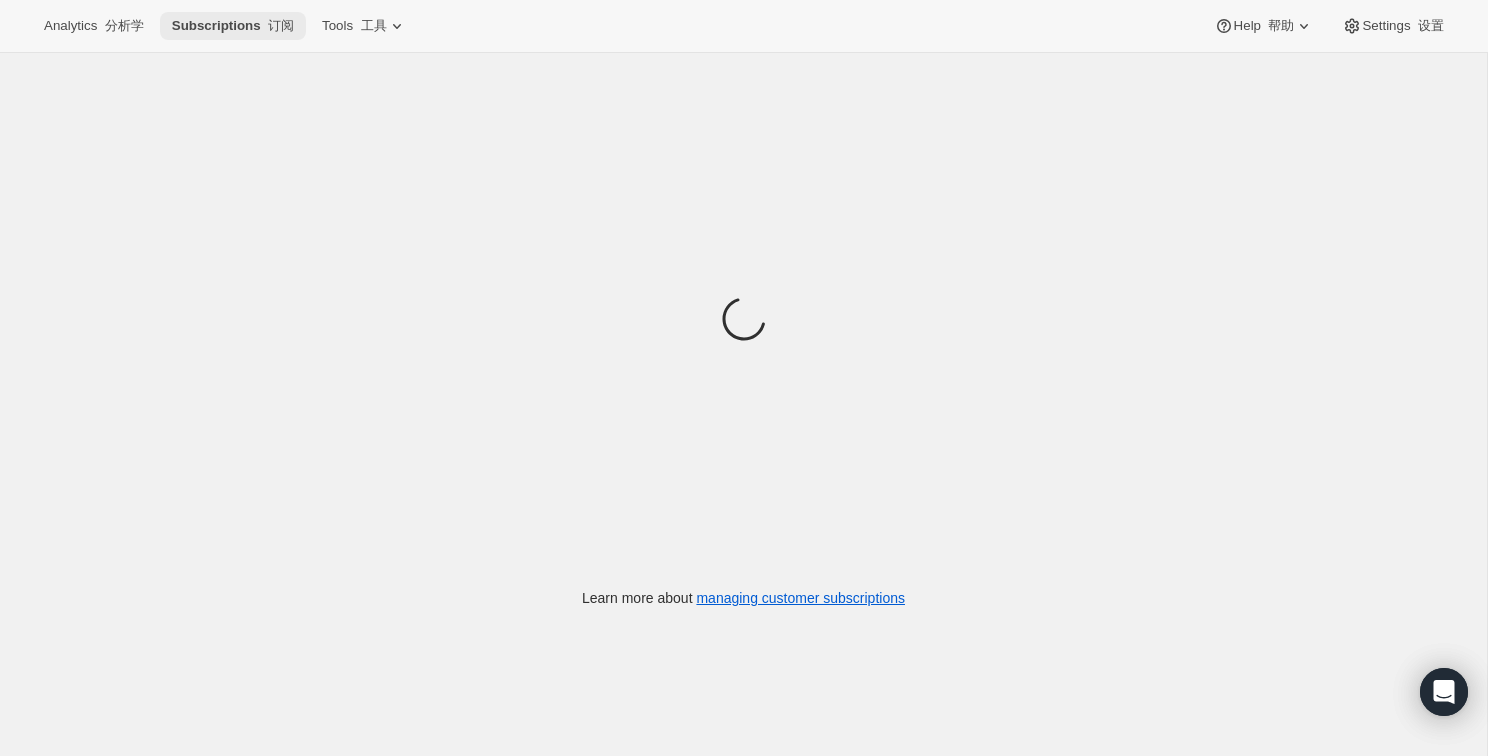 scroll, scrollTop: 0, scrollLeft: 0, axis: both 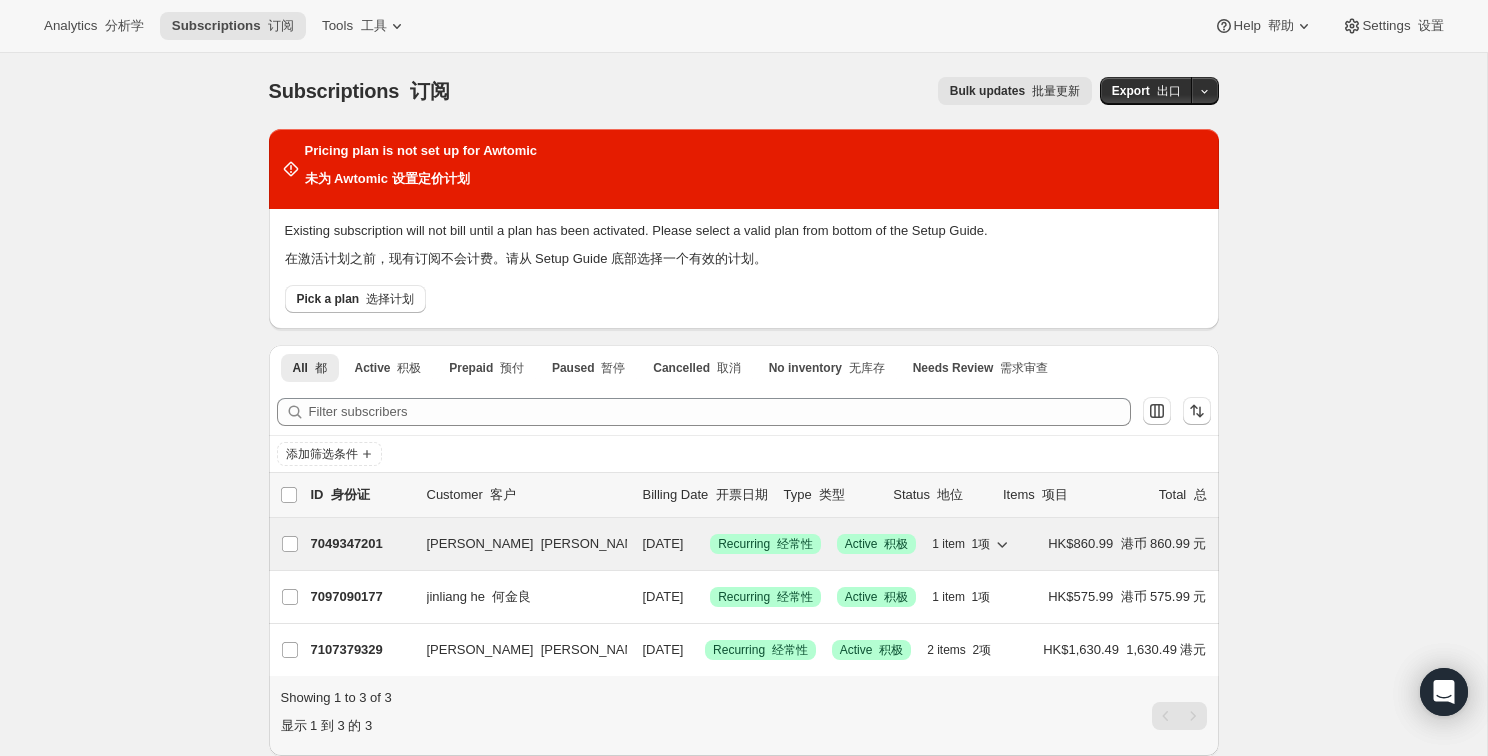 click on "7049347201 [PERSON_NAME] [DATE] 成功 Recurring    经常性 成功 Active    积极 1   item    1项 HK$860.99    港币 860.99 元" at bounding box center (759, 544) 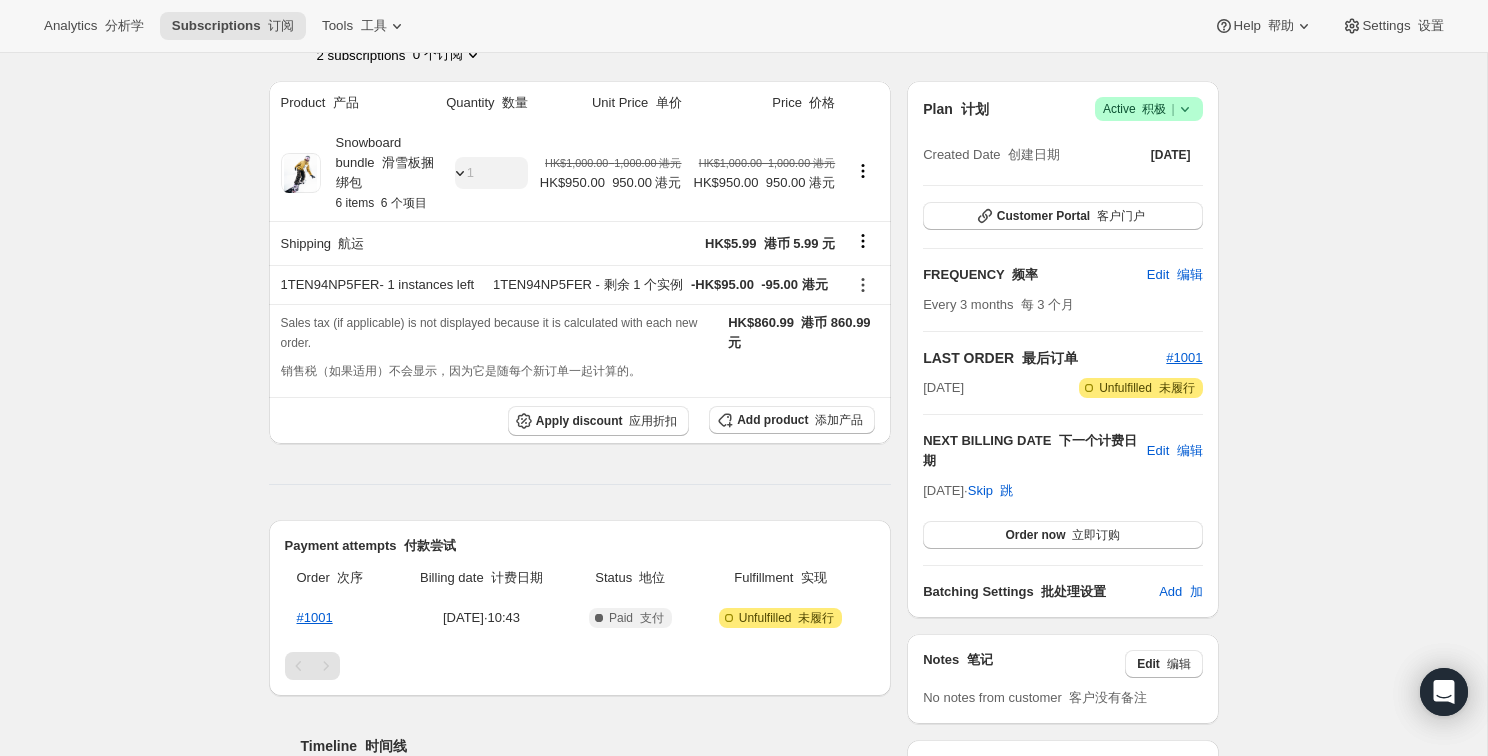scroll, scrollTop: 161, scrollLeft: 0, axis: vertical 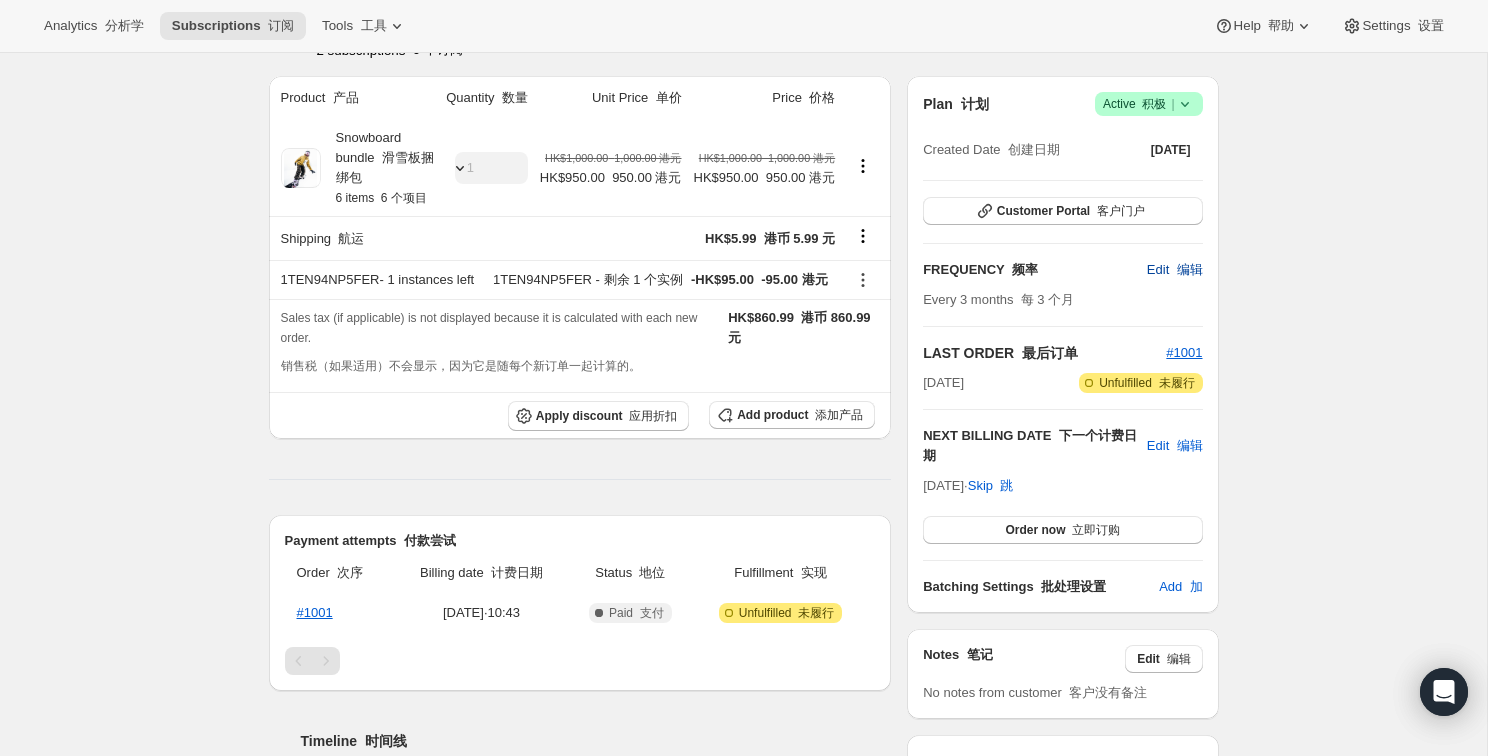 click on "编辑" at bounding box center (1190, 269) 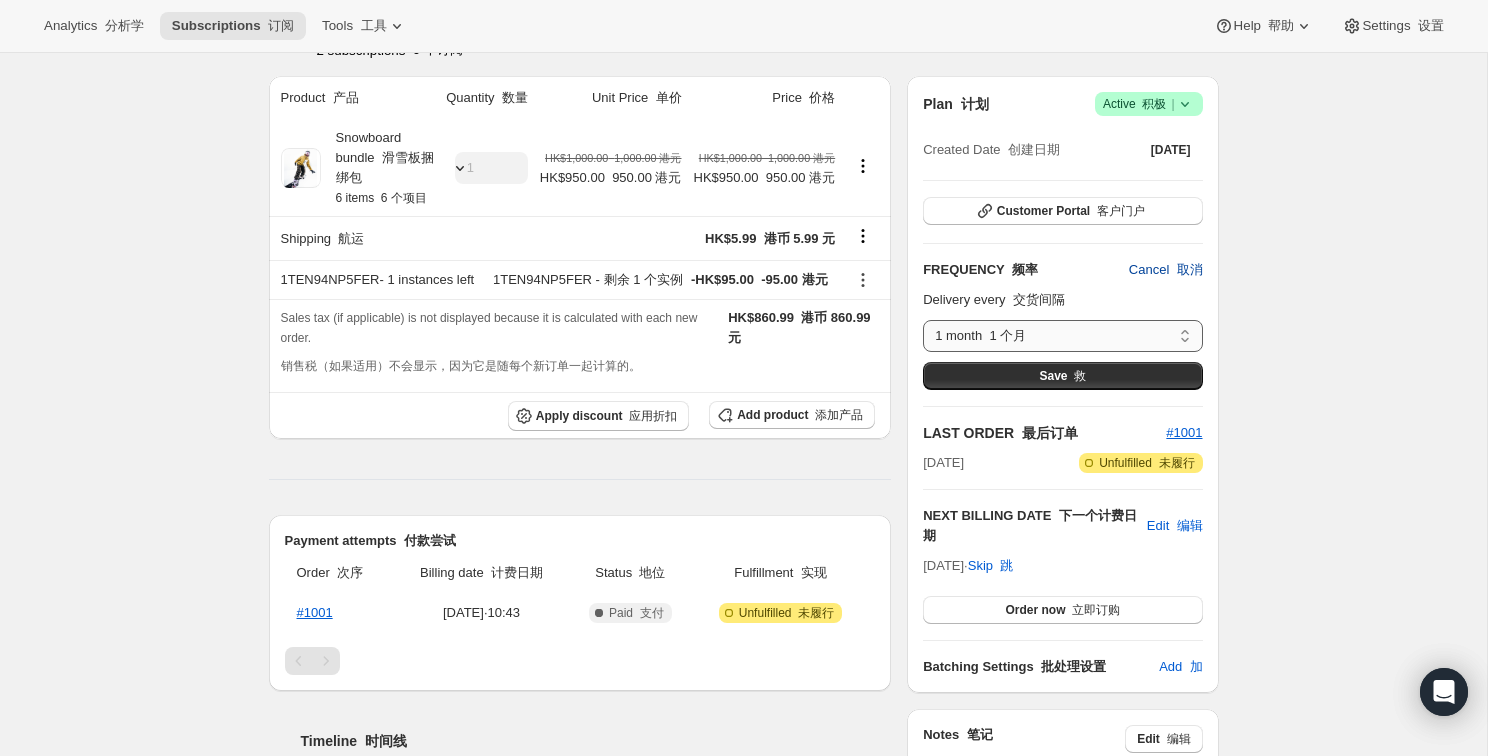 click on "1 month 2 month 3 month Custom..." at bounding box center (1062, 336) 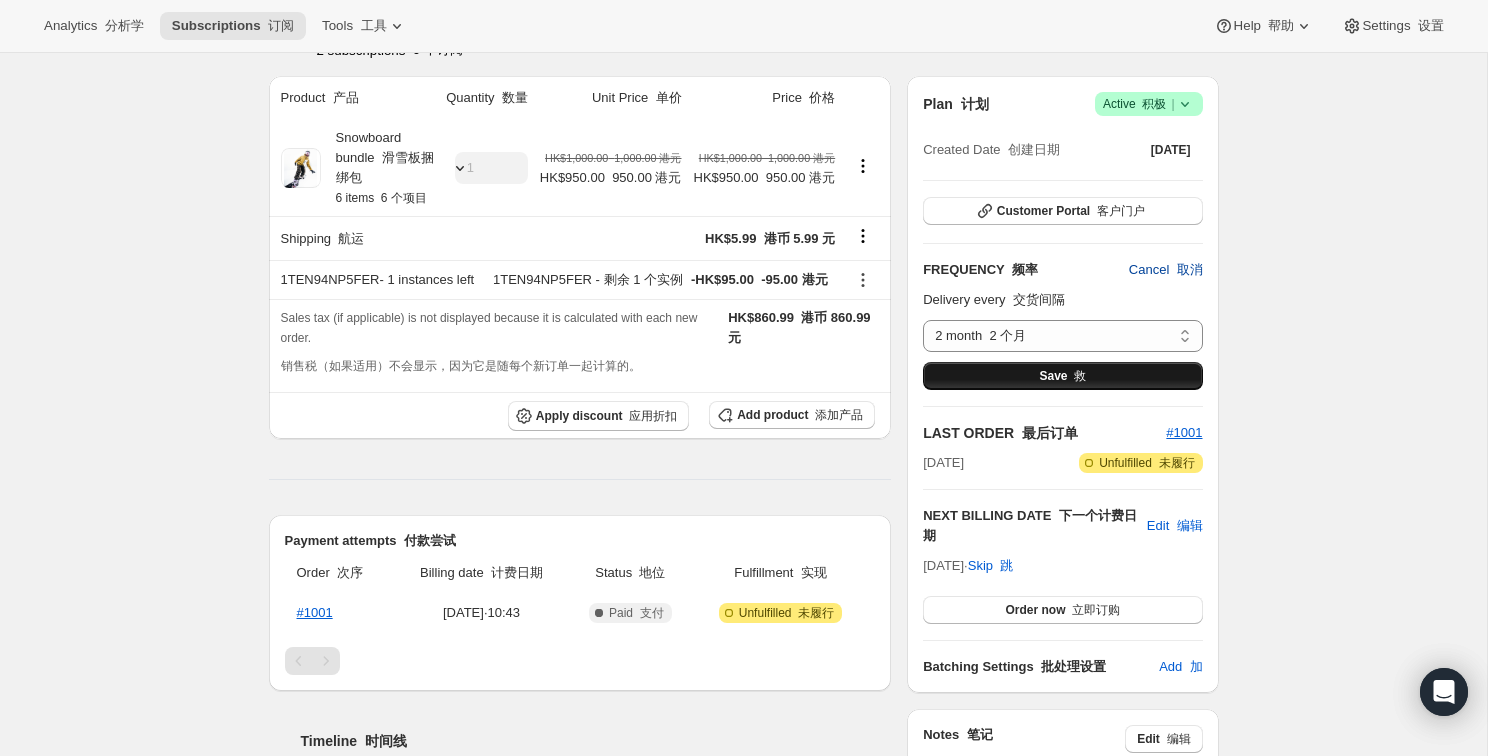 click on "Save    救" at bounding box center [1062, 376] 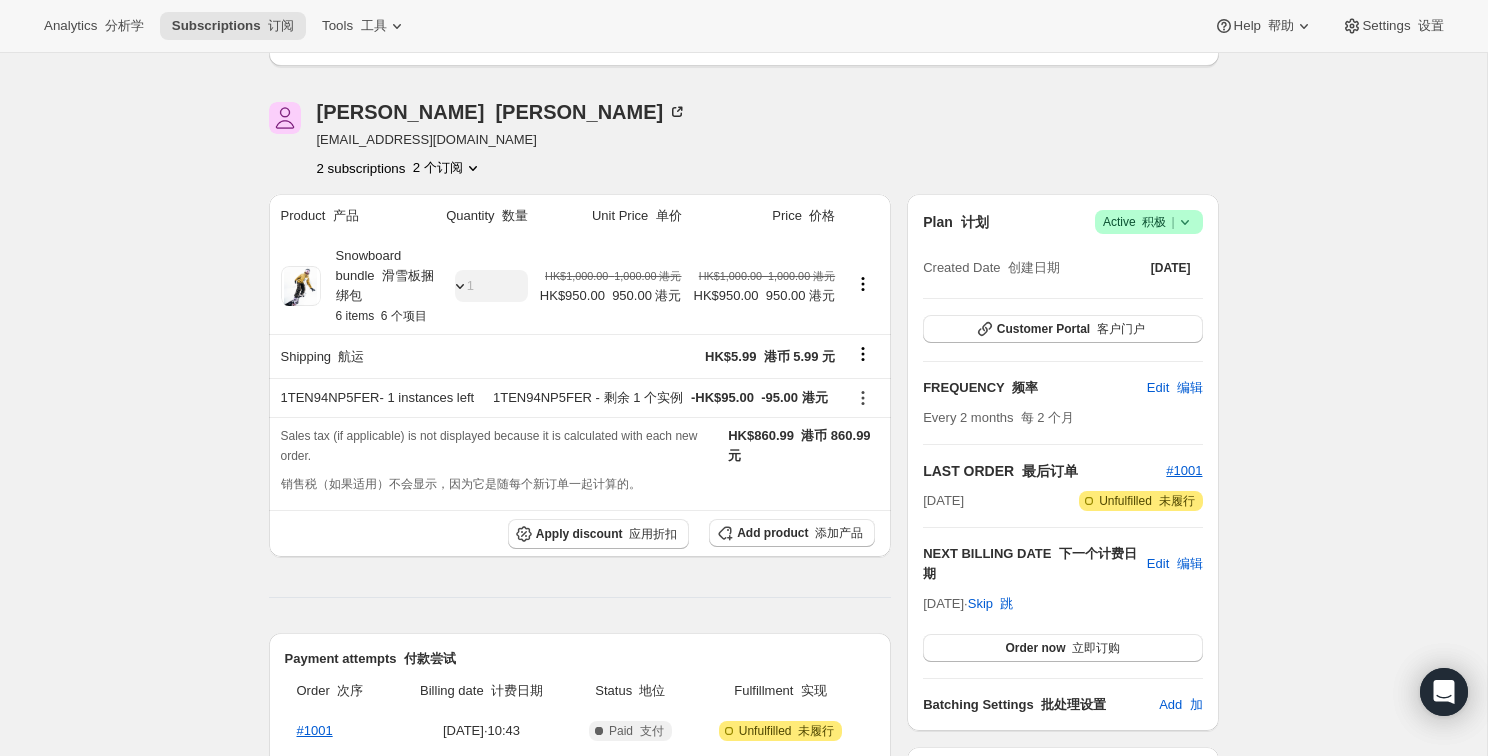 scroll, scrollTop: 230, scrollLeft: 0, axis: vertical 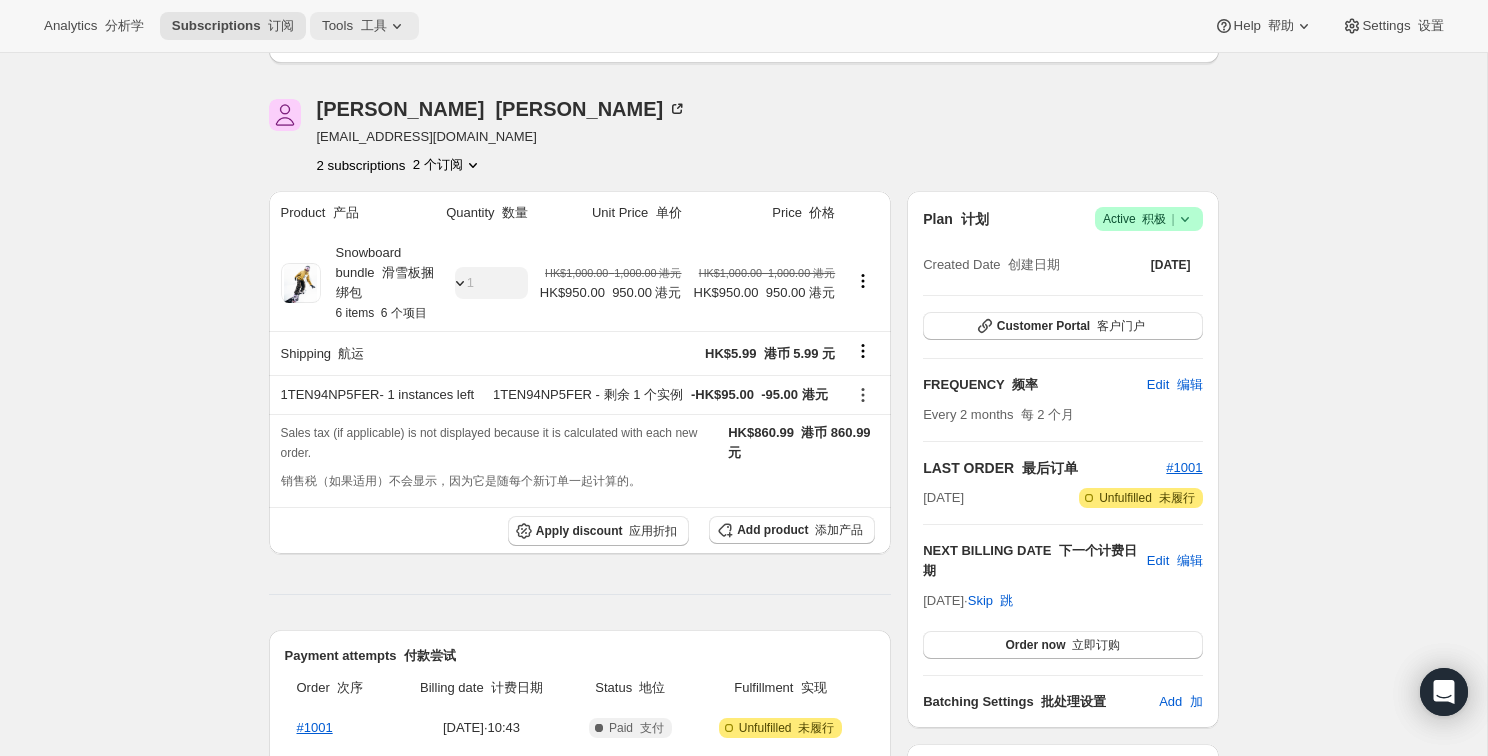 click on "Tools    工具" at bounding box center [354, 26] 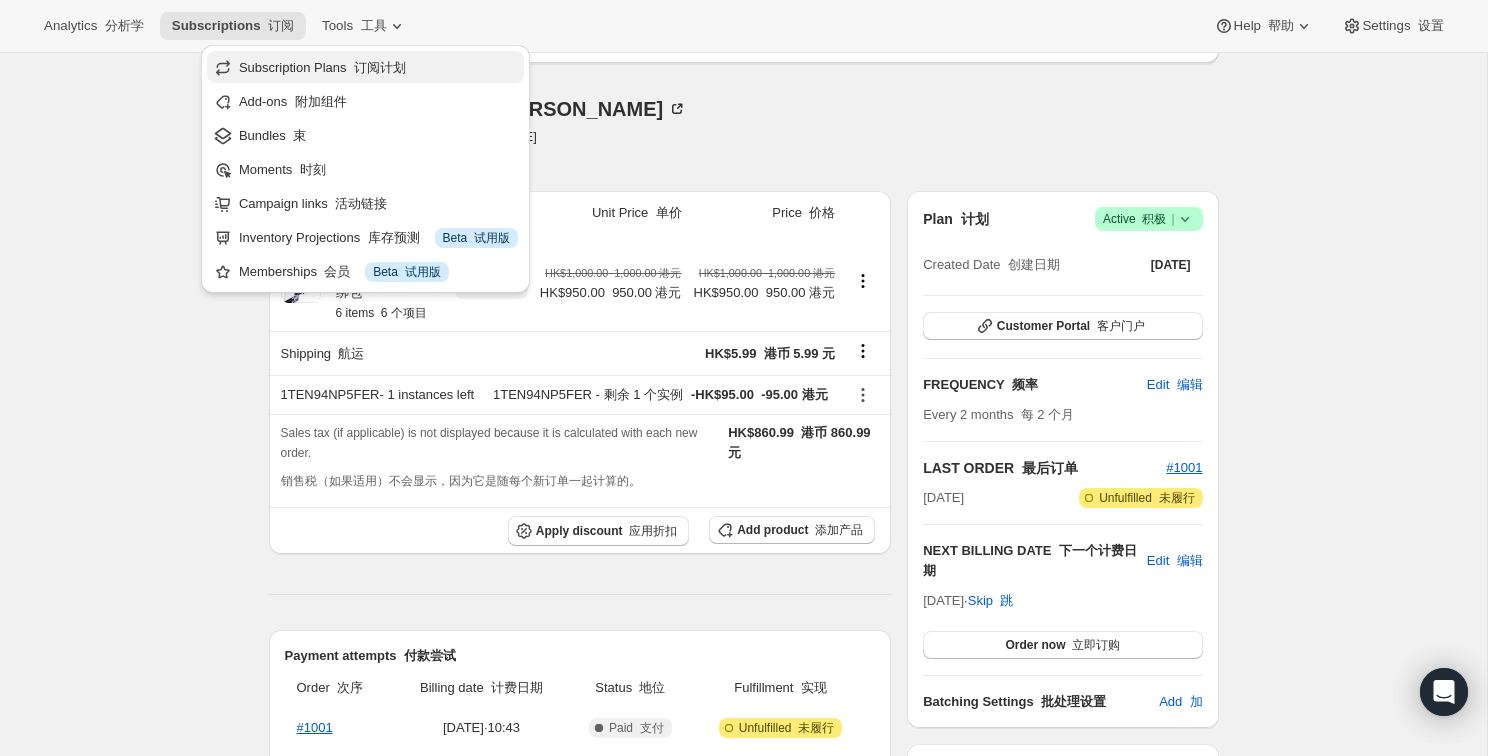 click on "订阅计划" at bounding box center [380, 67] 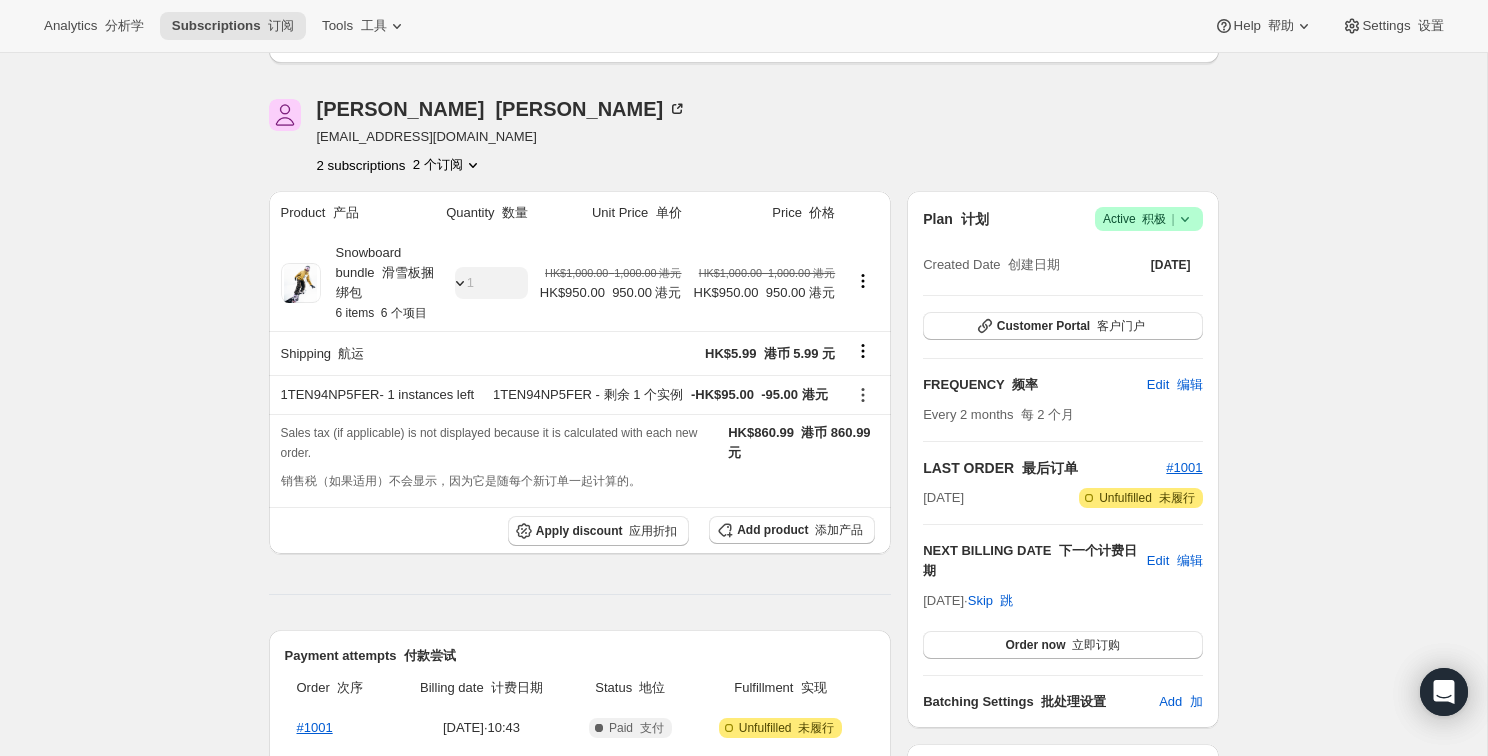 scroll, scrollTop: 0, scrollLeft: 0, axis: both 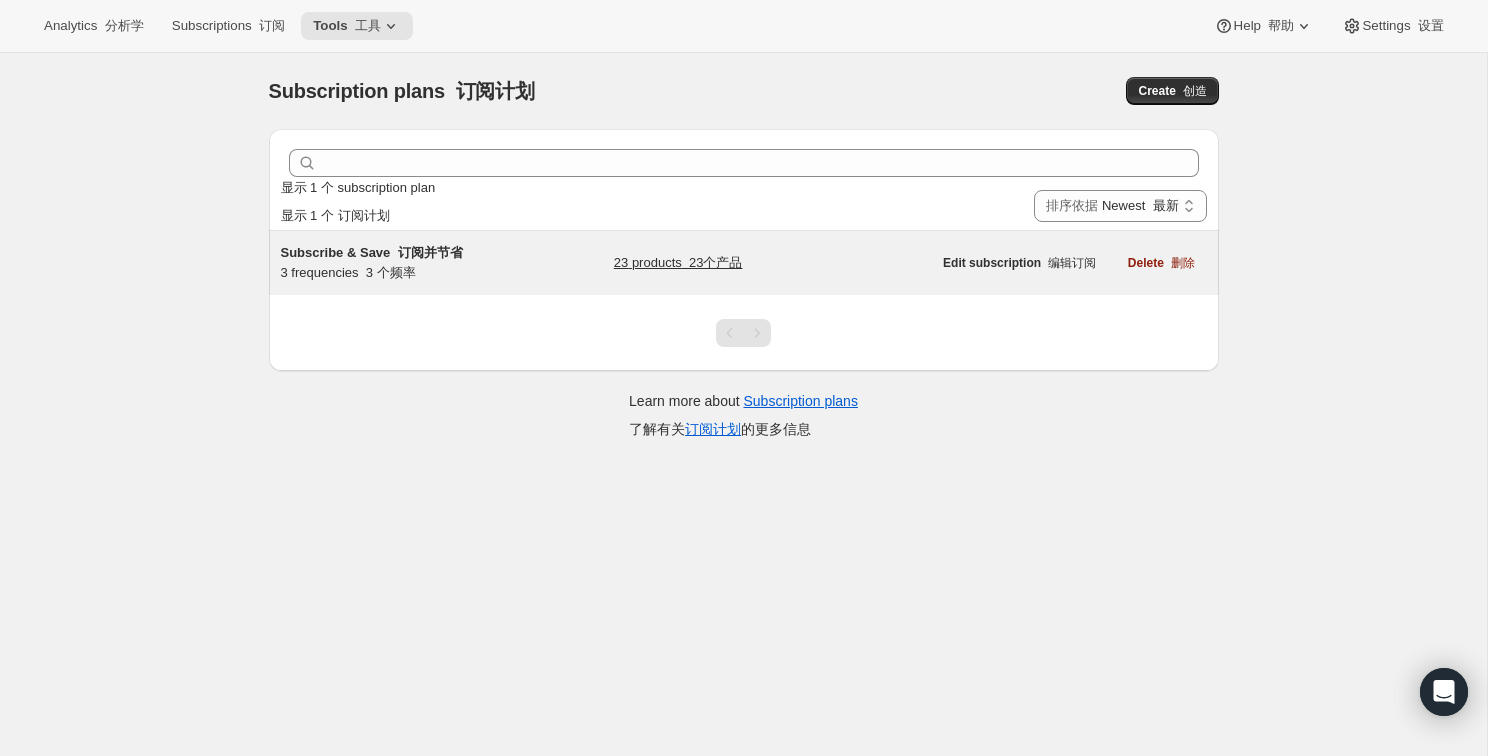 click on "Subscribe & Save    订阅并节省 3 frequencies    3 个频率 23   products    23个产品" at bounding box center (606, 263) 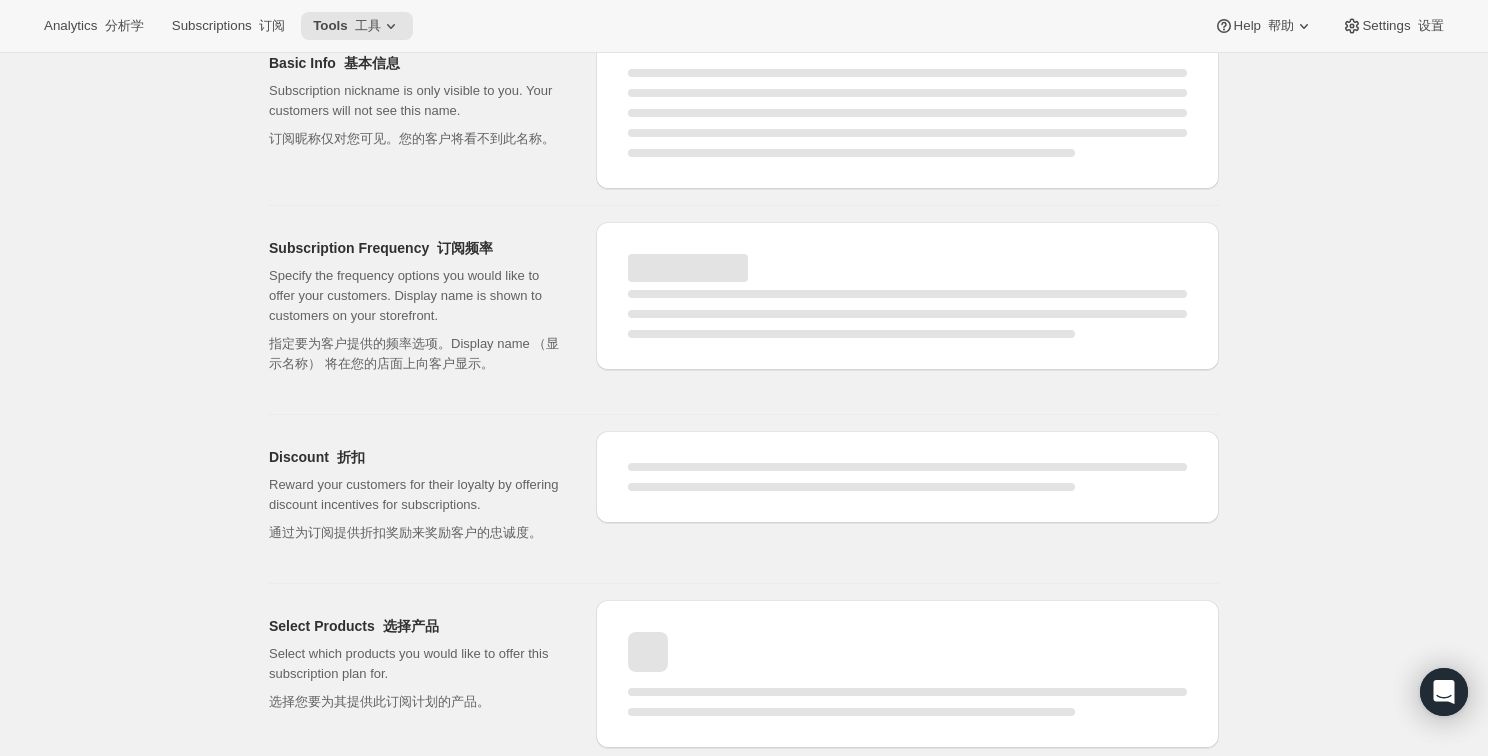 select on "WEEK" 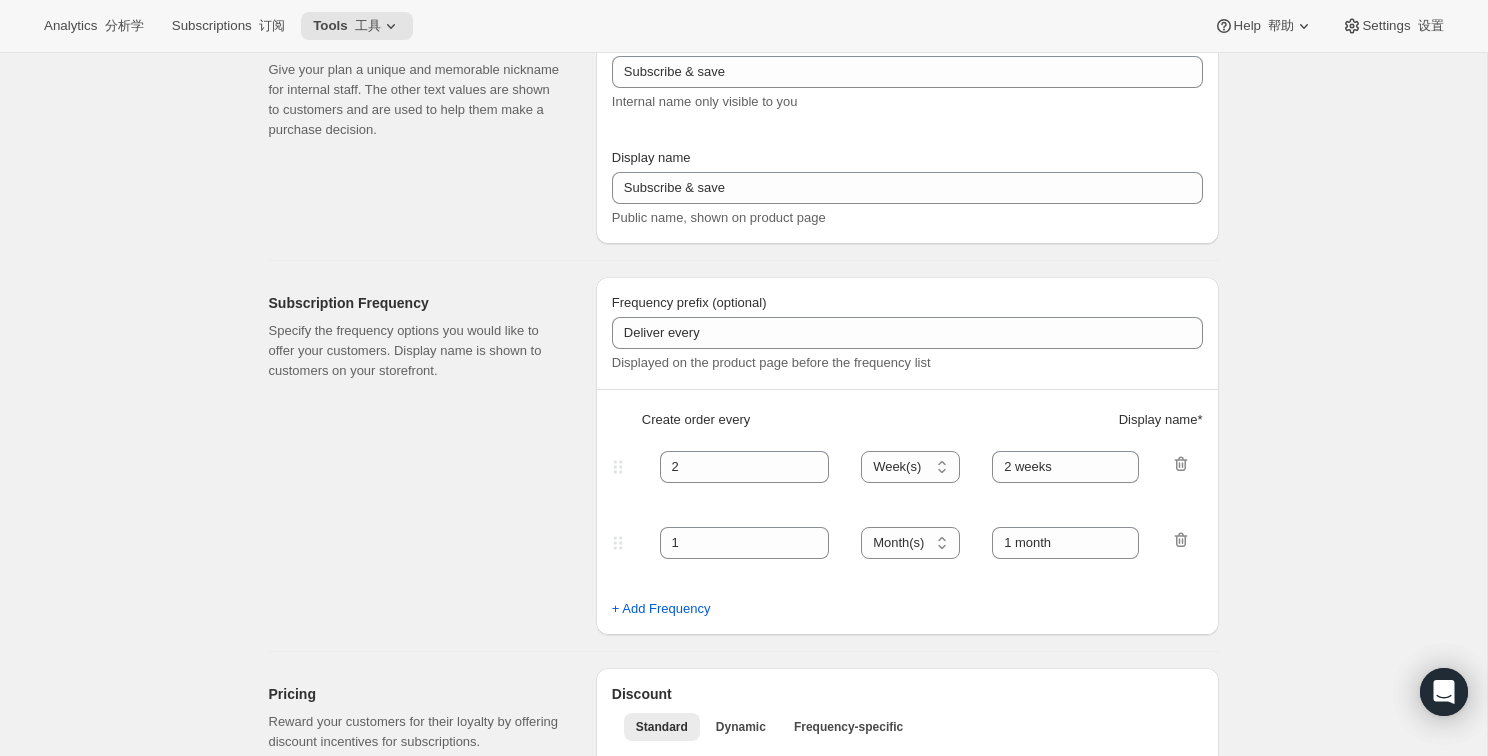 type on "Subscribe & Save" 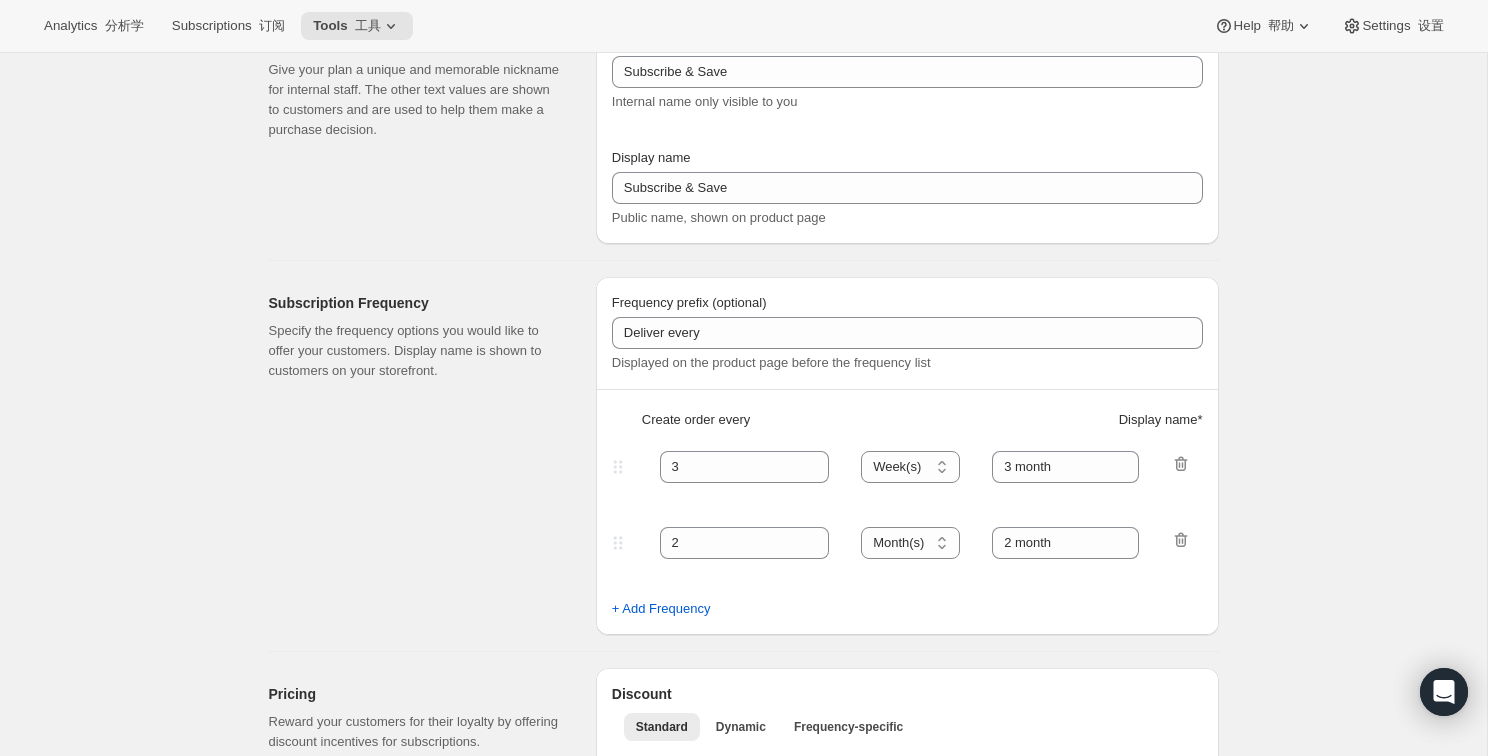 select on "MONTH" 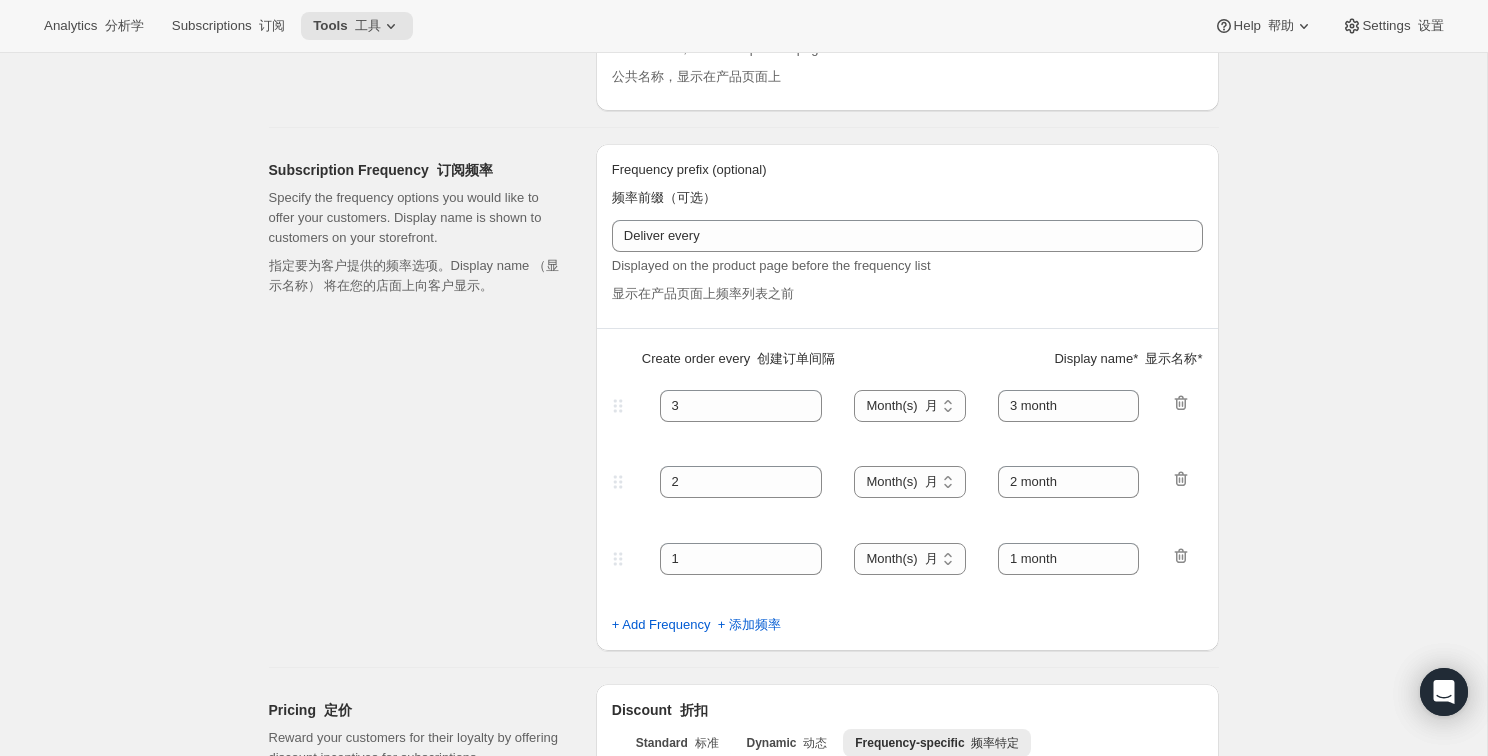 scroll, scrollTop: 325, scrollLeft: 0, axis: vertical 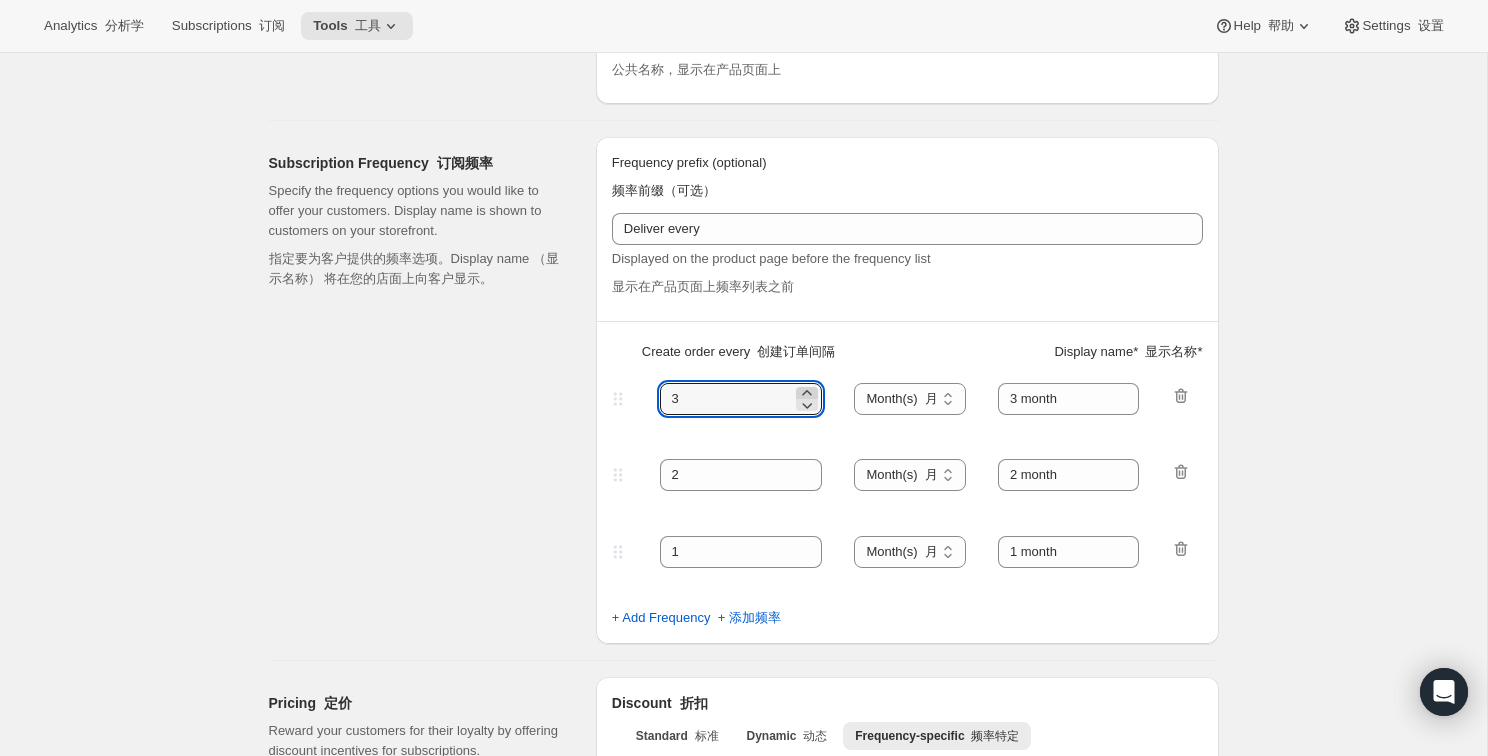 click 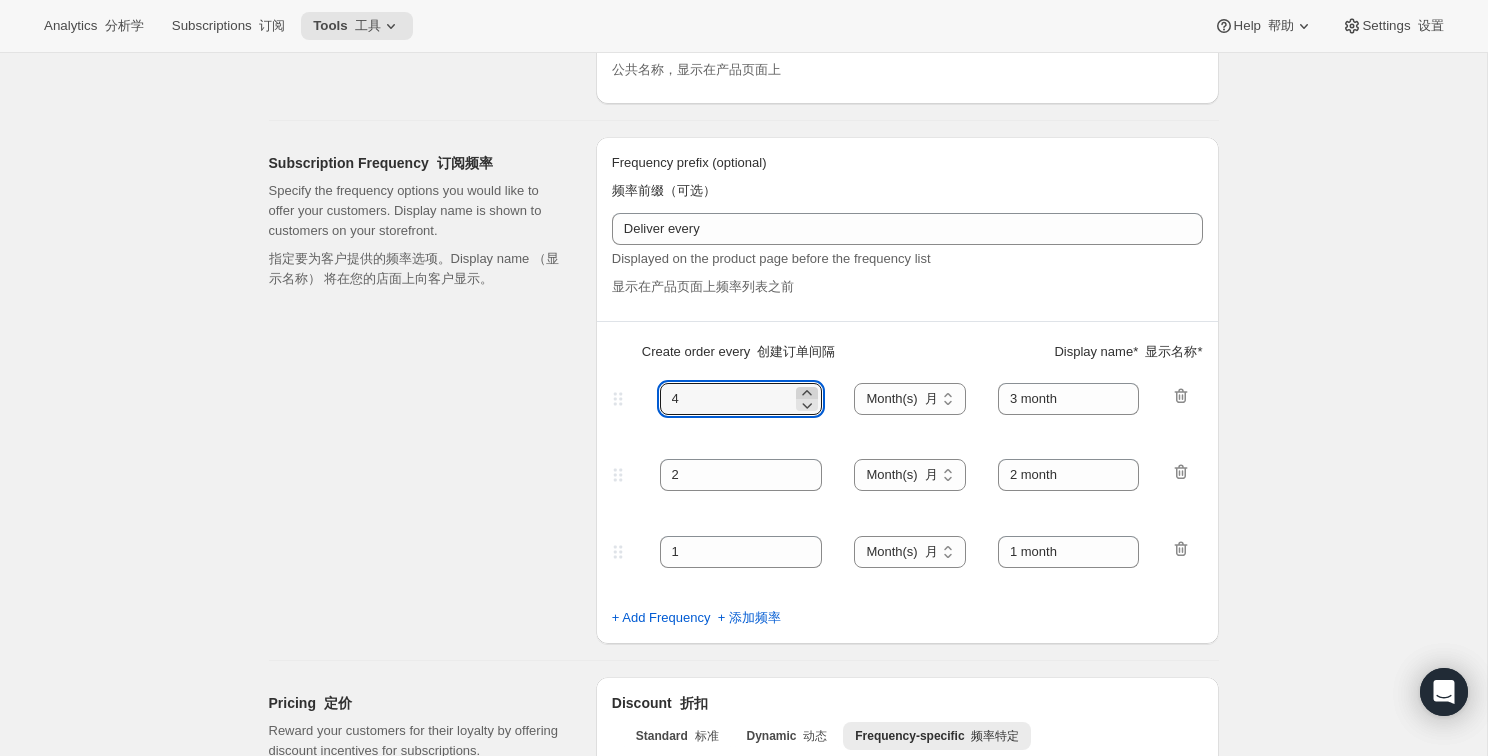 click 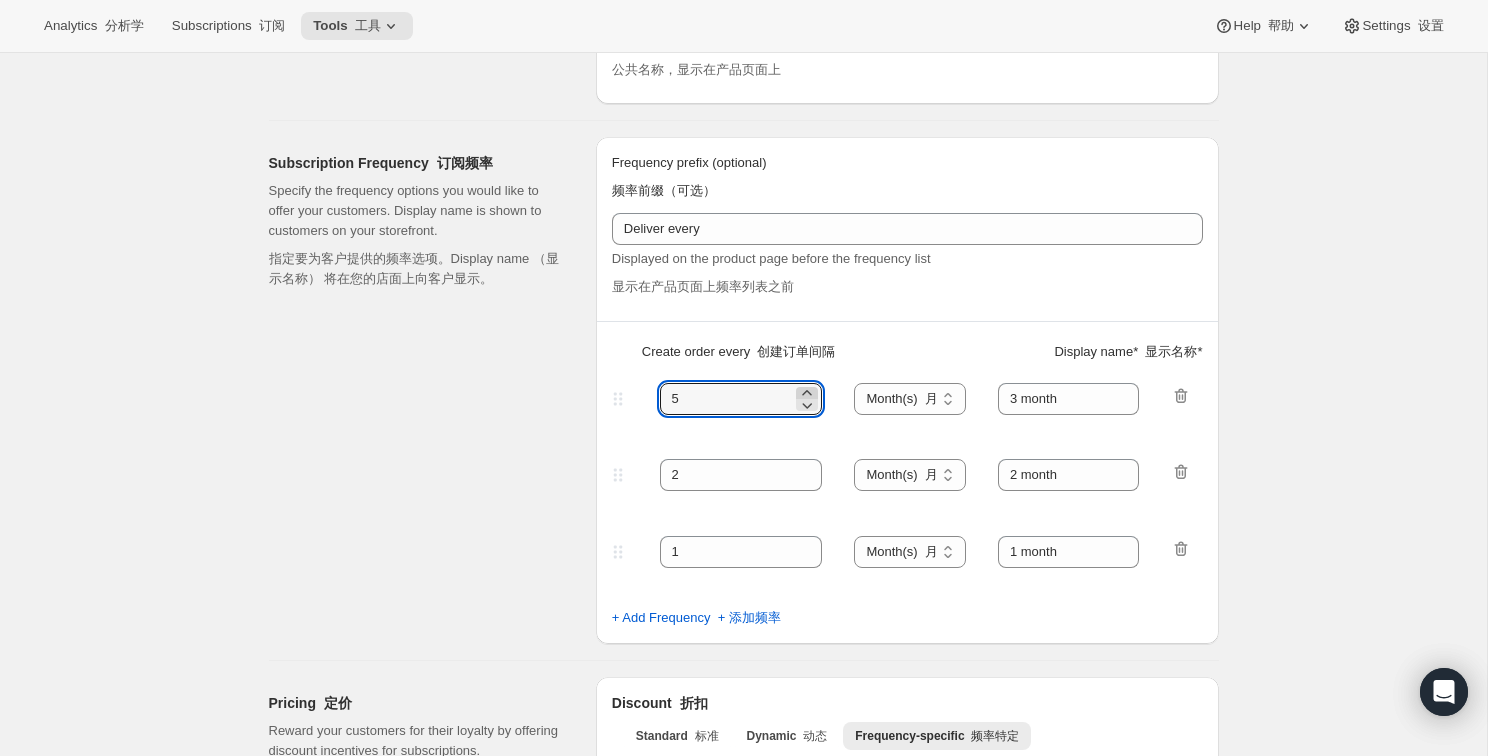 click 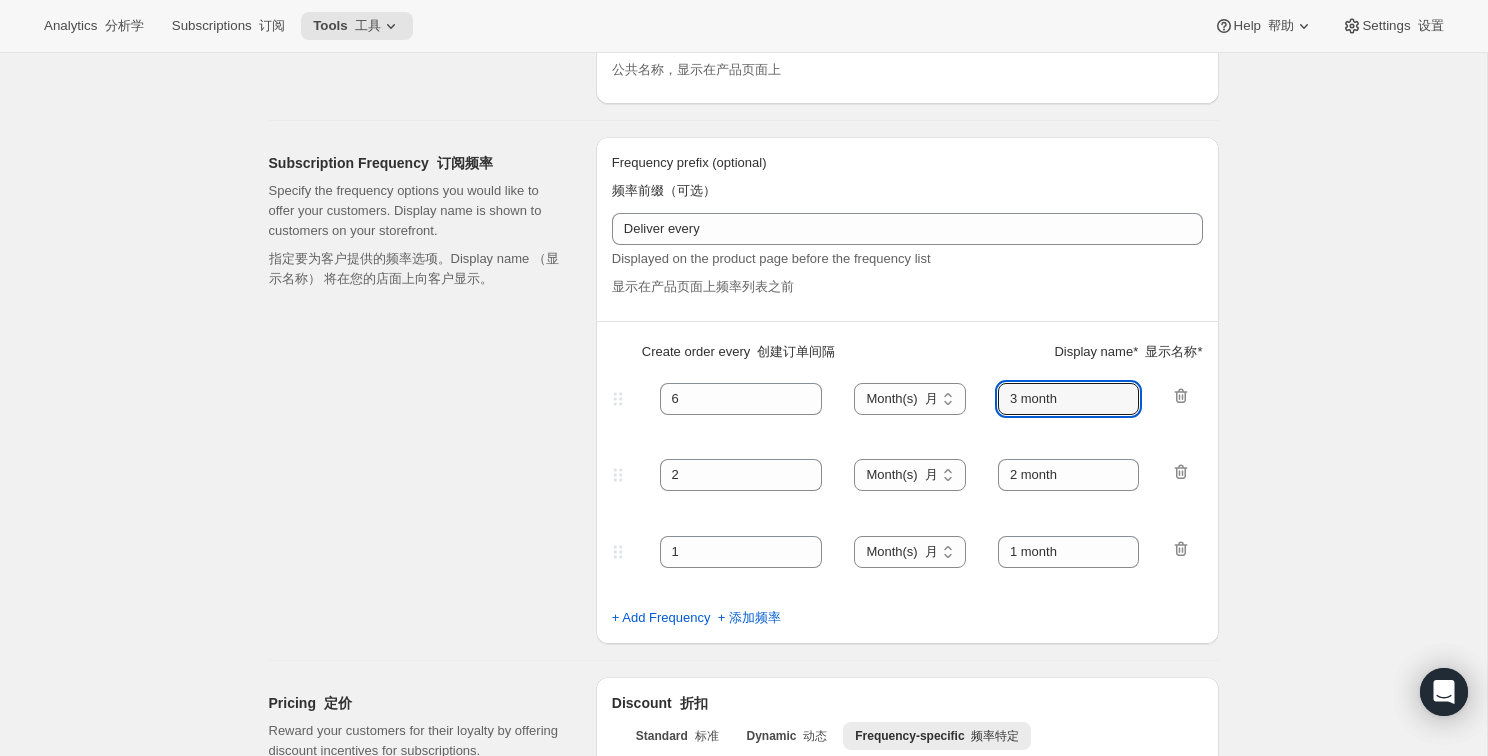 drag, startPoint x: 1019, startPoint y: 392, endPoint x: 989, endPoint y: 391, distance: 30.016663 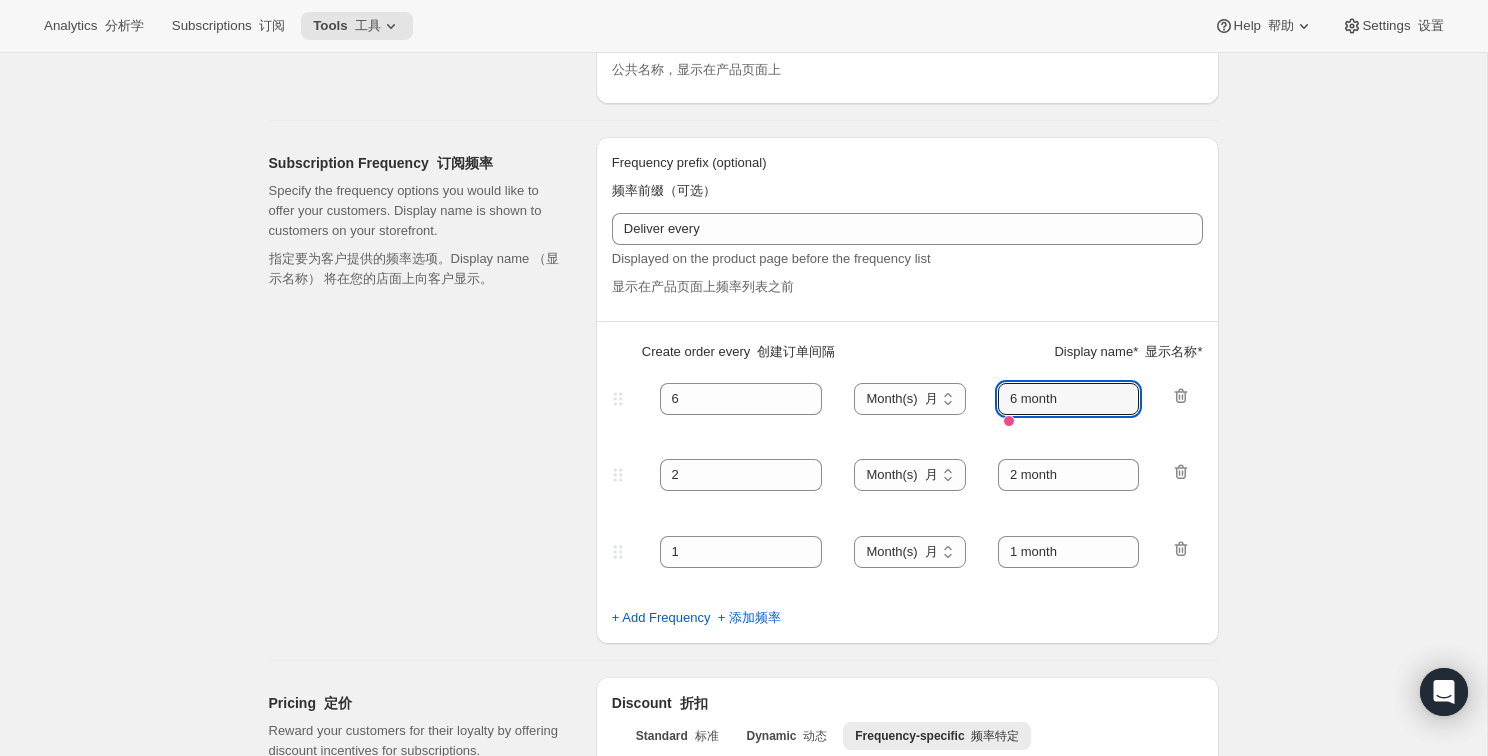 type on "6 month" 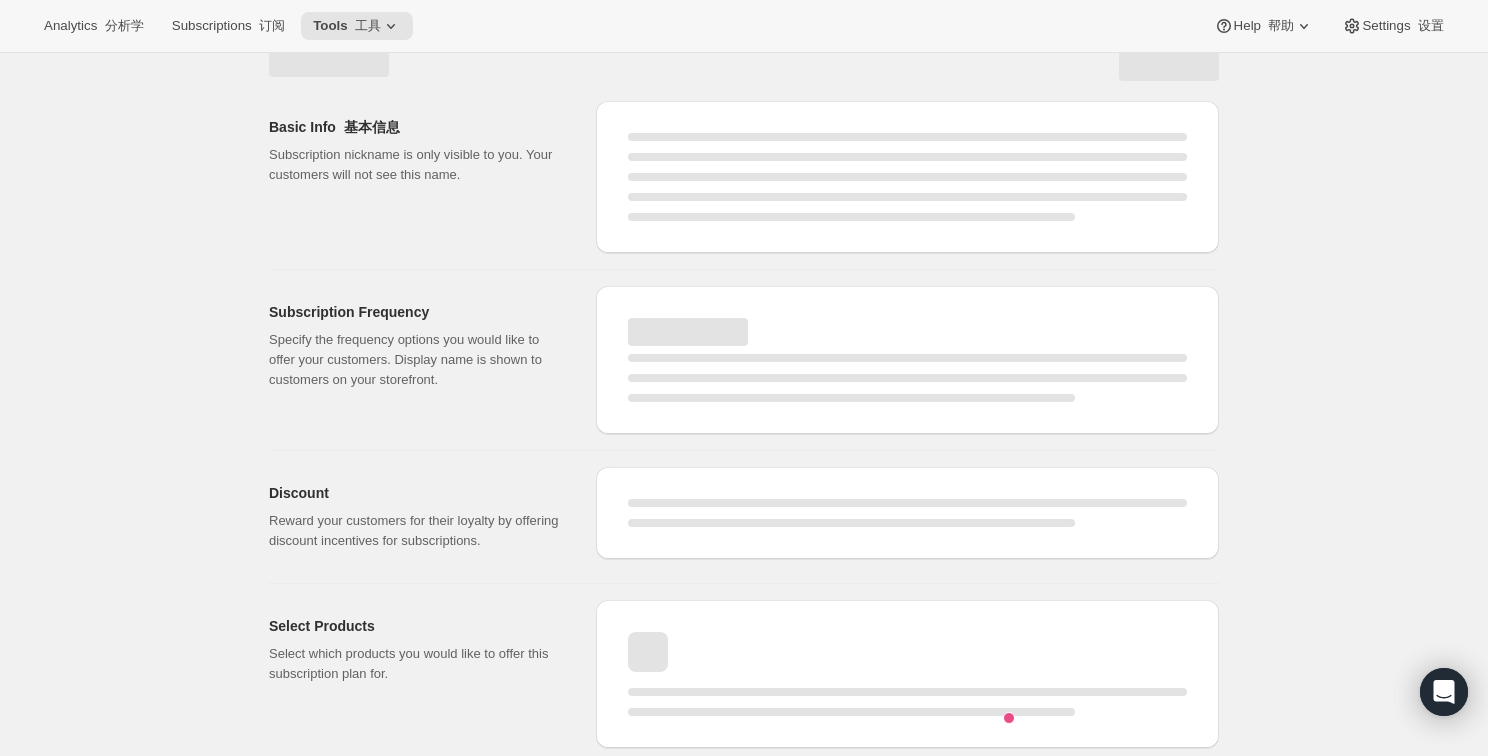 scroll, scrollTop: 325, scrollLeft: 0, axis: vertical 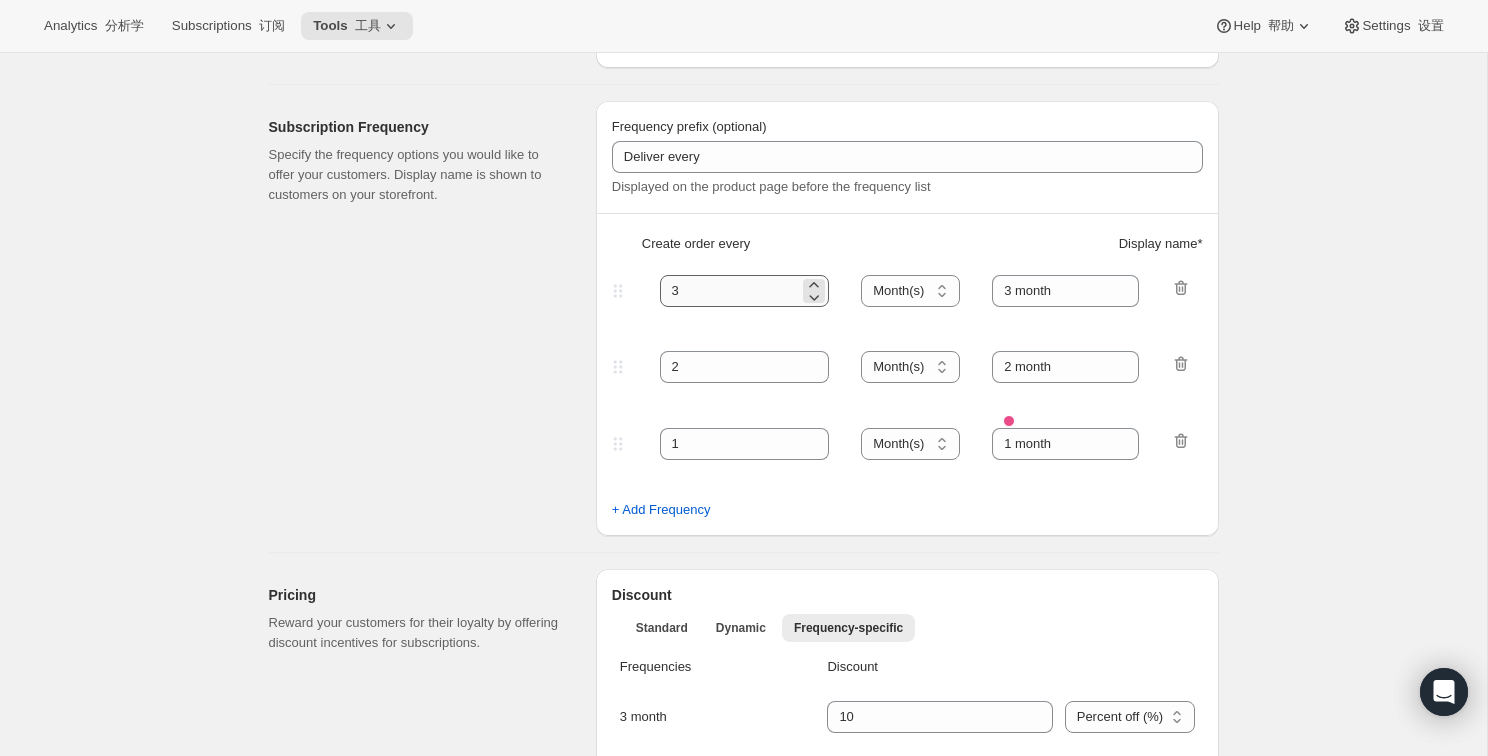 type on "6" 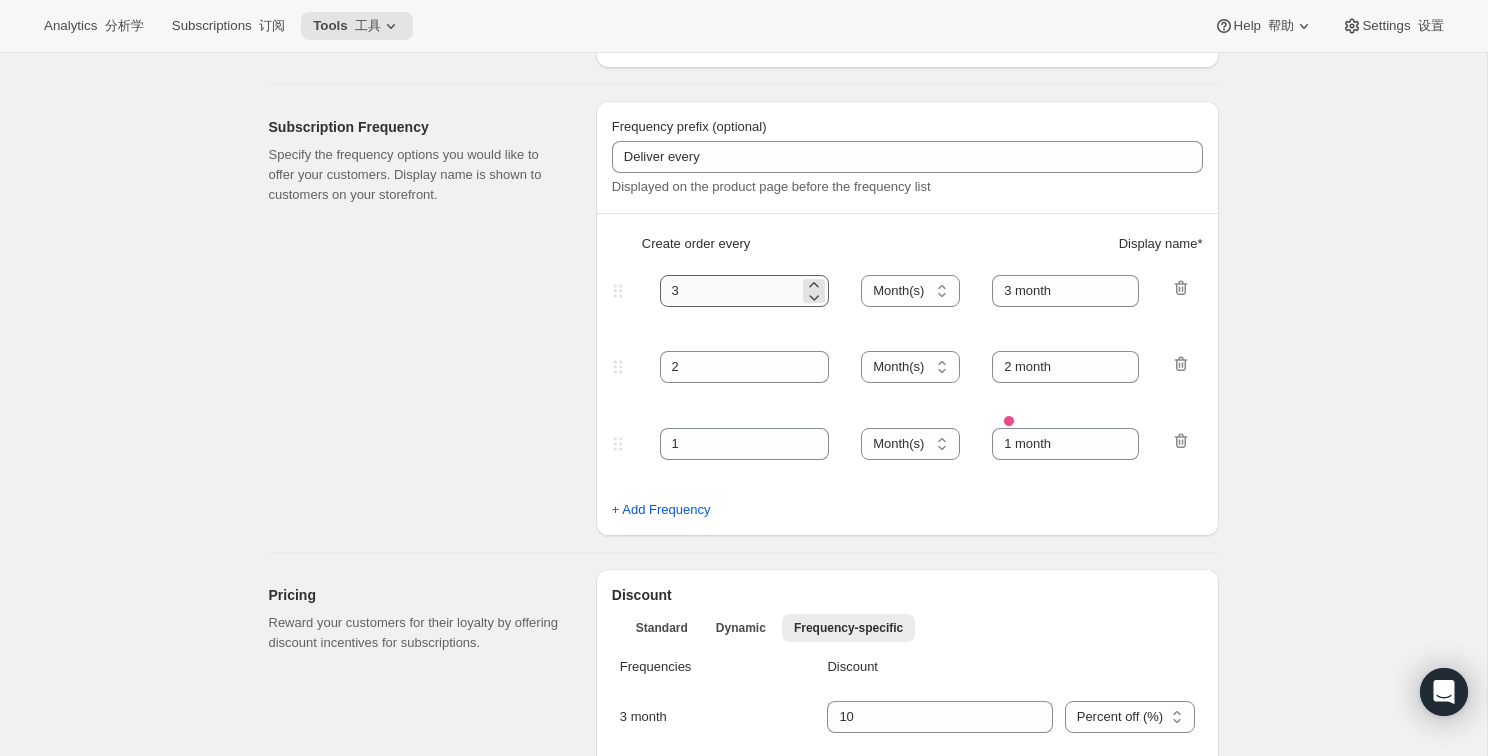 type on "6 month" 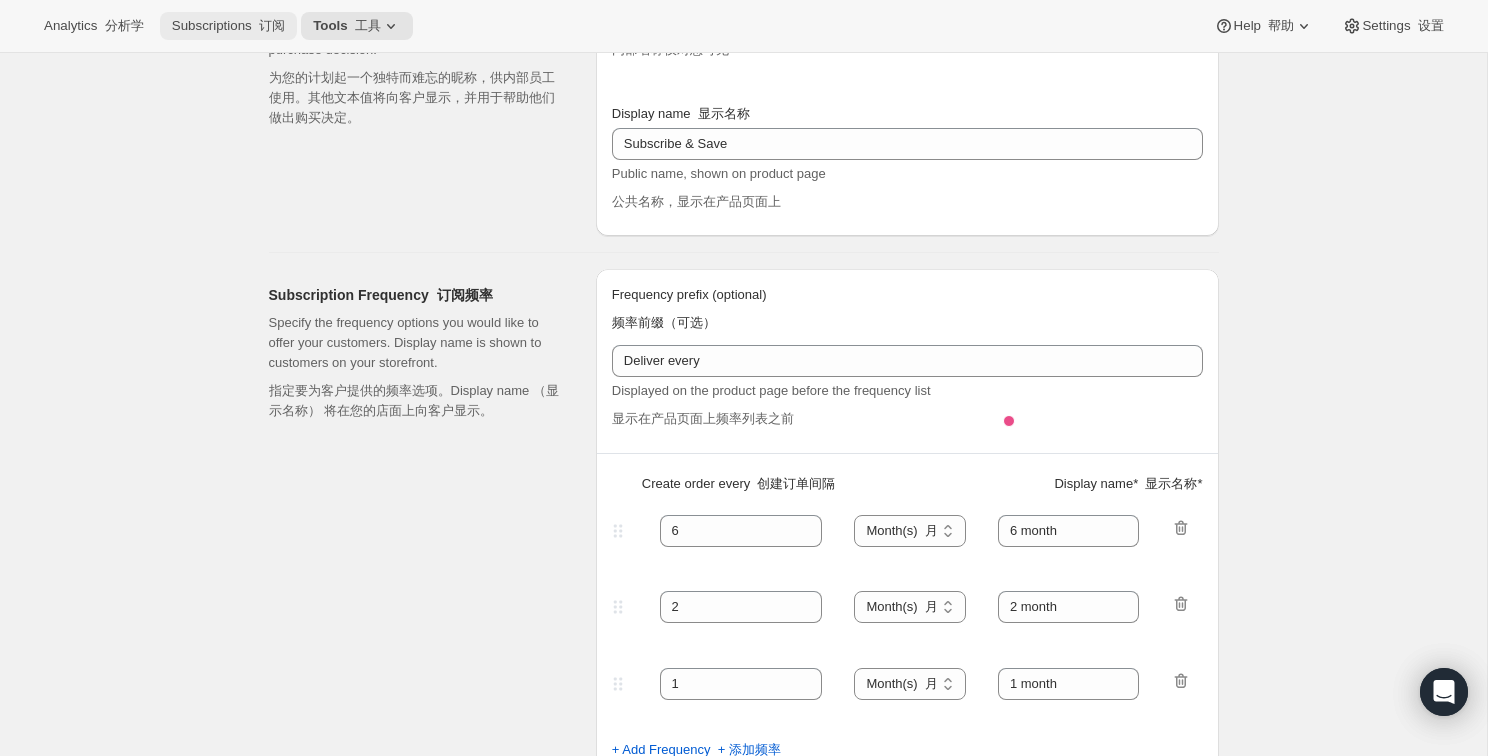 click on "Subscriptions    订阅" at bounding box center [228, 26] 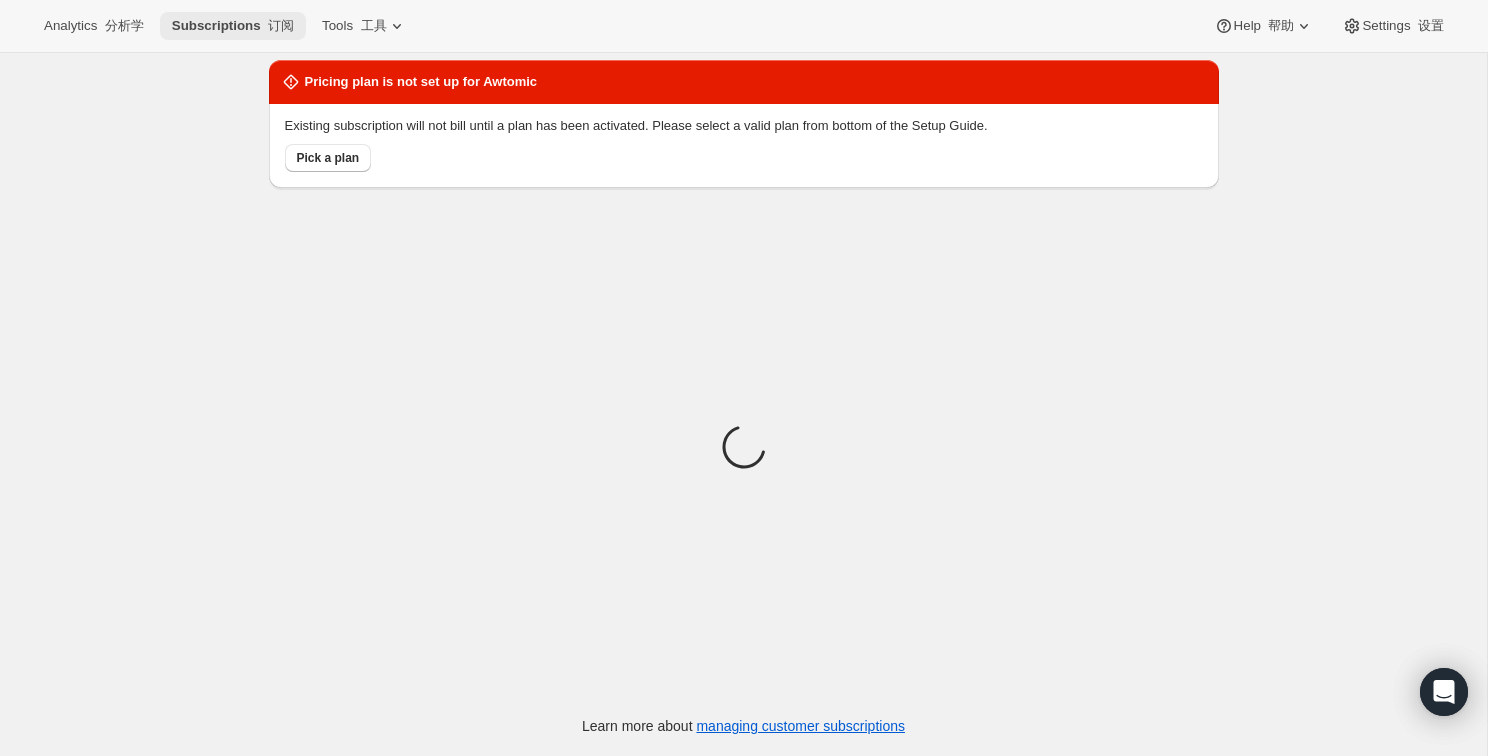 scroll, scrollTop: 0, scrollLeft: 0, axis: both 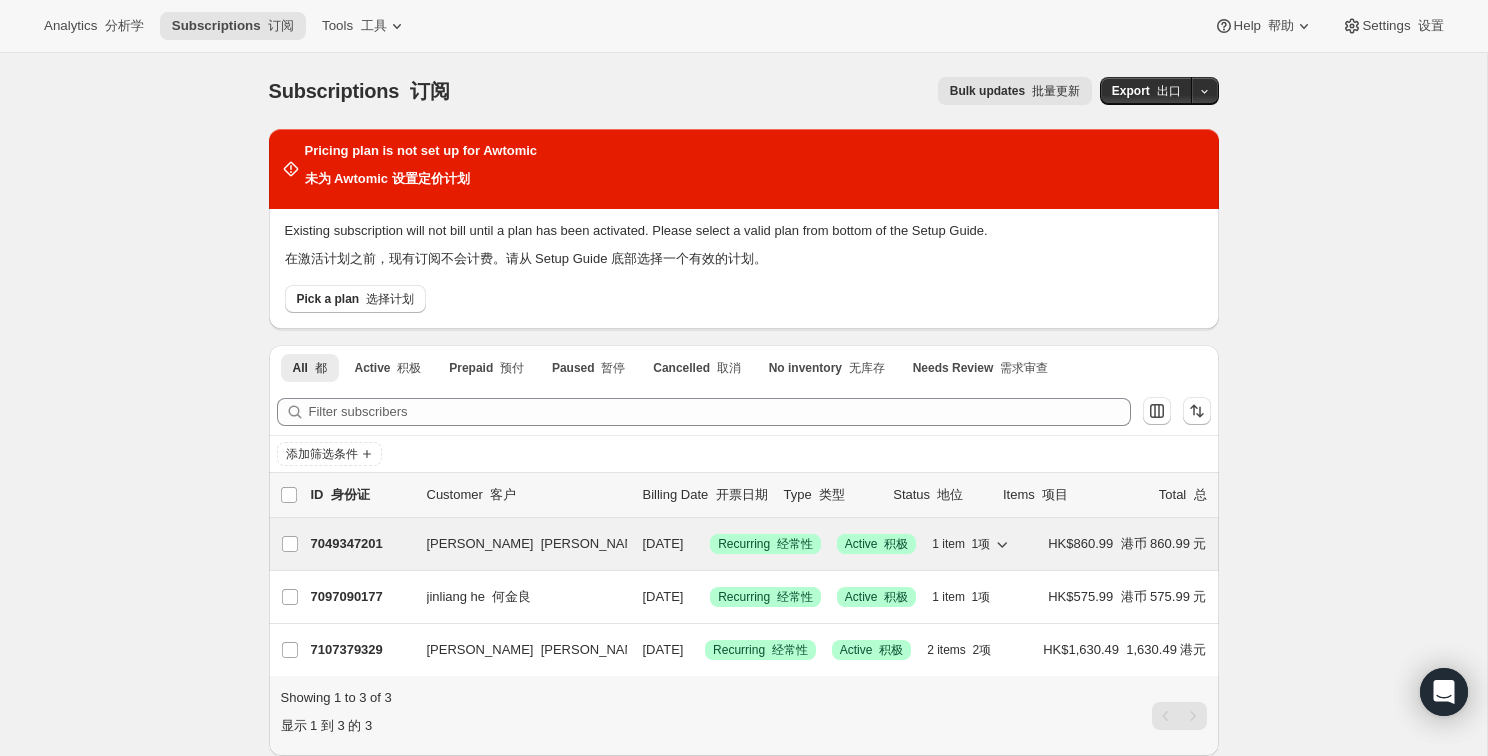 click on "7049347201 [PERSON_NAME] [DATE] 成功 Recurring    经常性 成功 Active    积极 1   item    1项 HK$860.99    港币 860.99 元" at bounding box center [759, 544] 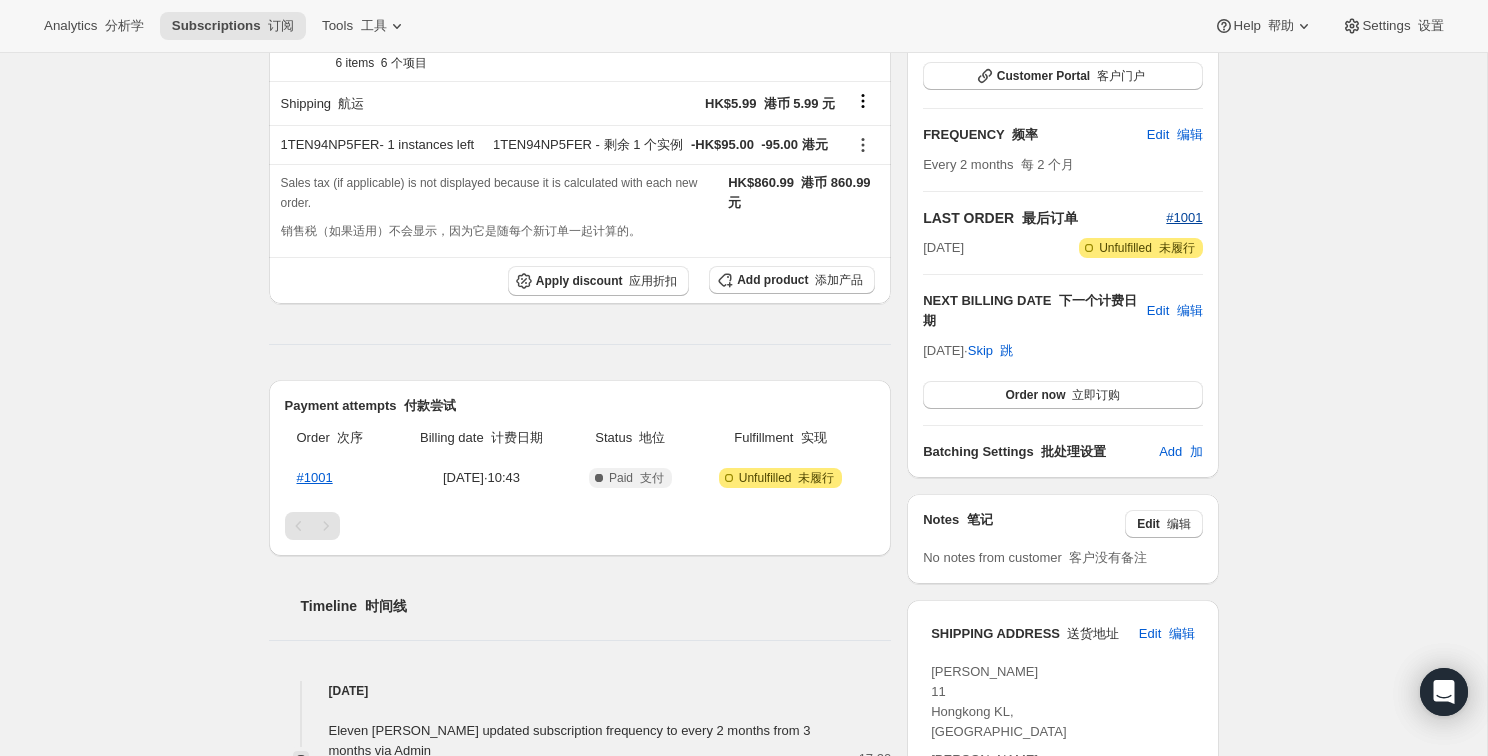 scroll, scrollTop: 286, scrollLeft: 0, axis: vertical 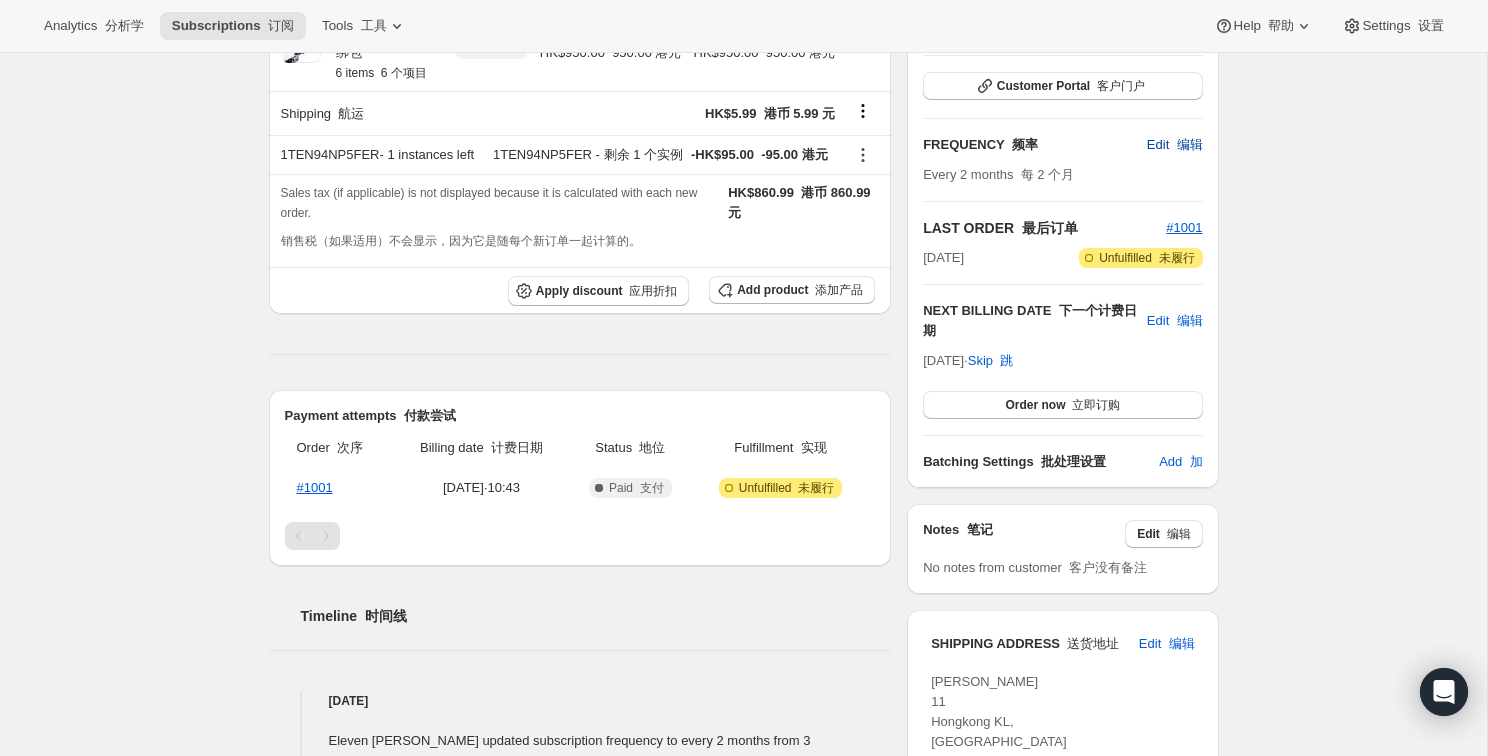 click on "编辑" at bounding box center (1190, 144) 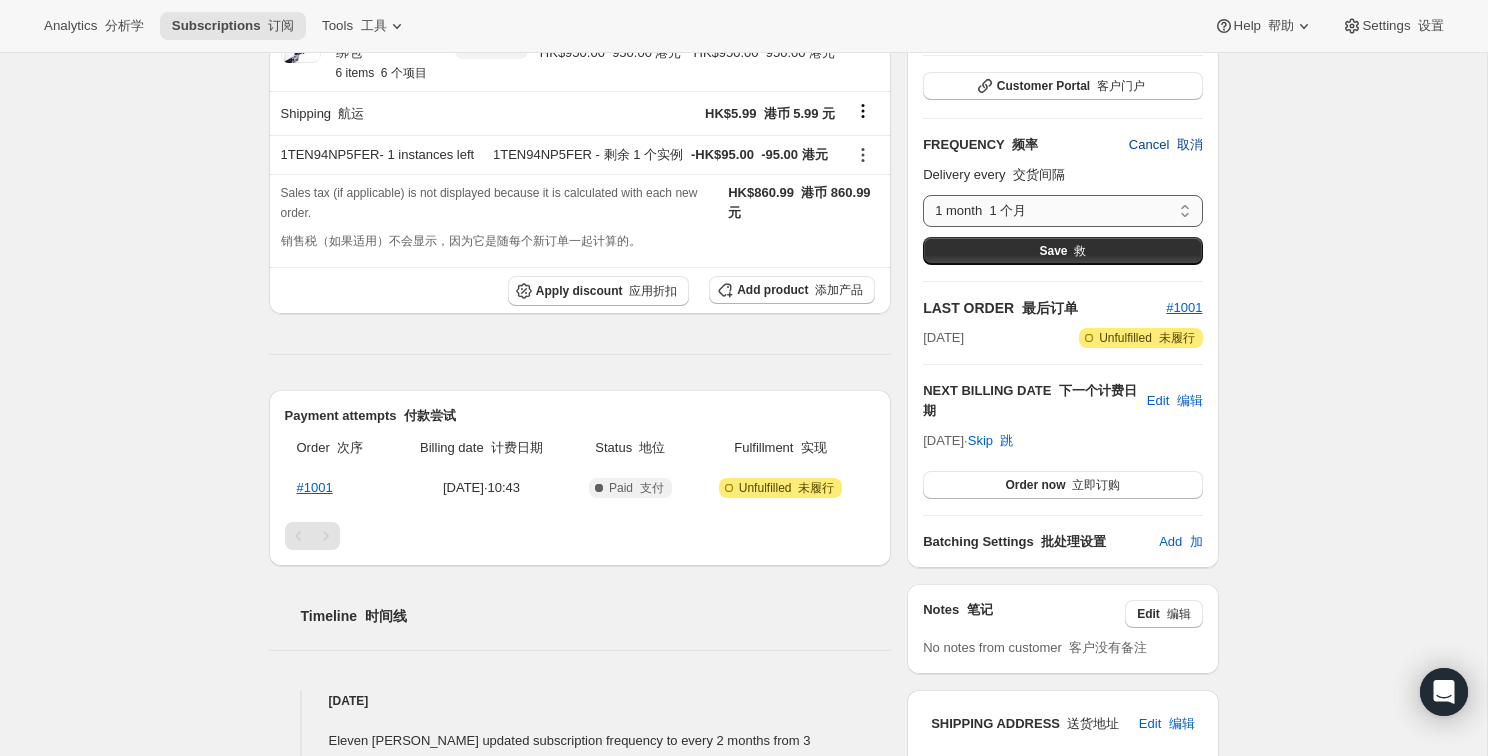 click on "1 month 2 month 6 month Custom..." at bounding box center [1062, 211] 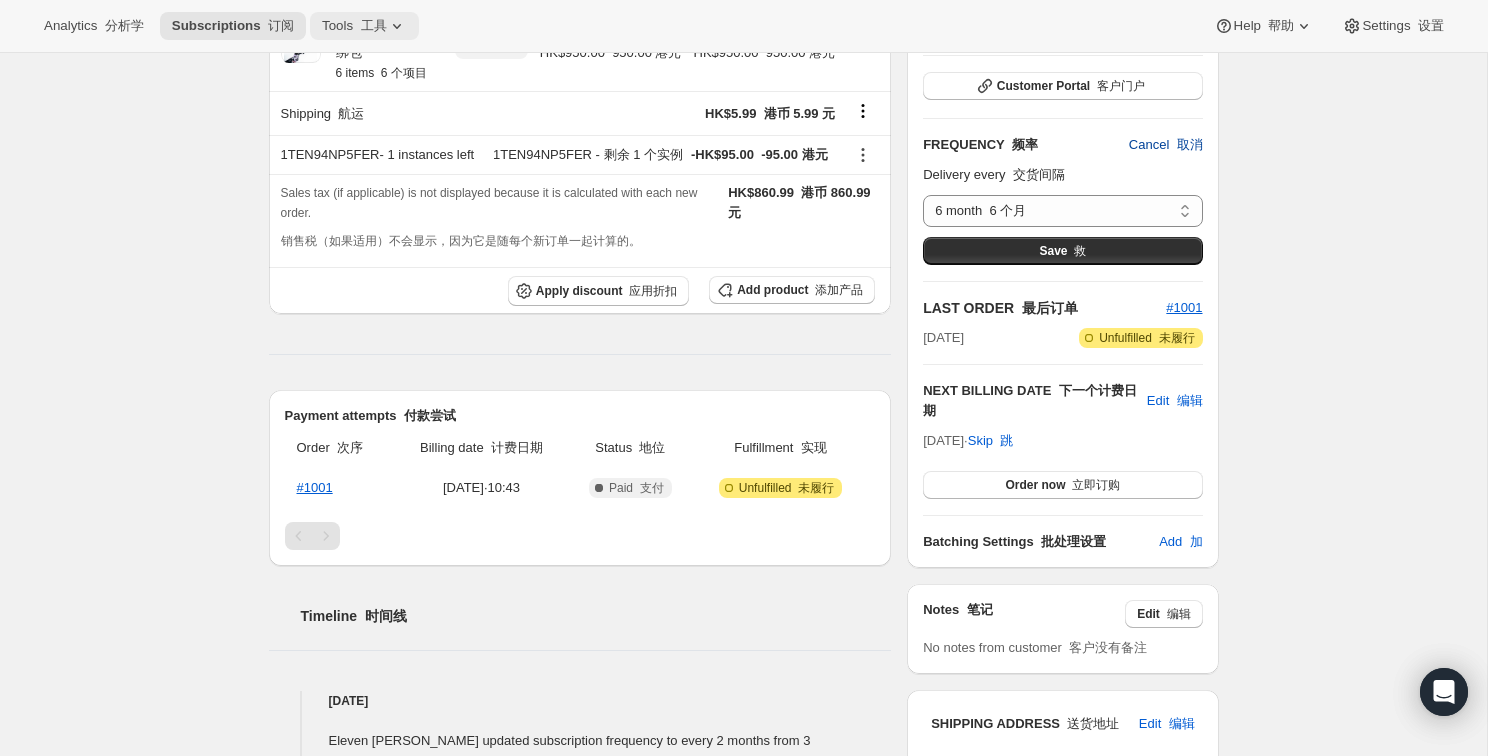 click on "Tools    工具" at bounding box center [364, 26] 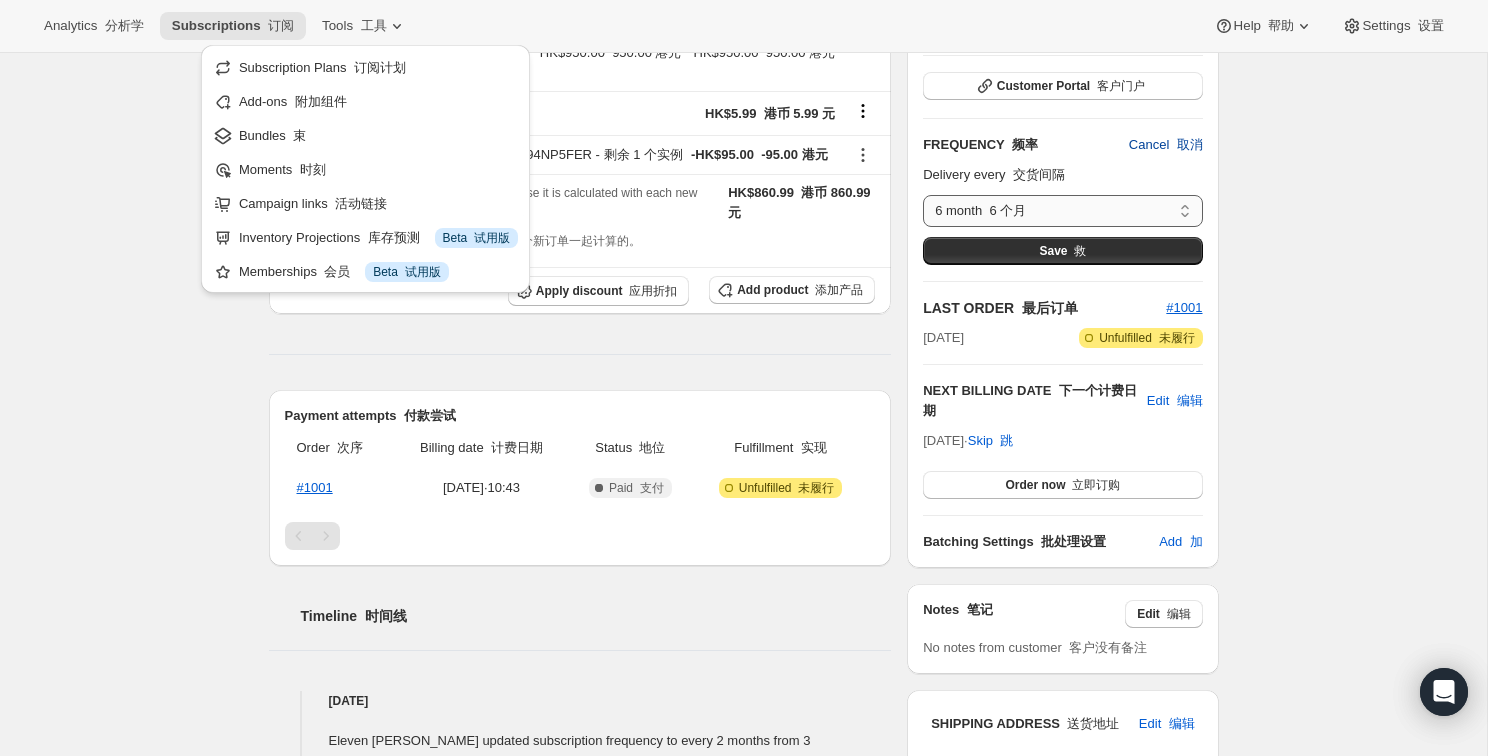 click on "1 month 2 month 6 month Custom..." at bounding box center (1062, 211) 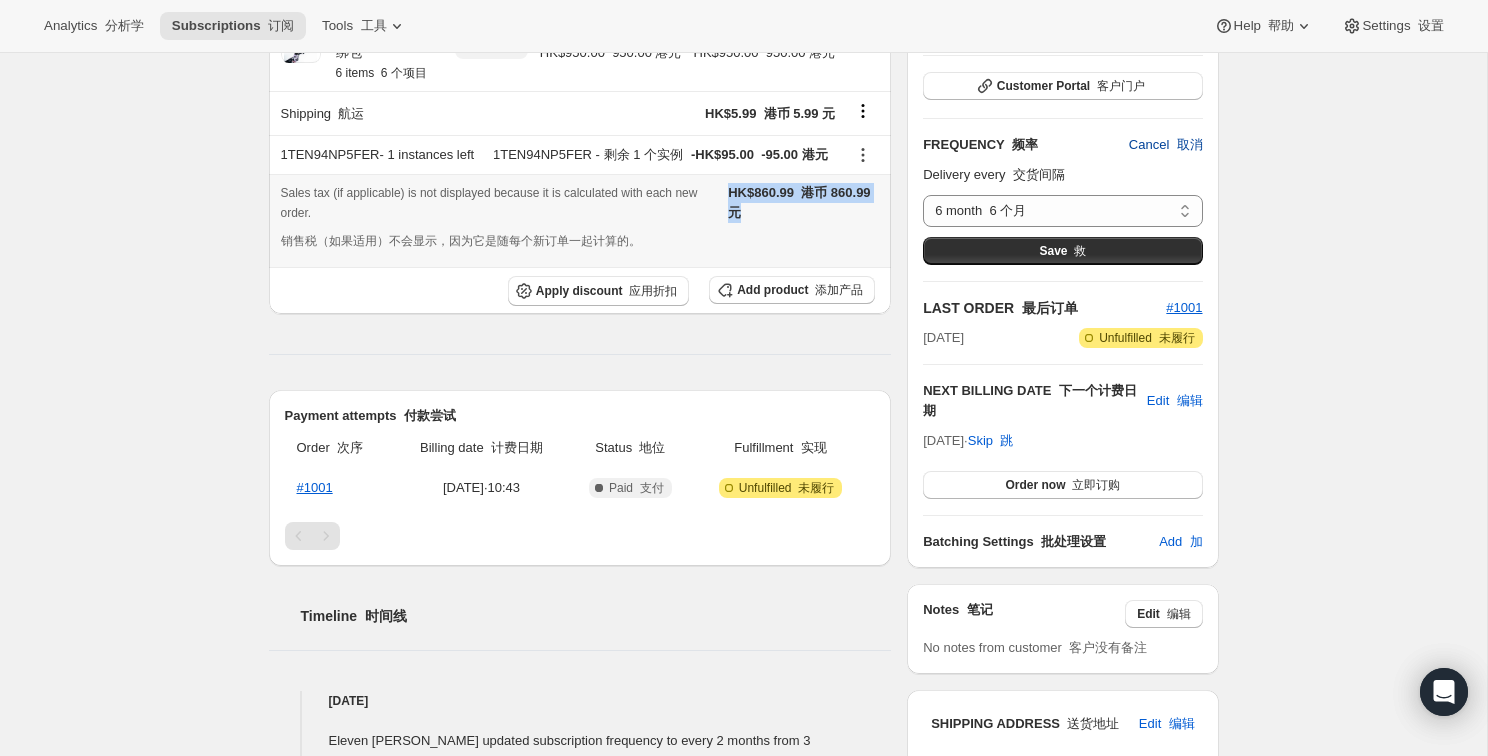 drag, startPoint x: 795, startPoint y: 254, endPoint x: 717, endPoint y: 239, distance: 79.429214 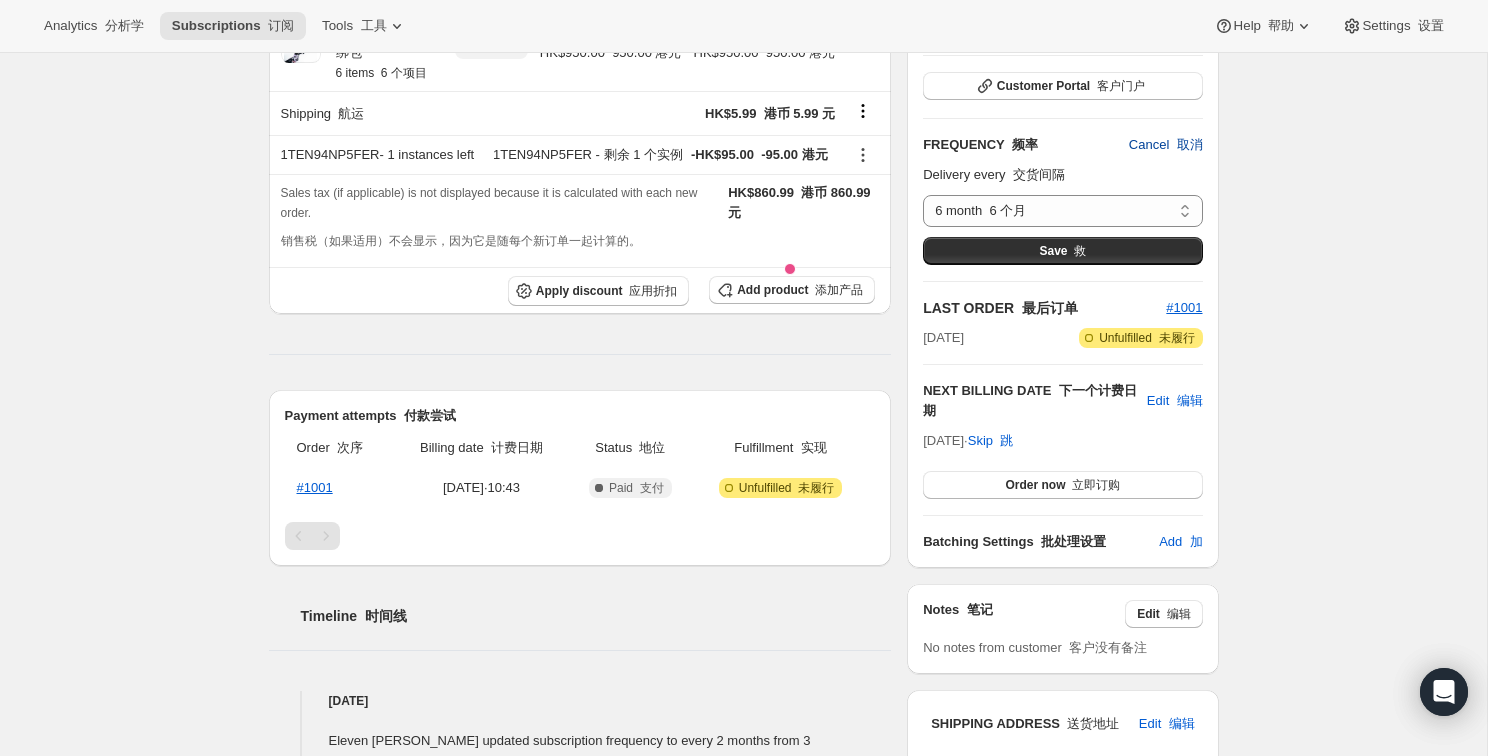 click on "Subscription #7049347201。此页面已就绪 Subscription #7049347201    订阅 #7049347201 成功 Recurring    经常性 成功 Active    积极   [PERSON_NAME] [EMAIL_ADDRESS][DOMAIN_NAME] 2 subscriptions    2 个订阅 Product    产品 Quantity    数量 Unit Price    单价 Price    价格 Snowboard bundle    滑雪板捆绑包 6 items    6 个项目 1 HK$1,000.00    1,000.00 港元 HK$950.00    950.00 港元 HK$1,000.00    1,000.00 港元 HK$950.00    950.00 港元 Shipping    航运 HK$5.99    港币 5.99 元 1TEN94NP5FER  - 1 instances left      1TEN94NP5FER - 剩余 1 个实例 - HK$95.00    -95.00 港元 Sales tax (if applicable) is not displayed because it is calculated with each new order. 销售税（如果适用）不会显示，因为它是随每个新订单一起计算的。   HK$860.99    港币 860.99 元 Apply discount    应用折扣 Add product    添加产品 Payment attempts    付款尝试 Order    次序 Billing date    计费日期 Status    |" at bounding box center [744, 655] 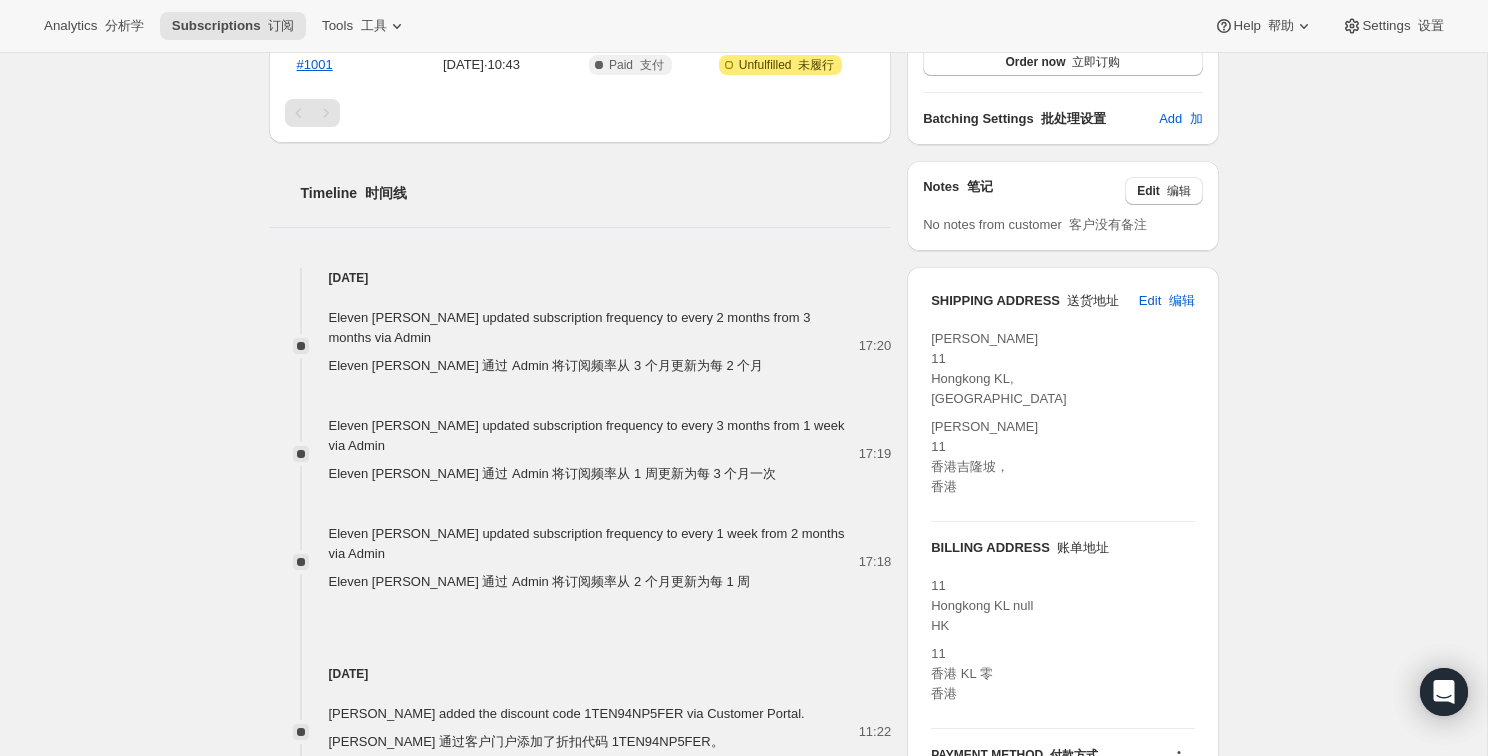 scroll, scrollTop: 714, scrollLeft: 0, axis: vertical 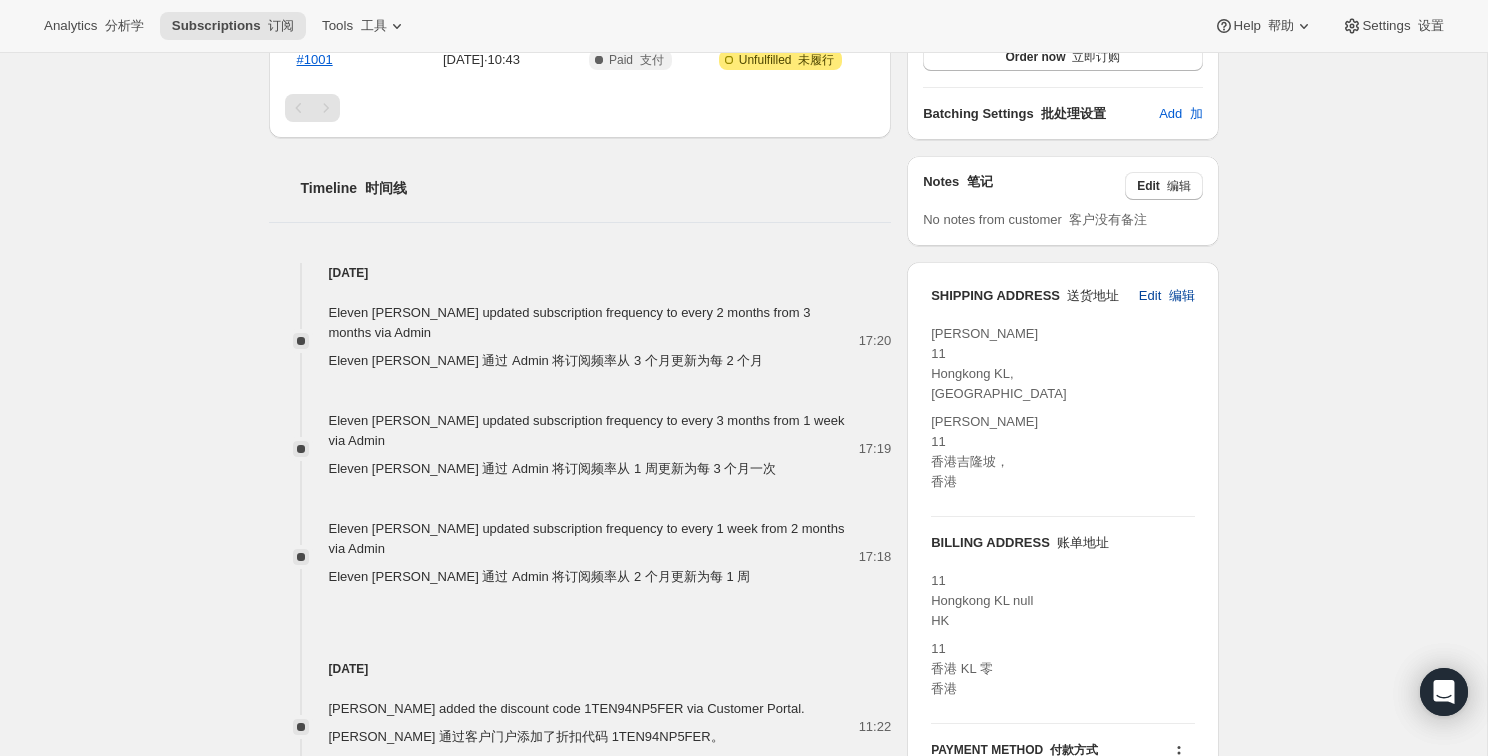 click on "编辑" at bounding box center (1182, 295) 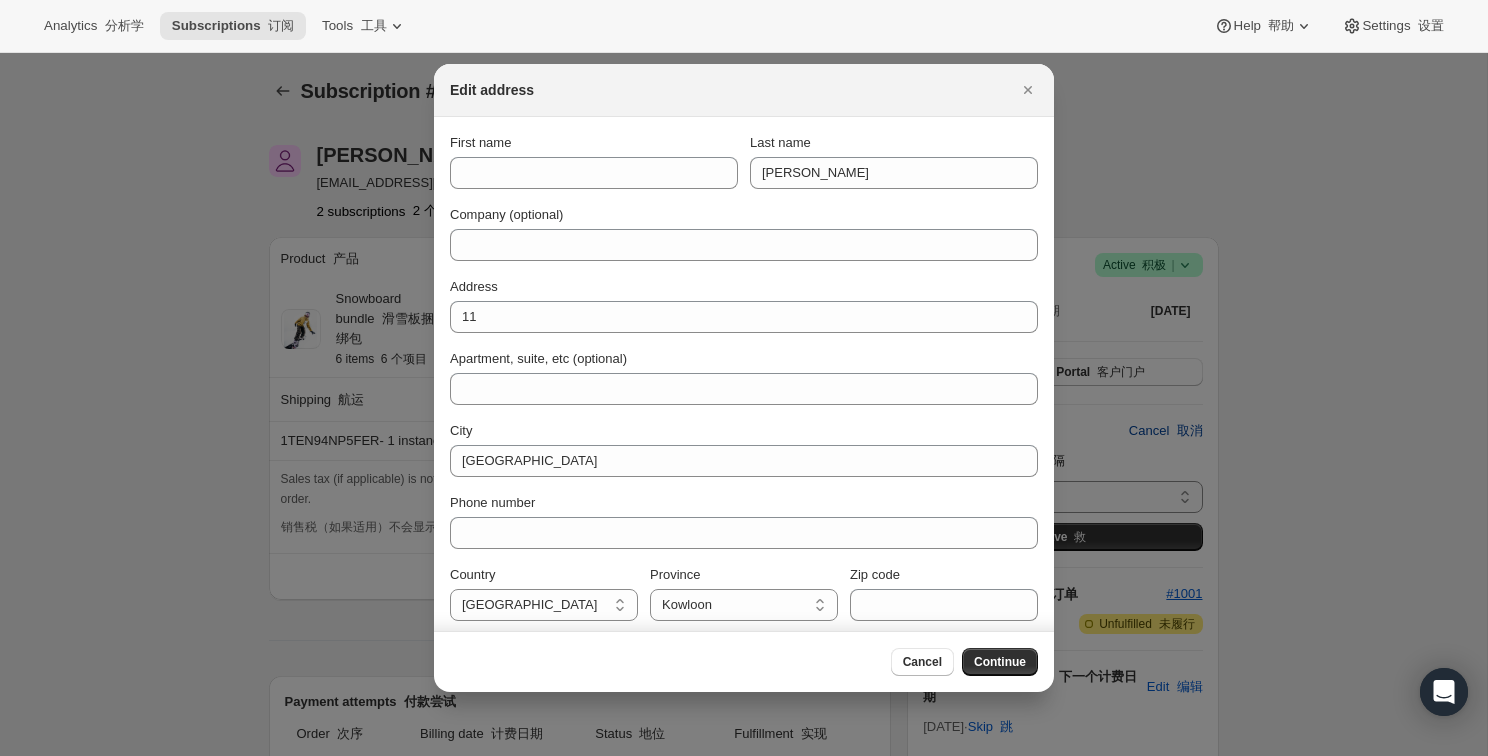 scroll, scrollTop: 0, scrollLeft: 0, axis: both 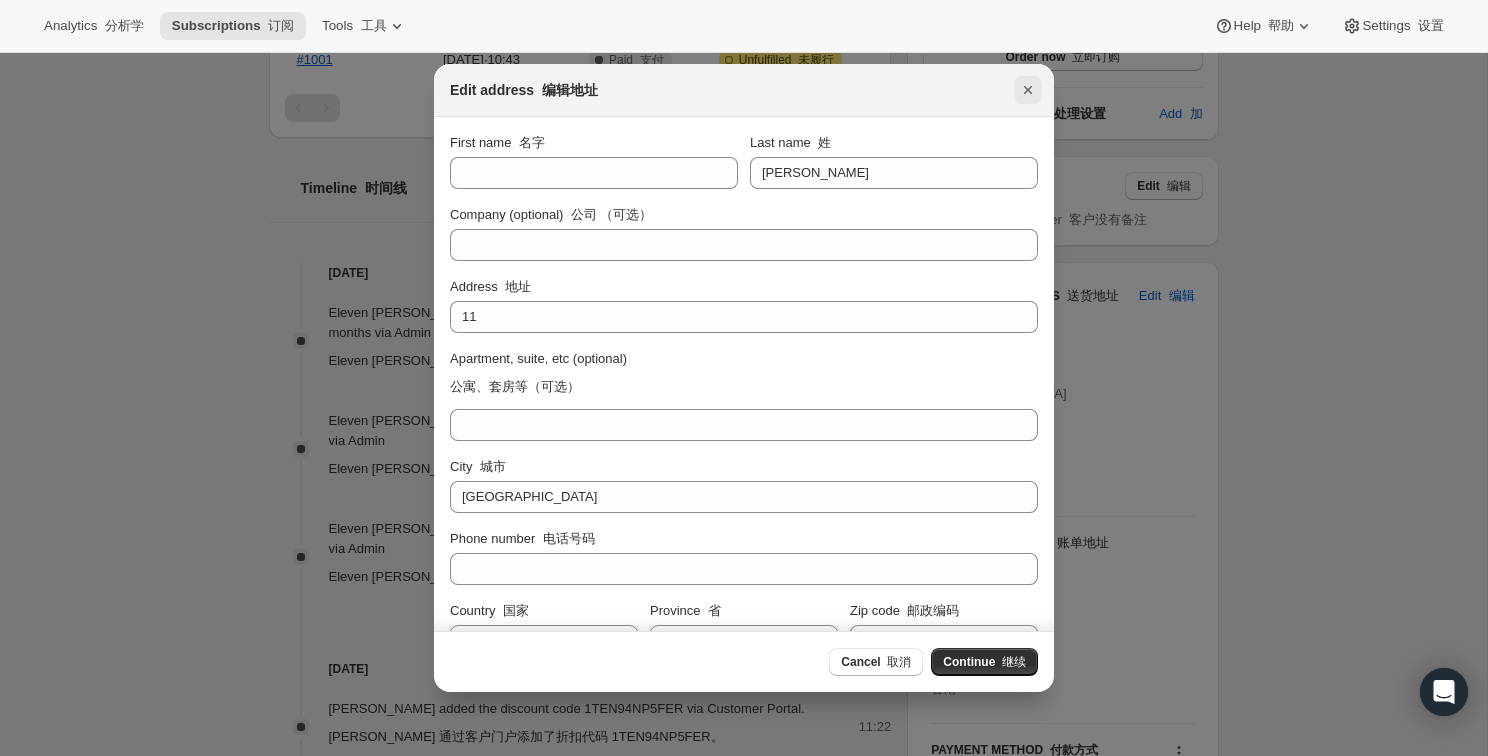 click 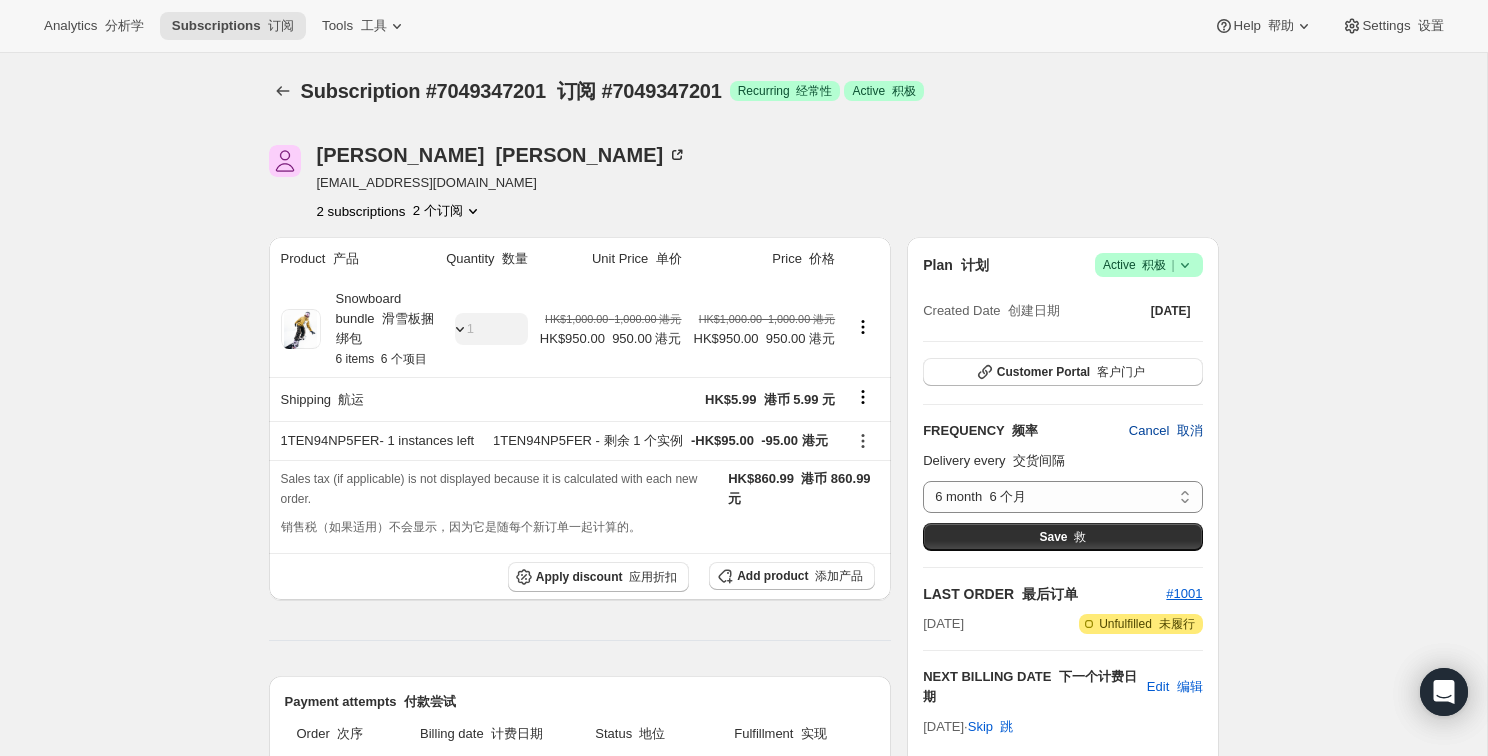 scroll, scrollTop: 714, scrollLeft: 0, axis: vertical 